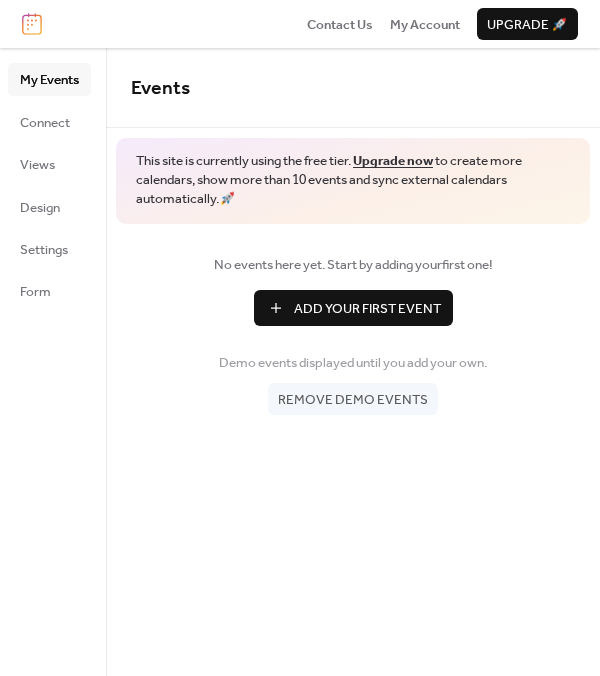 scroll, scrollTop: 0, scrollLeft: 0, axis: both 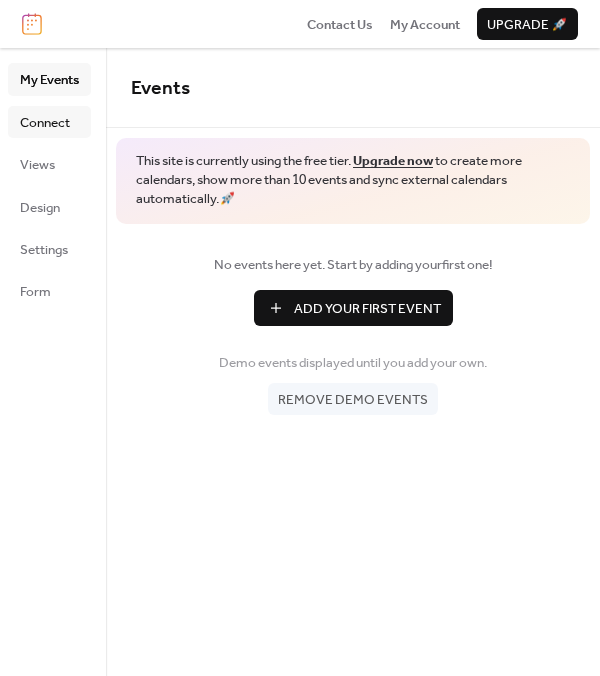 click on "Connect" at bounding box center [45, 123] 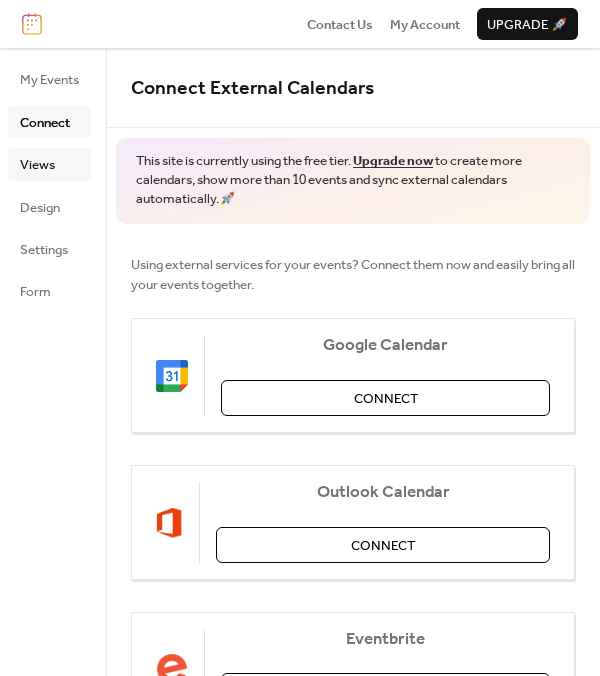 click on "Views" at bounding box center (37, 165) 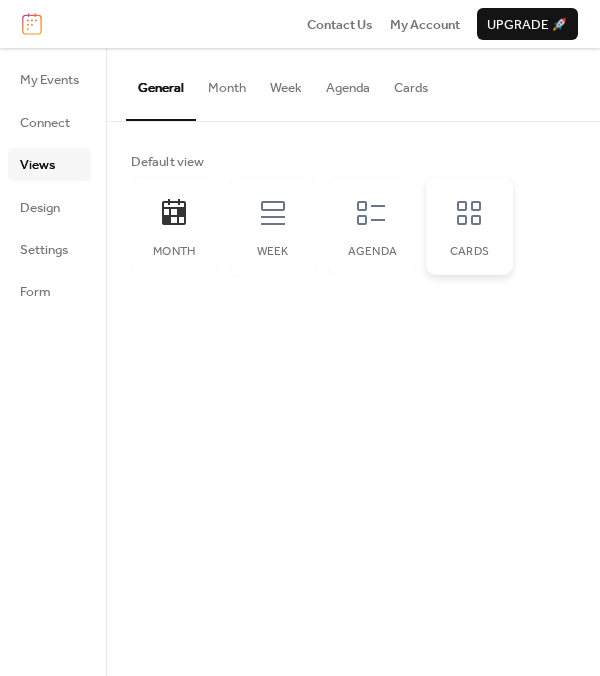 click on "Cards" at bounding box center (469, 252) 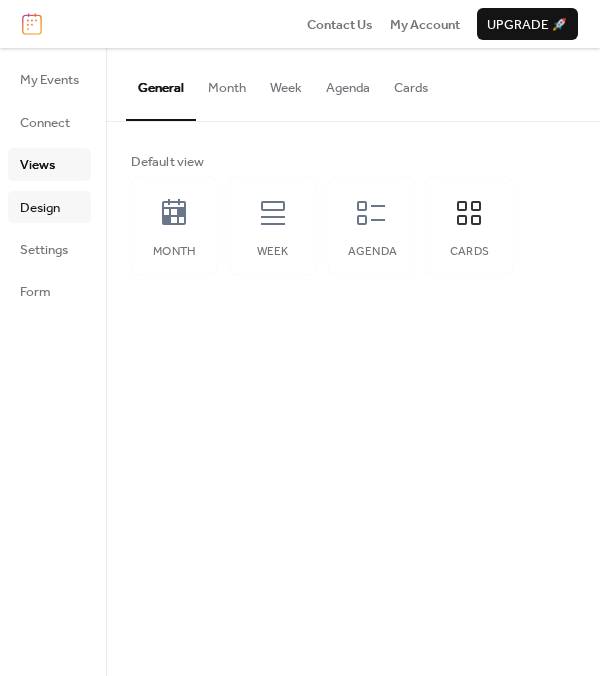 click on "Design" at bounding box center (40, 208) 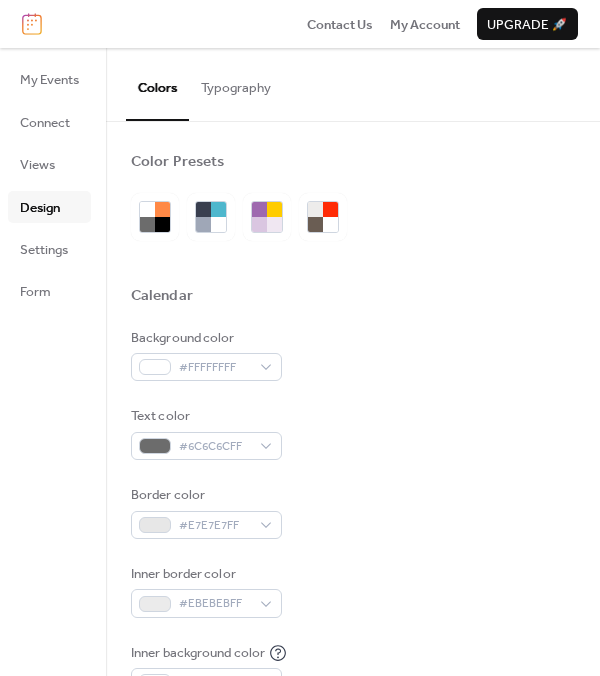 scroll, scrollTop: 52, scrollLeft: 0, axis: vertical 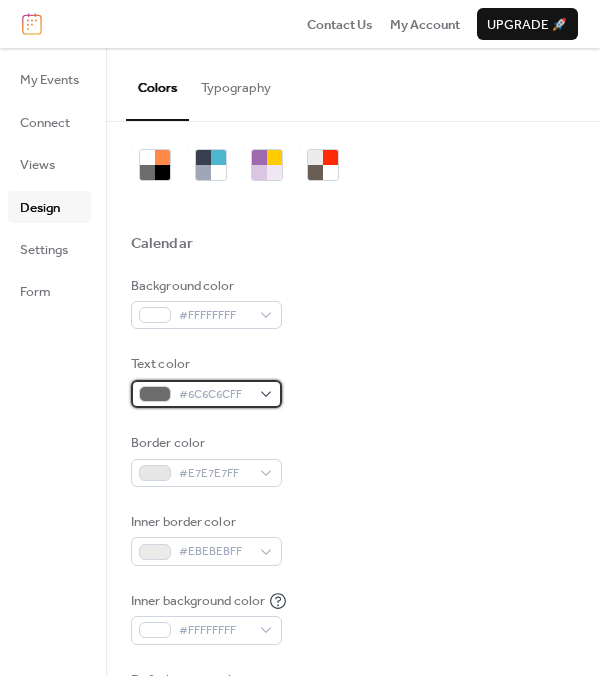 click on "#6C6C6CFF" at bounding box center [214, 395] 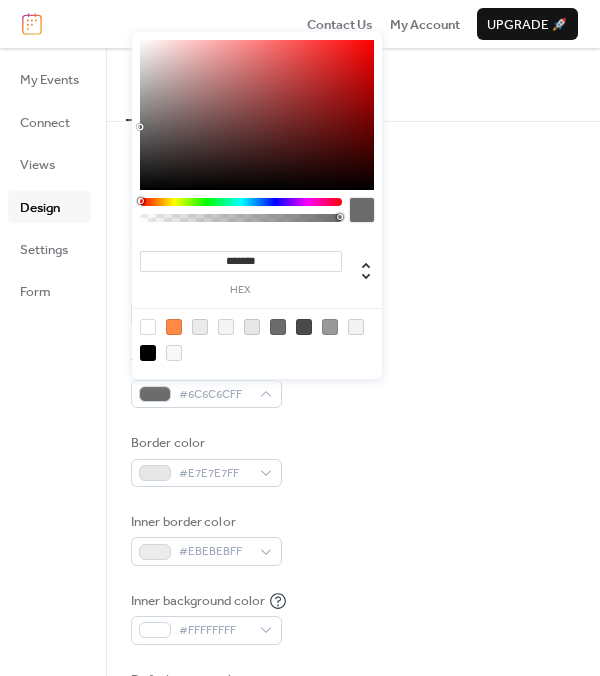 click at bounding box center [148, 353] 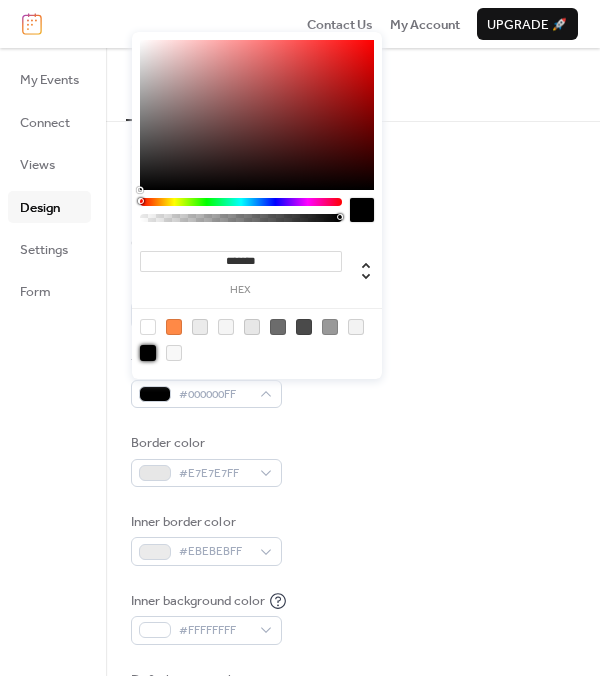 click on "Border color #E7E7E7FF" at bounding box center (353, 460) 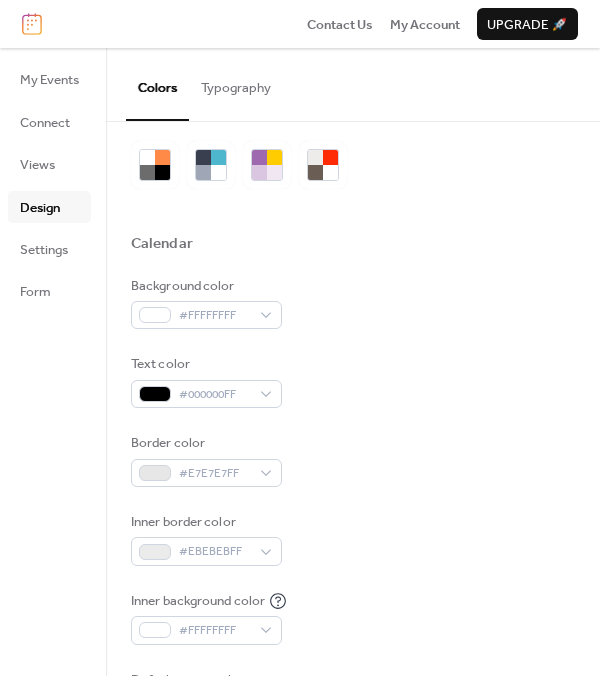 scroll, scrollTop: 157, scrollLeft: 0, axis: vertical 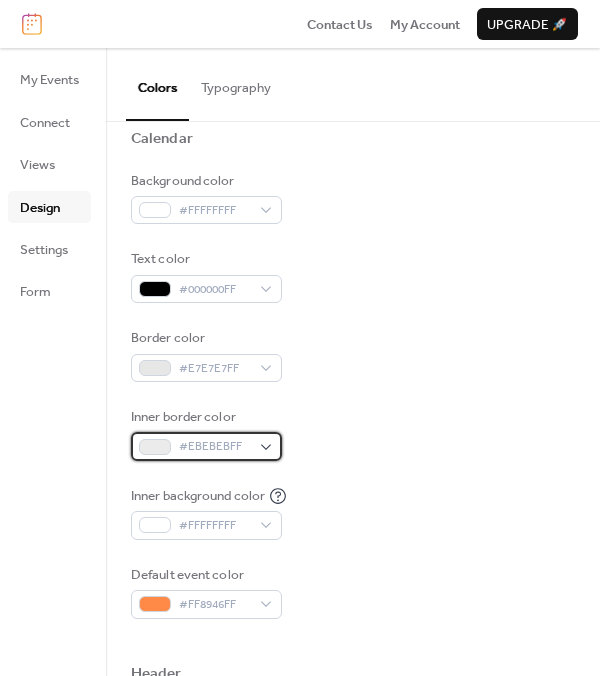click on "#EBEBEBFF" at bounding box center [214, 447] 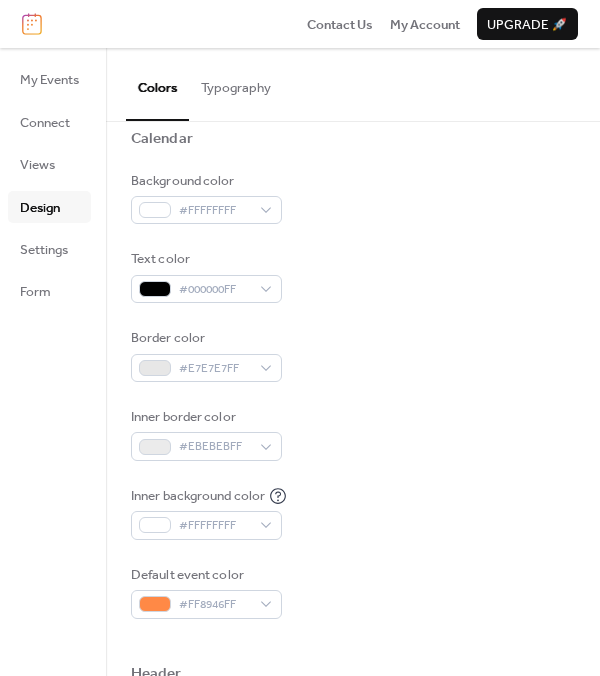 click on "Background color #FFFFFFFF Text color #000000FF Border color #E7E7E7FF Inner border color #EBEBEBFF Inner background color #FFFFFFFF Default event color #FF8946FF" at bounding box center [353, 395] 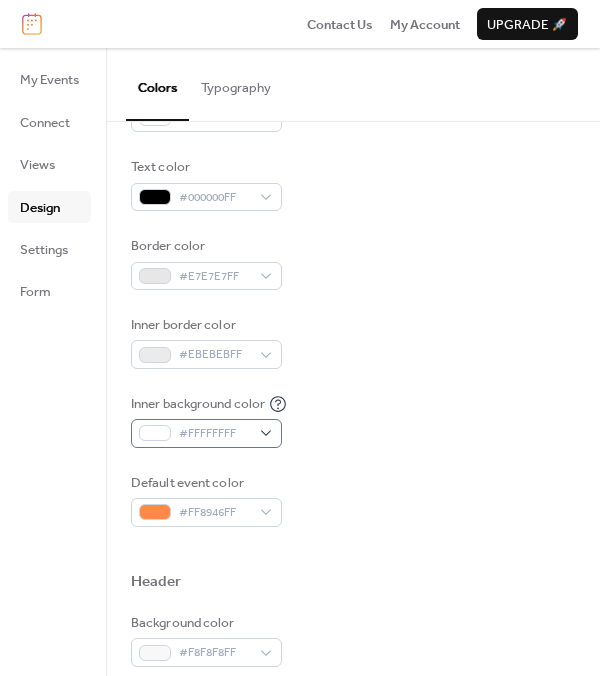 scroll, scrollTop: 265, scrollLeft: 0, axis: vertical 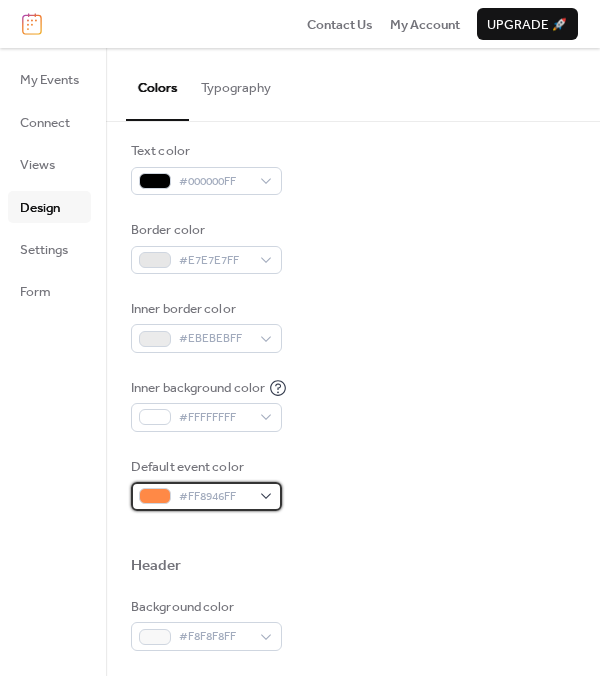 click on "#FF8946FF" at bounding box center (214, 497) 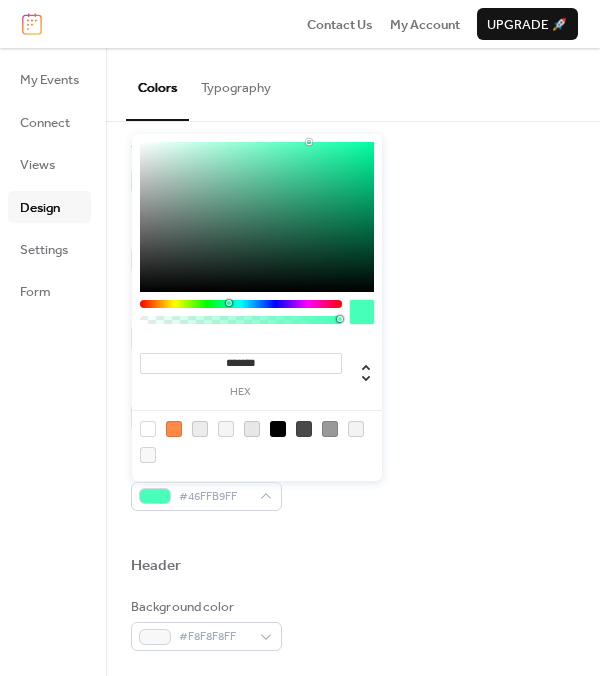 drag, startPoint x: 216, startPoint y: 305, endPoint x: 228, endPoint y: 305, distance: 12 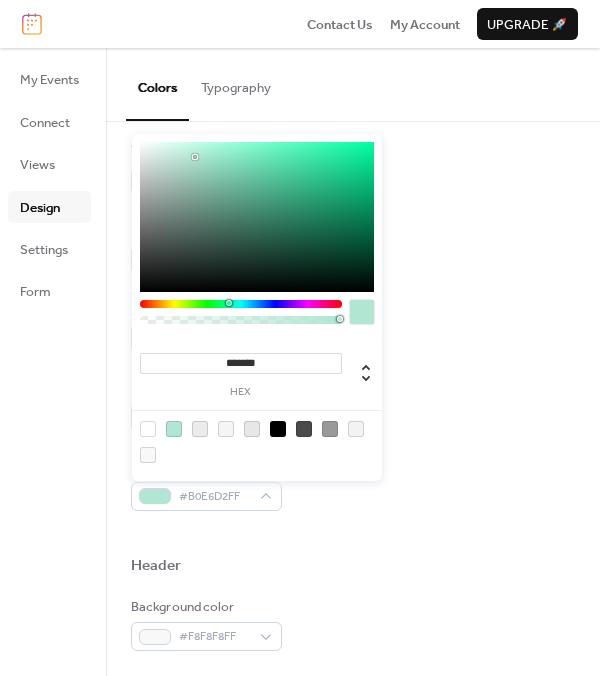 type on "*******" 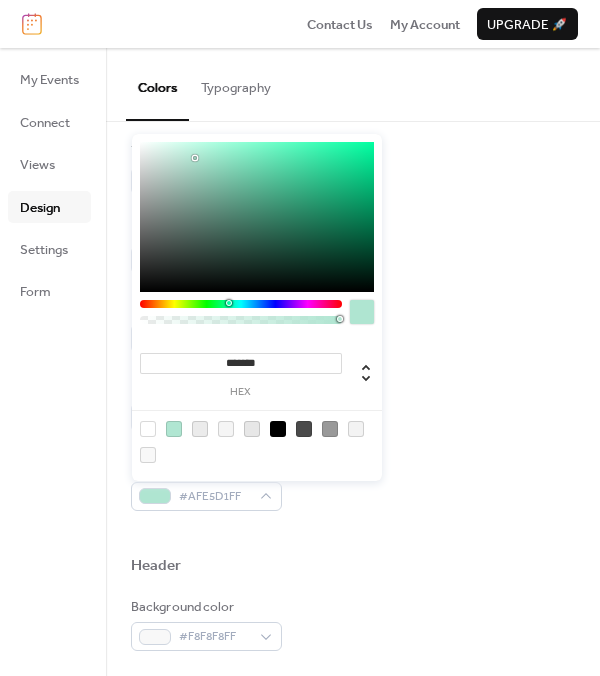 click at bounding box center (257, 217) 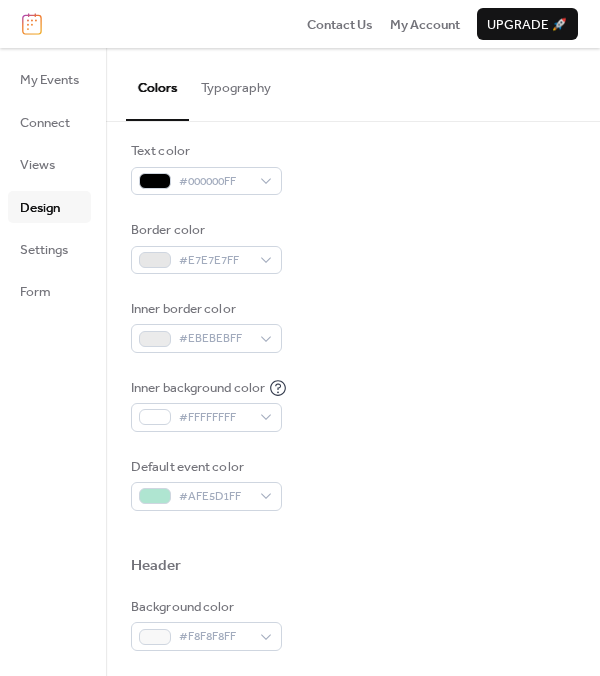 click on "Inner border color #EBEBEBFF" at bounding box center [353, 326] 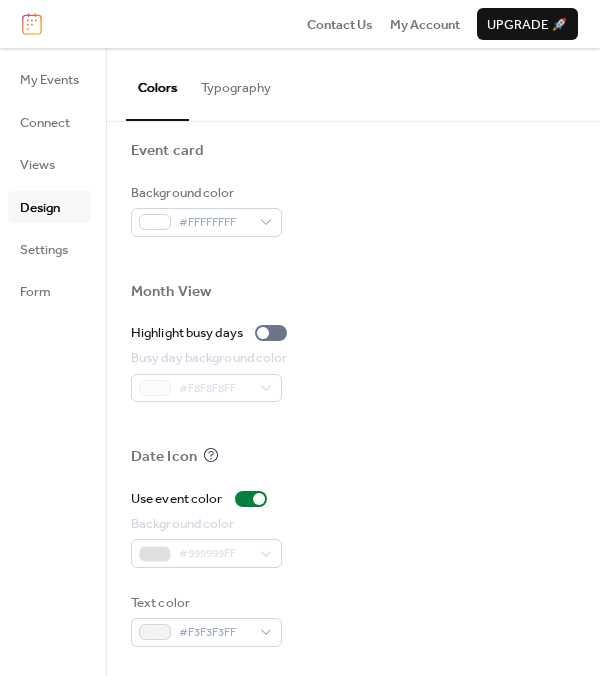 scroll, scrollTop: 0, scrollLeft: 0, axis: both 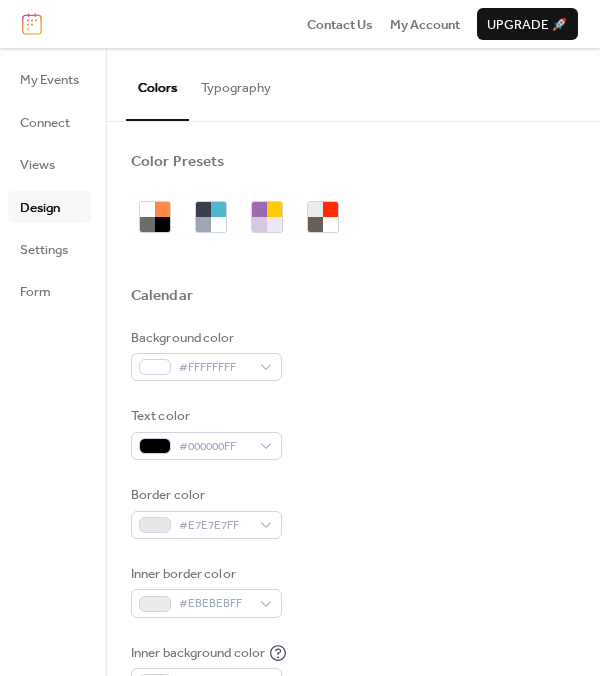 click on "Typography" at bounding box center (236, 83) 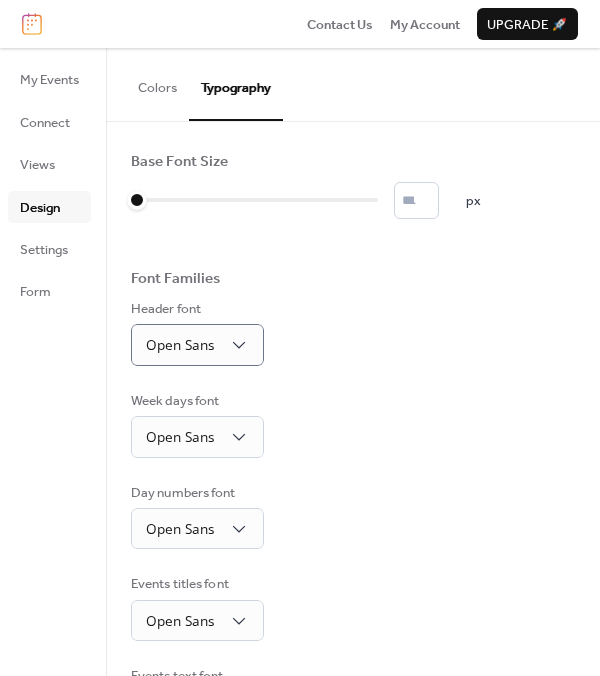 scroll, scrollTop: 85, scrollLeft: 0, axis: vertical 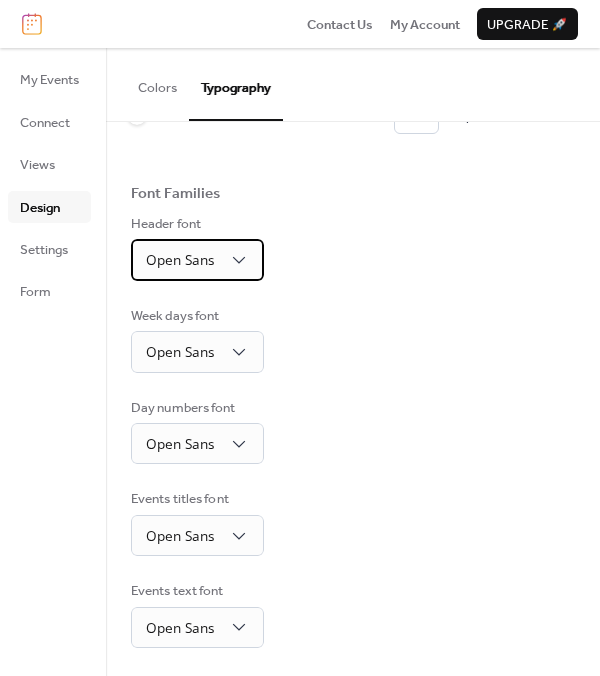 click on "Open Sans" at bounding box center (197, 259) 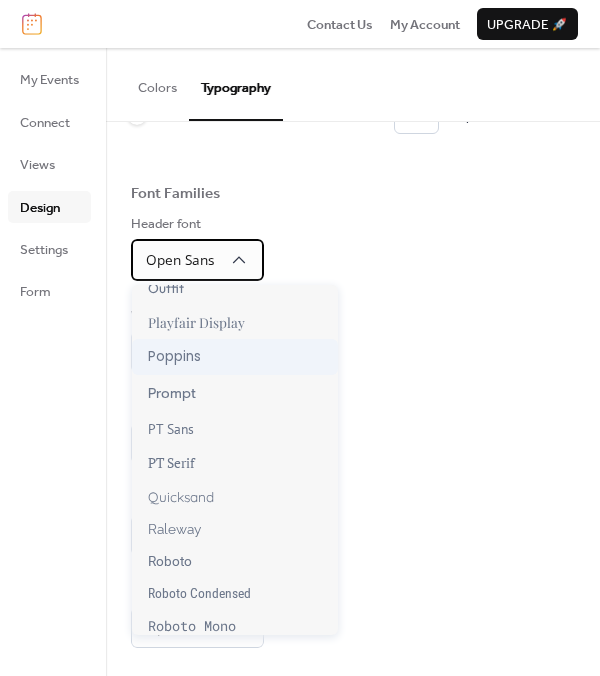 scroll, scrollTop: 1250, scrollLeft: 0, axis: vertical 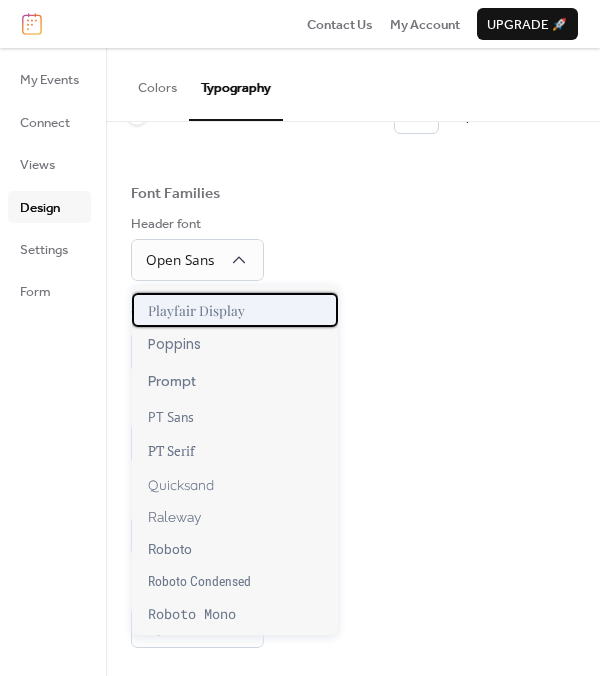 click on "Playfair Display" at bounding box center [196, 310] 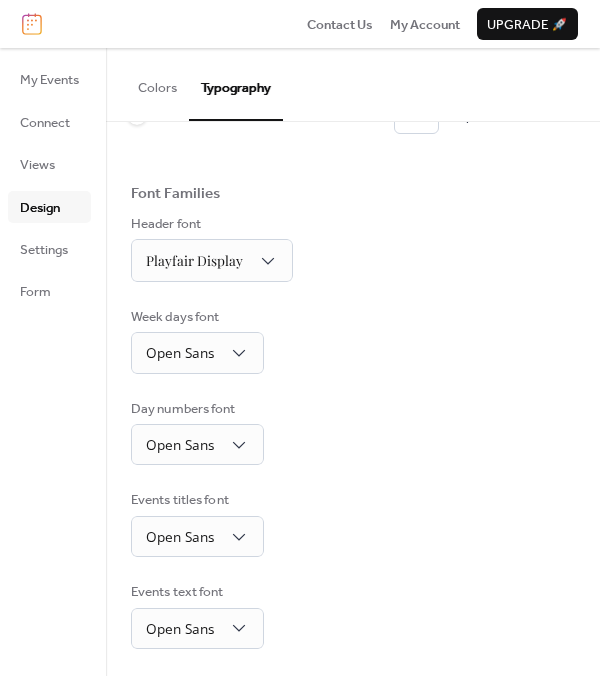 click on "Base Font Size * px Font Families Header font Playfair Display Week days font Open Sans Day numbers font Open Sans Events titles font Open Sans Events text font Open Sans Date icon days font Open Sans Date icon months font Open Sans" at bounding box center (353, 450) 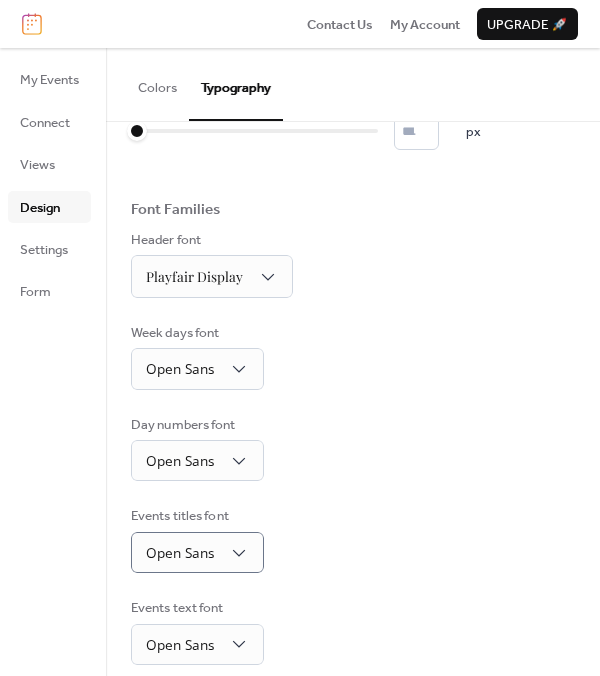 scroll, scrollTop: 0, scrollLeft: 0, axis: both 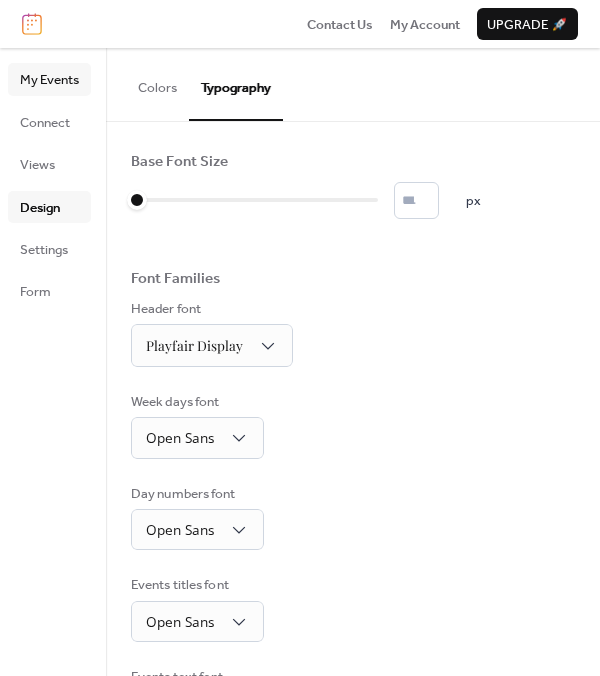 click on "My Events" at bounding box center (49, 80) 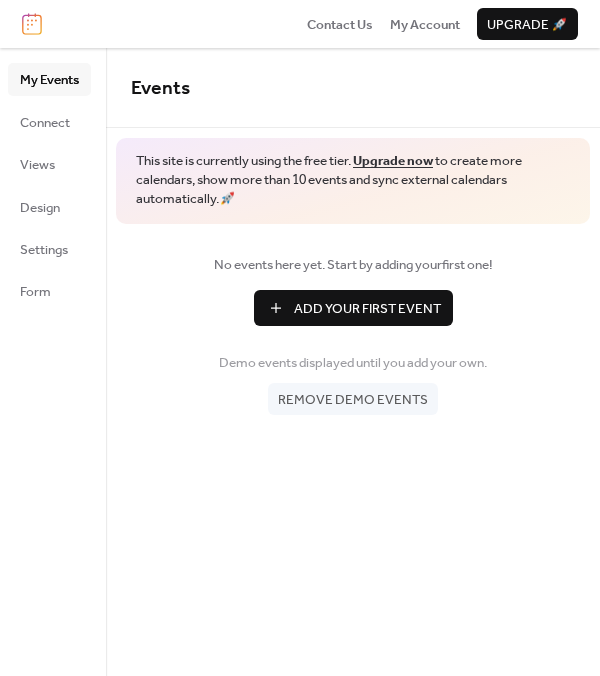 click on "Add Your First Event" at bounding box center [367, 309] 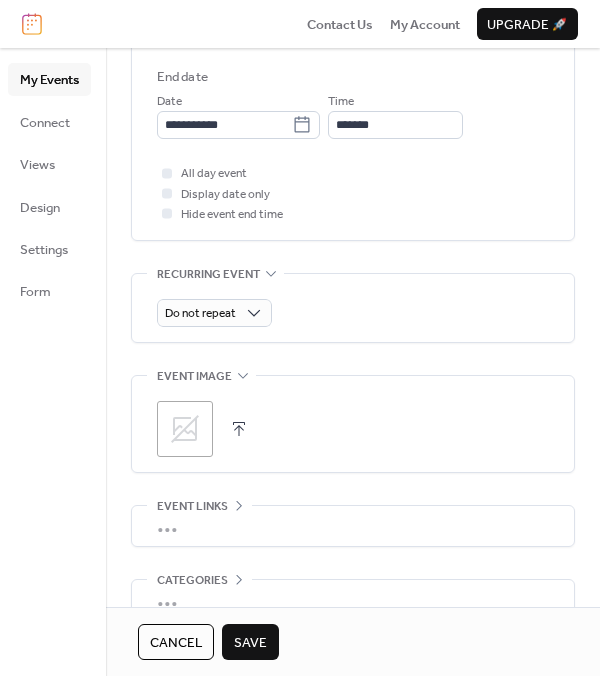 scroll, scrollTop: 738, scrollLeft: 0, axis: vertical 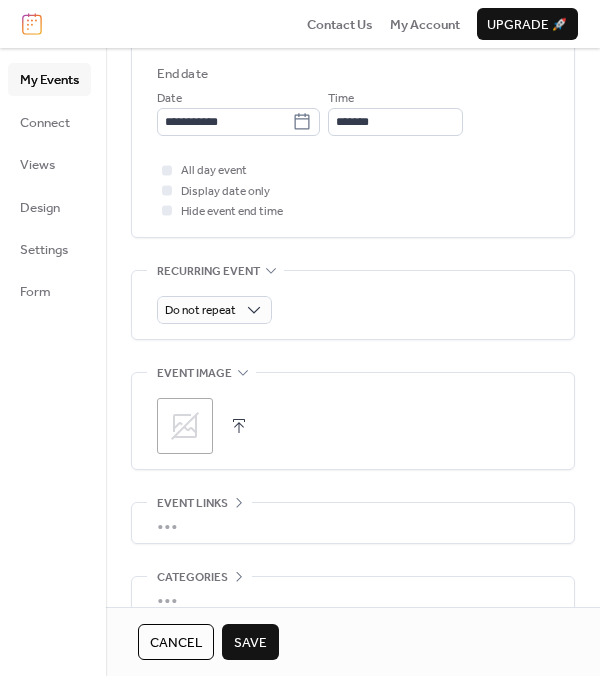type on "**********" 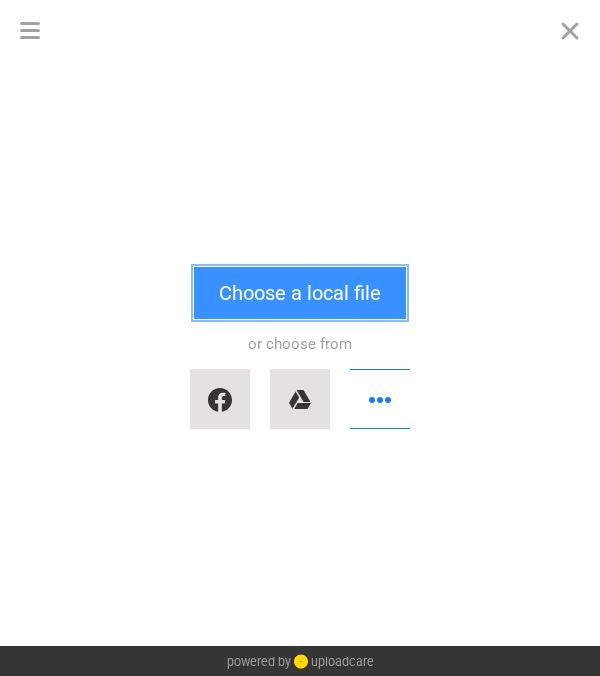 click on "Choose a local file" at bounding box center (300, 293) 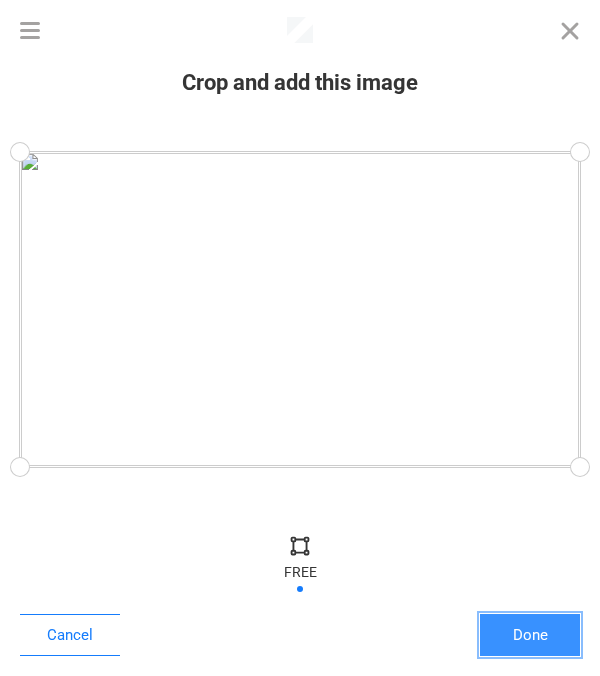 click on "Done" at bounding box center [530, 635] 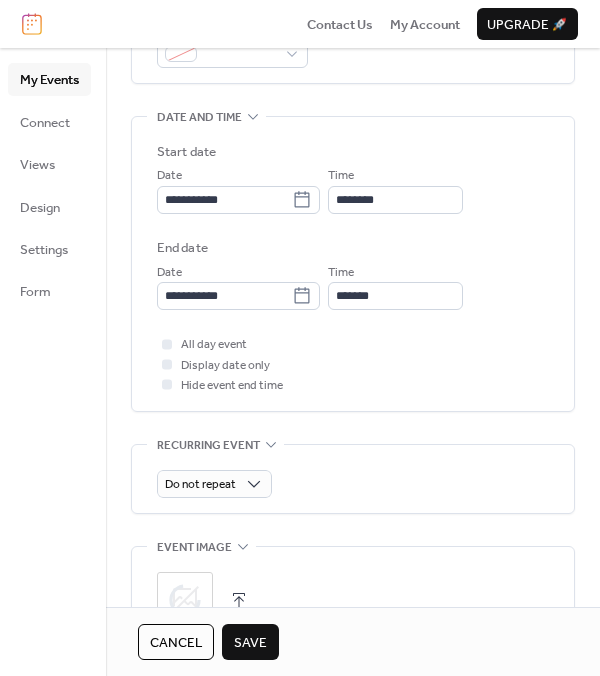 scroll, scrollTop: 559, scrollLeft: 0, axis: vertical 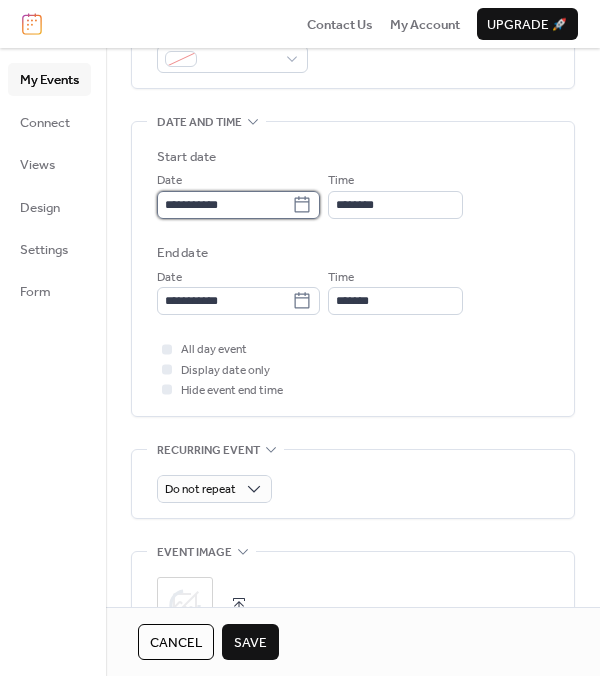click on "**********" at bounding box center [224, 205] 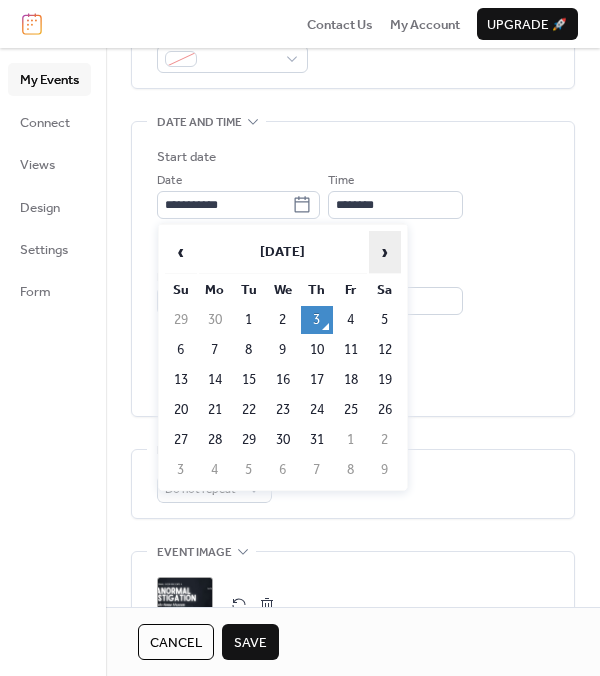 click on "›" at bounding box center (385, 252) 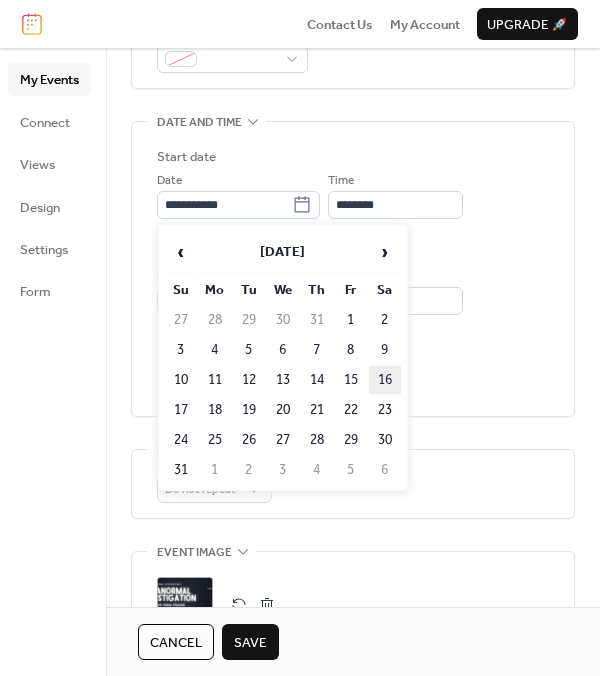 click on "16" at bounding box center (385, 380) 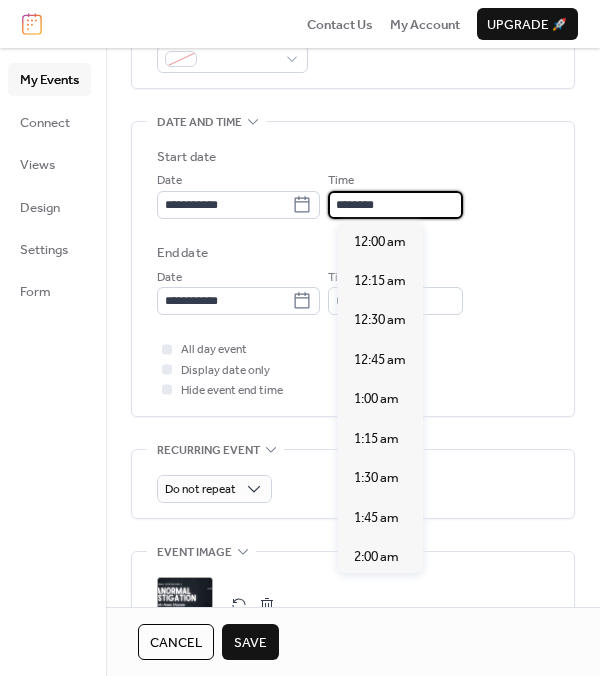 click on "********" at bounding box center (395, 205) 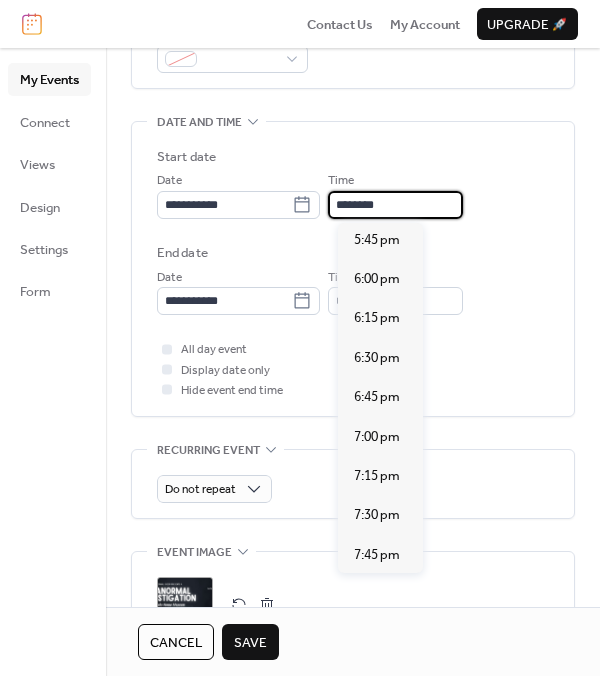 scroll, scrollTop: 2809, scrollLeft: 0, axis: vertical 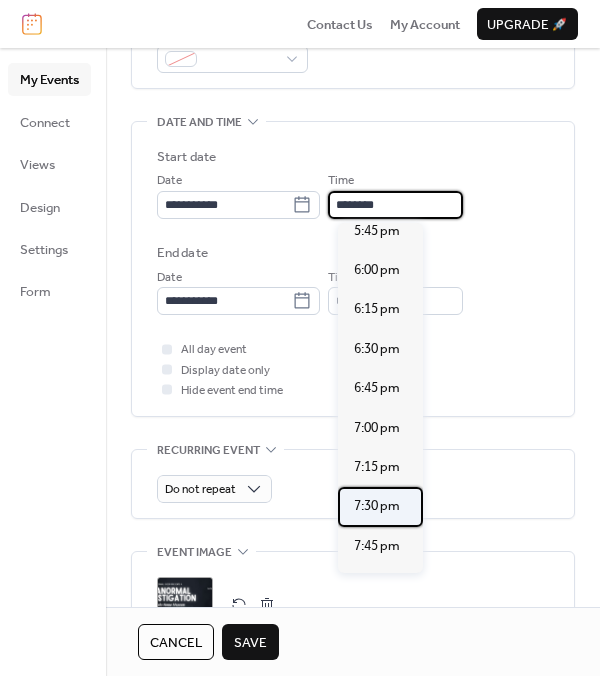 click on "7:30 pm" at bounding box center (377, 506) 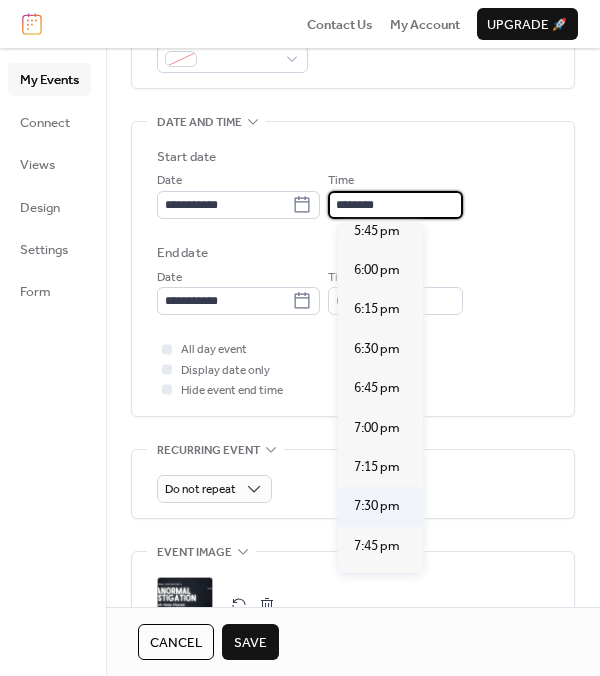 type on "*******" 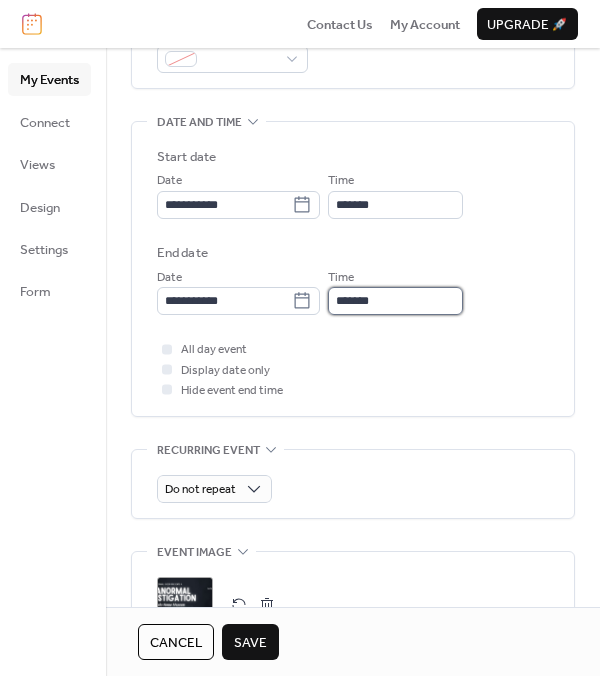 click on "*******" at bounding box center [395, 301] 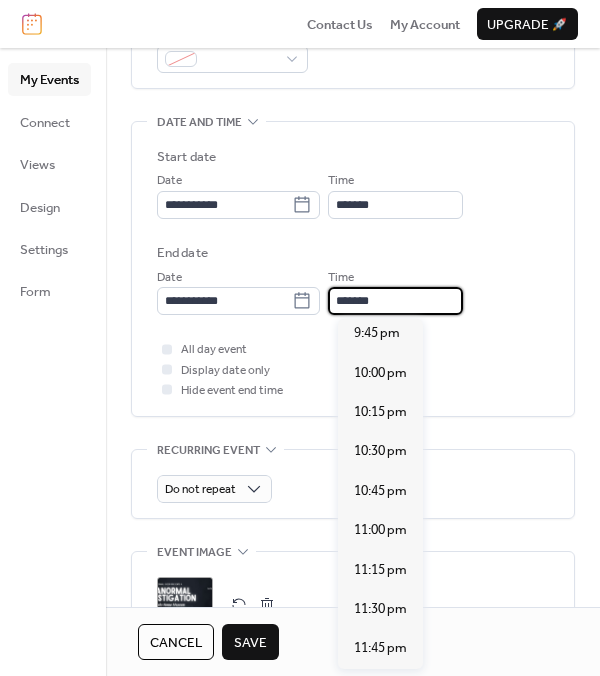 scroll, scrollTop: 325, scrollLeft: 0, axis: vertical 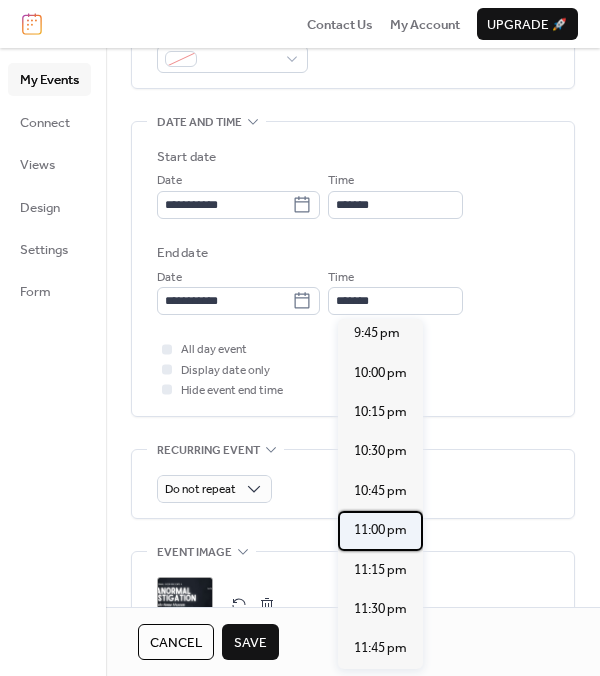 click on "11:00 pm" at bounding box center (380, 530) 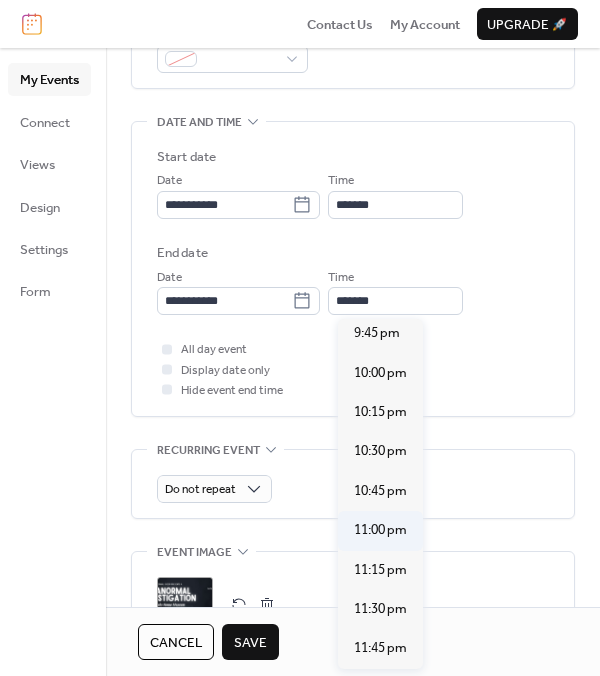type on "********" 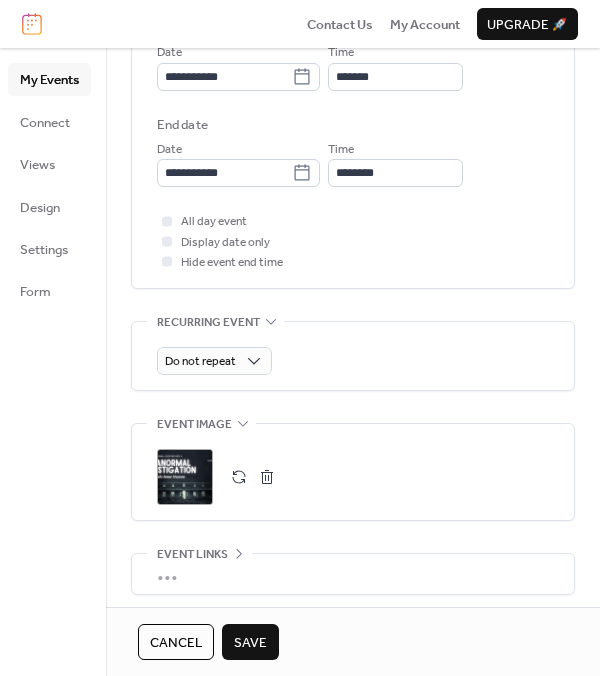 scroll, scrollTop: 717, scrollLeft: 0, axis: vertical 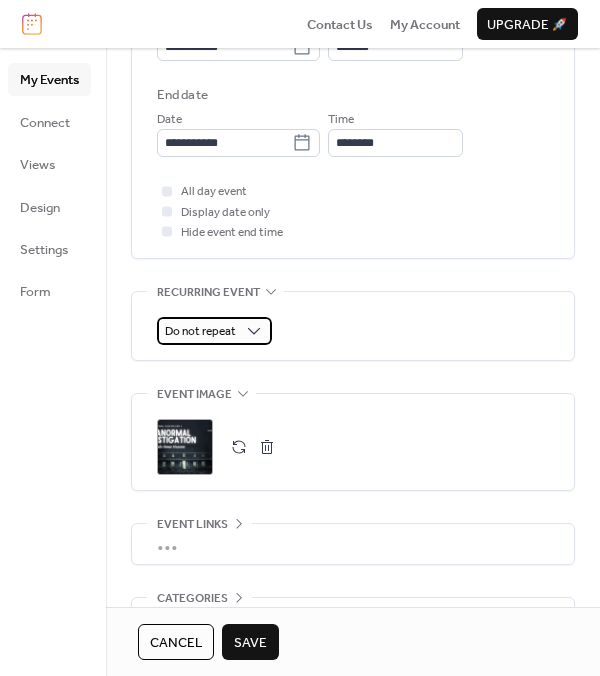 click on "Do not repeat" at bounding box center [214, 331] 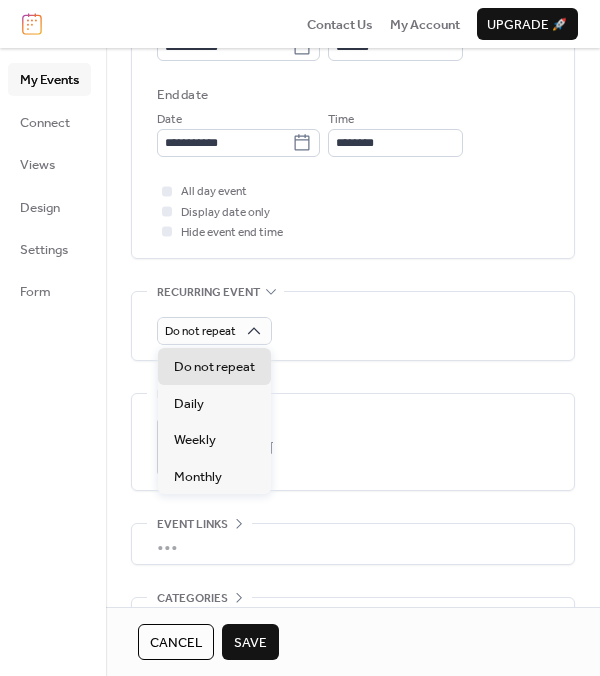 click on "Do not repeat" at bounding box center [353, 326] 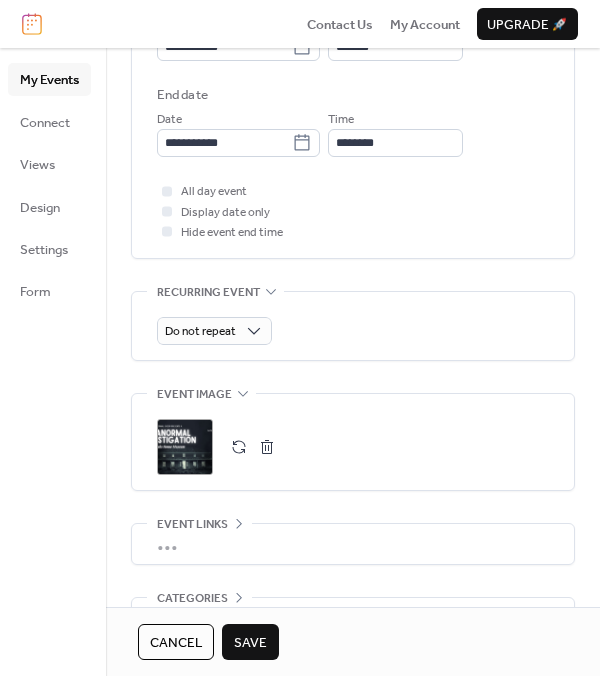 scroll, scrollTop: 843, scrollLeft: 0, axis: vertical 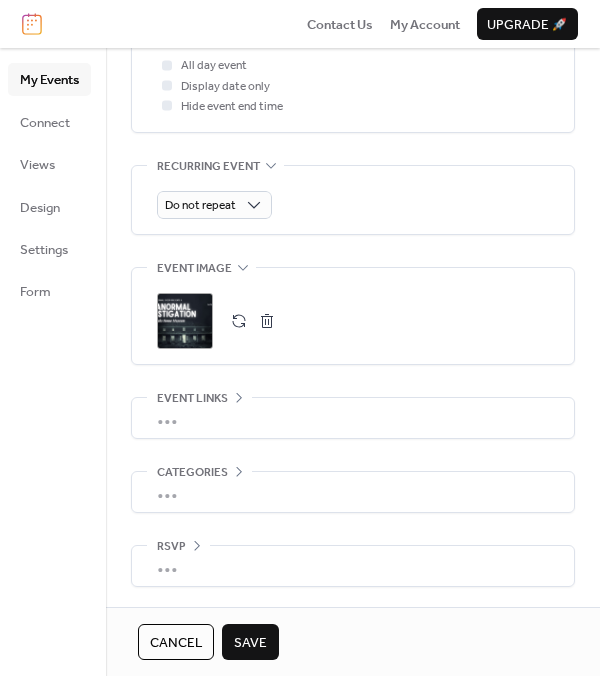 click on "•••" at bounding box center [353, 418] 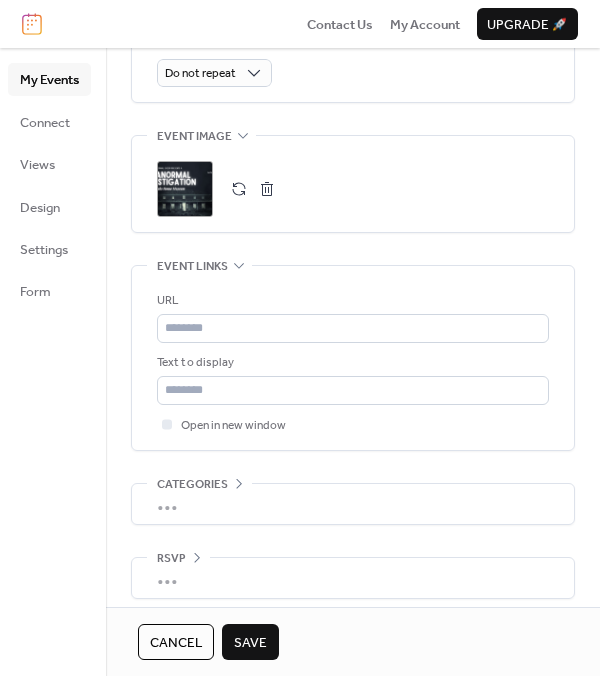 scroll, scrollTop: 987, scrollLeft: 0, axis: vertical 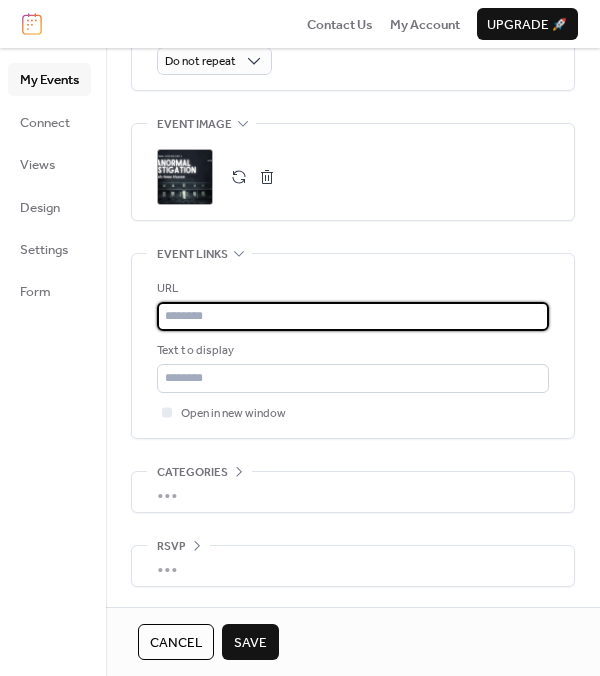 click at bounding box center [353, 316] 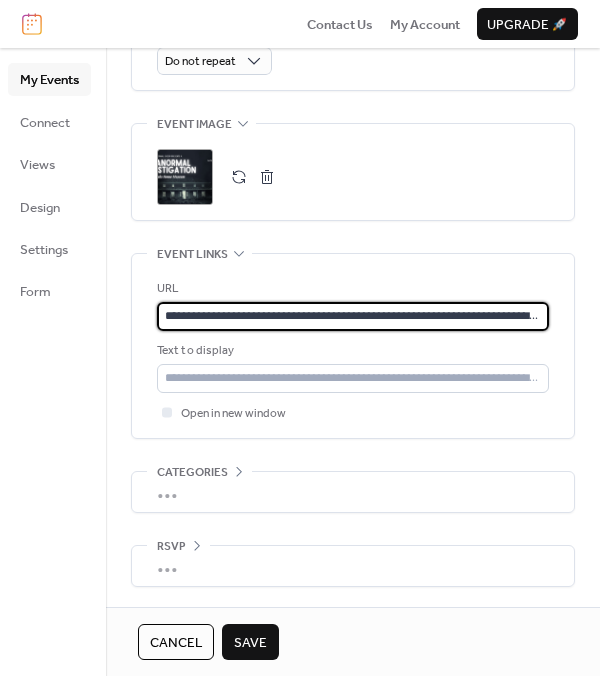 scroll, scrollTop: 0, scrollLeft: 1233, axis: horizontal 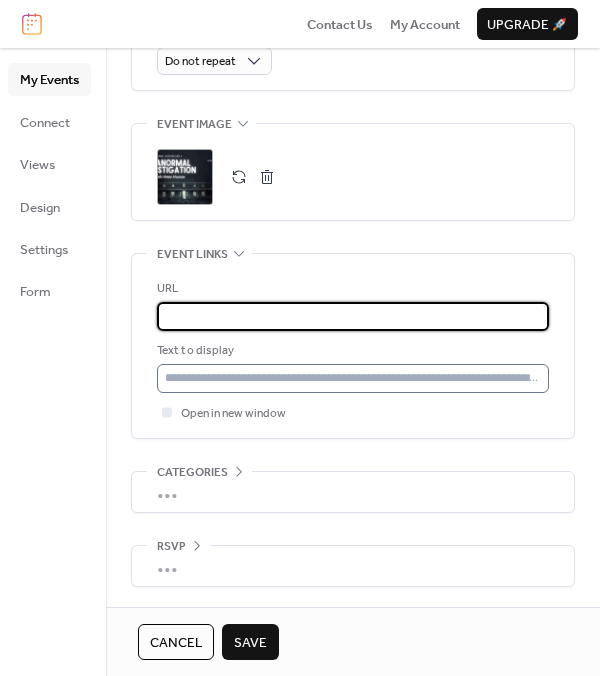 type on "**********" 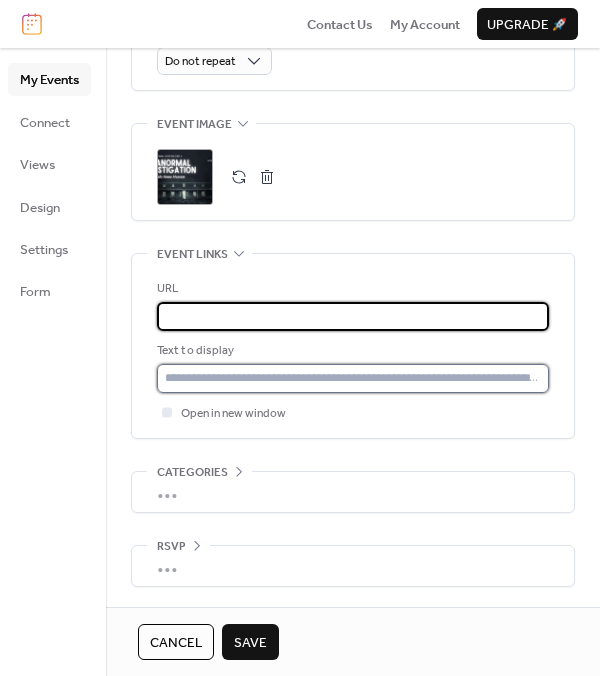 click at bounding box center [353, 378] 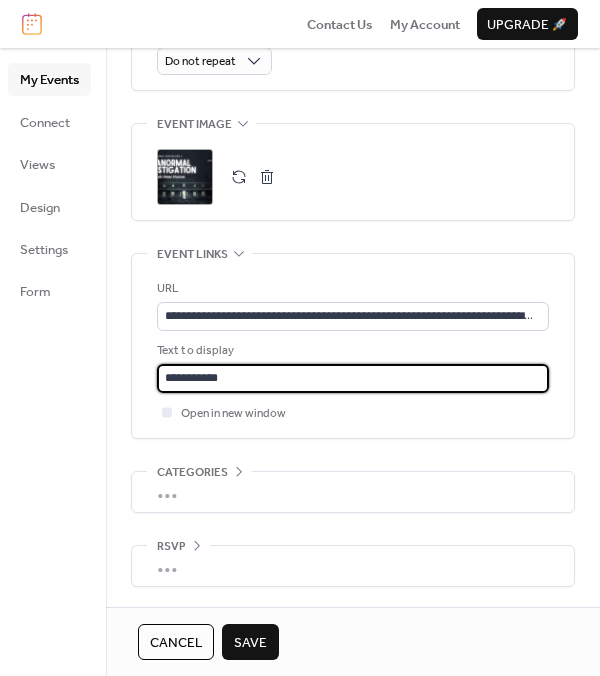 type on "**********" 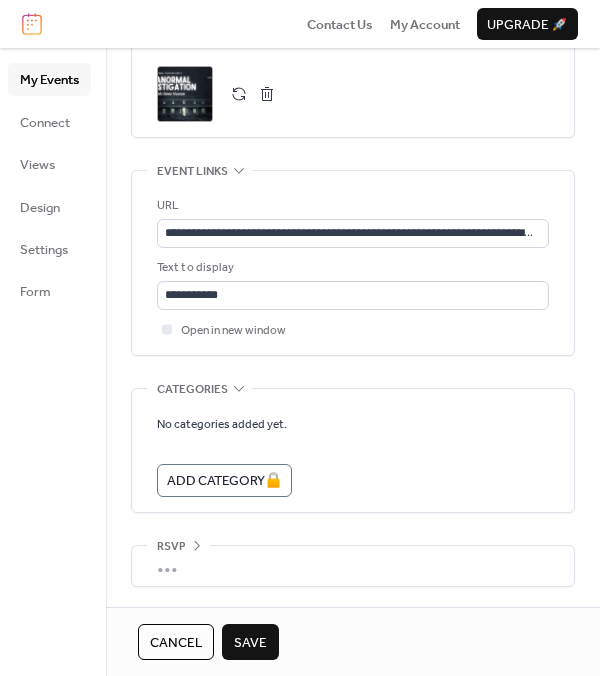 click on "•••" at bounding box center (353, 566) 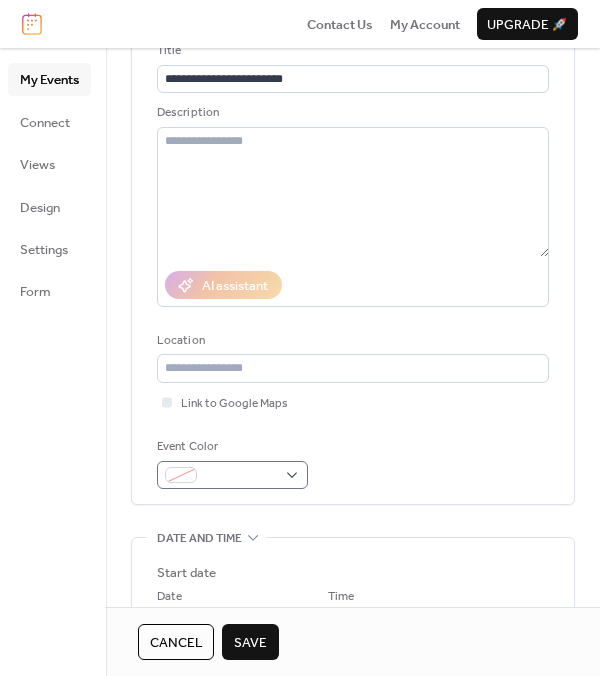 scroll, scrollTop: 0, scrollLeft: 0, axis: both 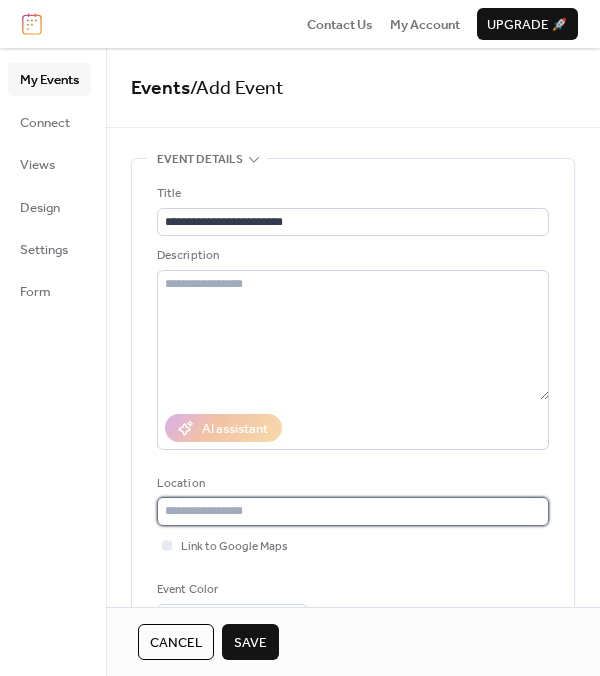 click at bounding box center (353, 511) 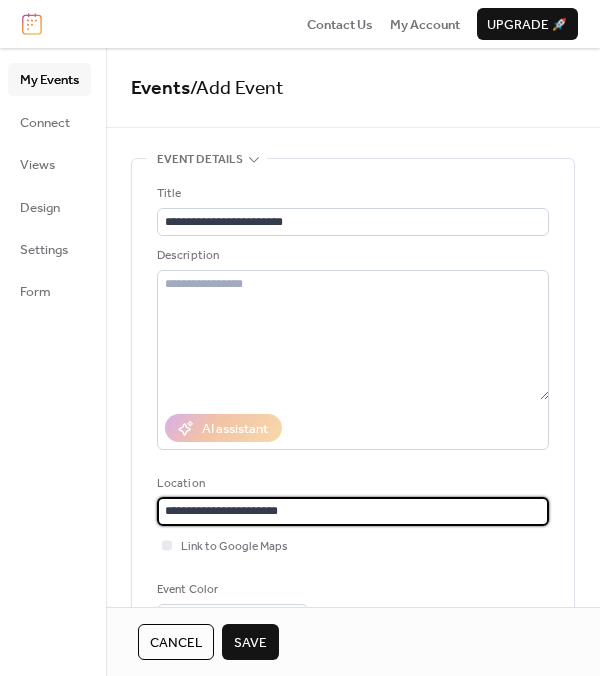 type on "**********" 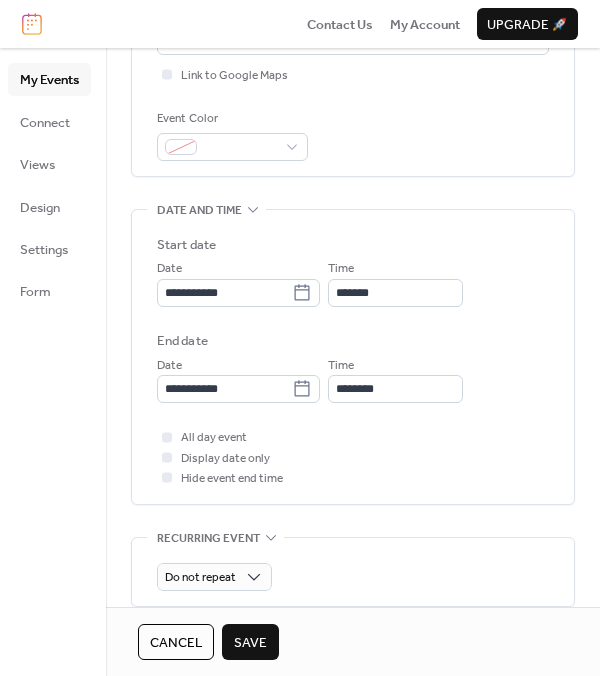 scroll, scrollTop: 1135, scrollLeft: 0, axis: vertical 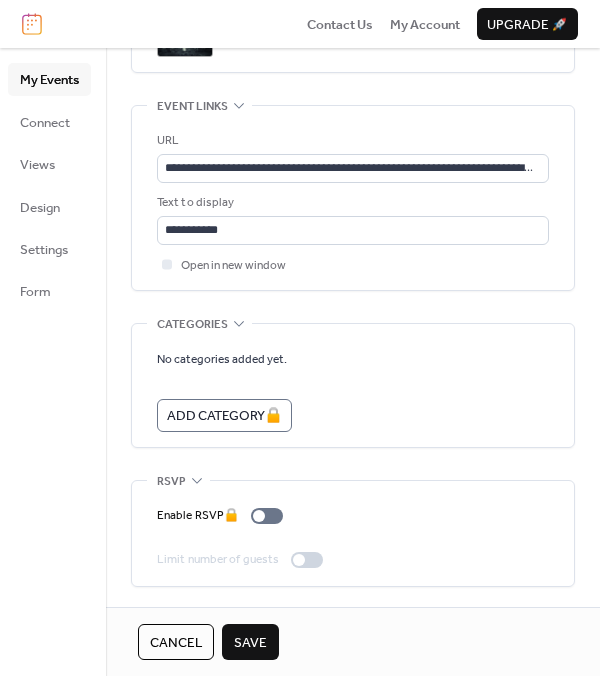 click on "Save" at bounding box center (250, 643) 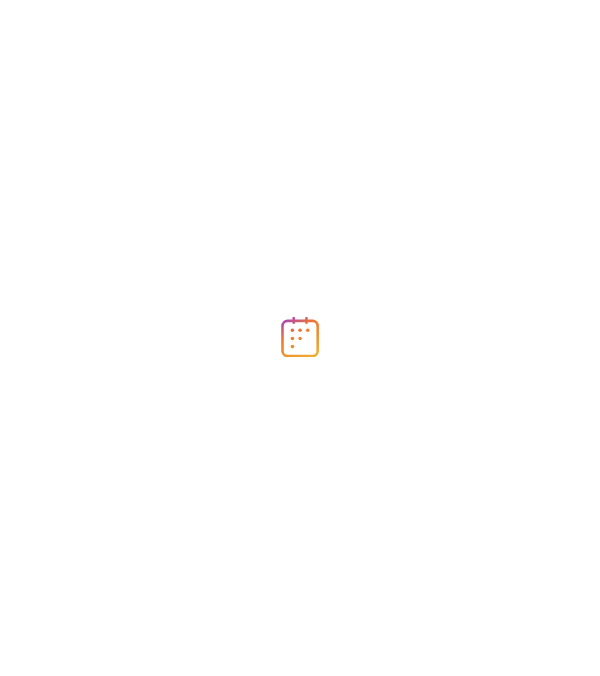 scroll, scrollTop: 0, scrollLeft: 0, axis: both 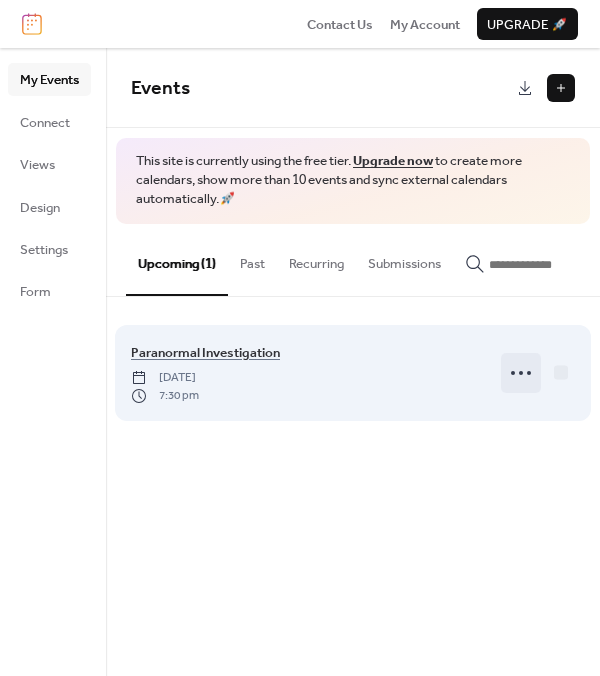 click 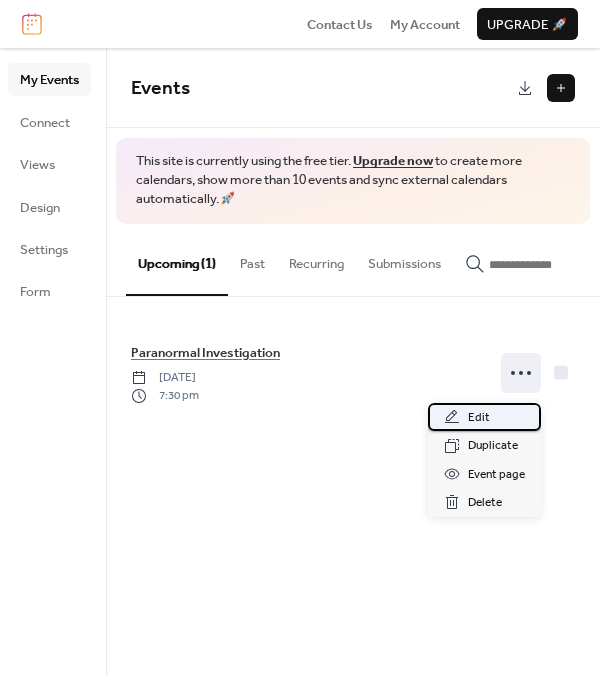 click on "Edit" at bounding box center (484, 417) 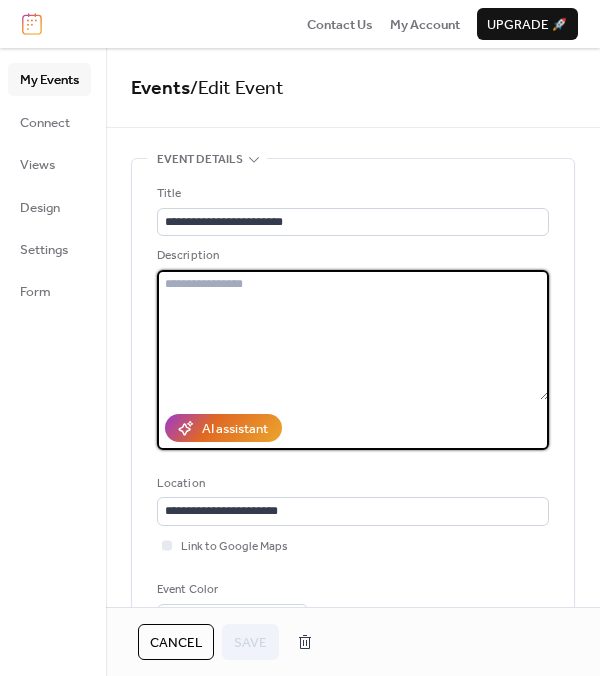 click at bounding box center (353, 335) 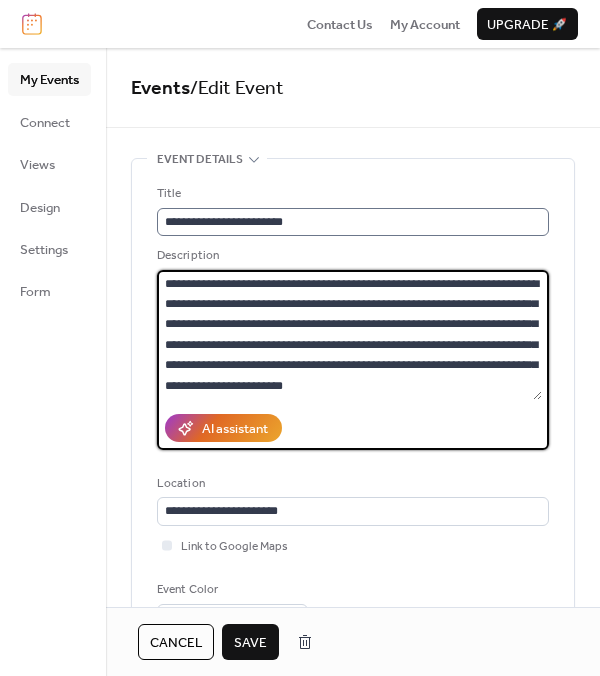type on "**********" 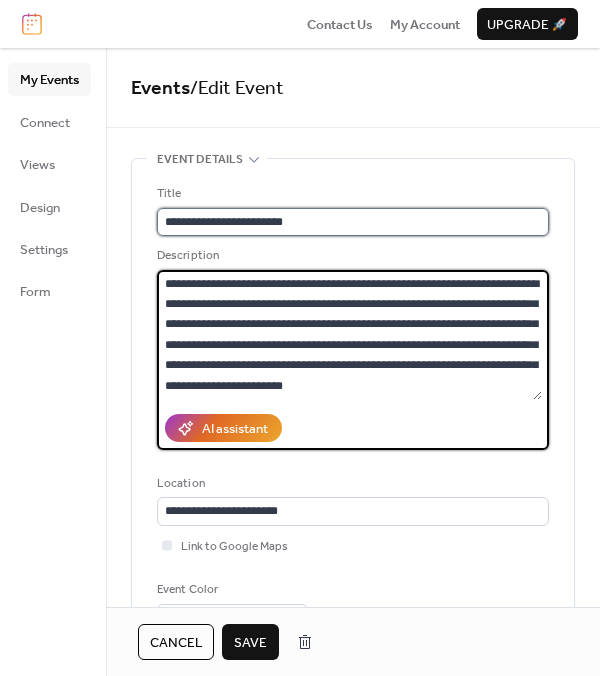 click on "**********" at bounding box center (353, 222) 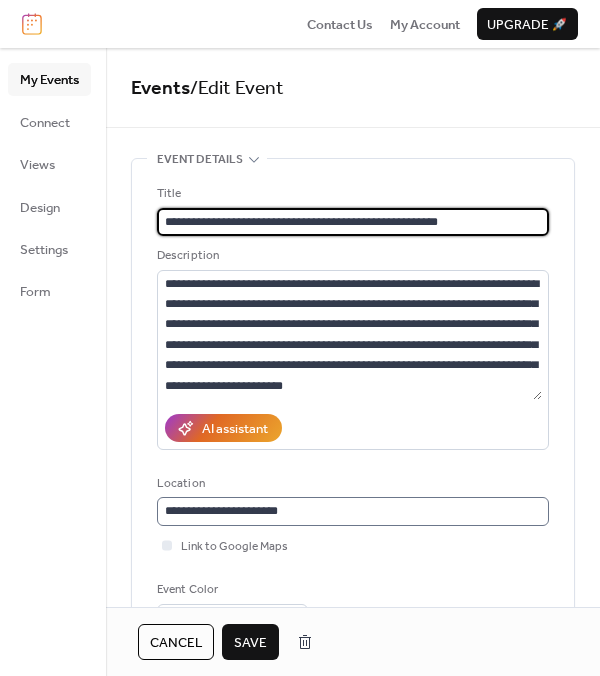 scroll, scrollTop: 0, scrollLeft: 0, axis: both 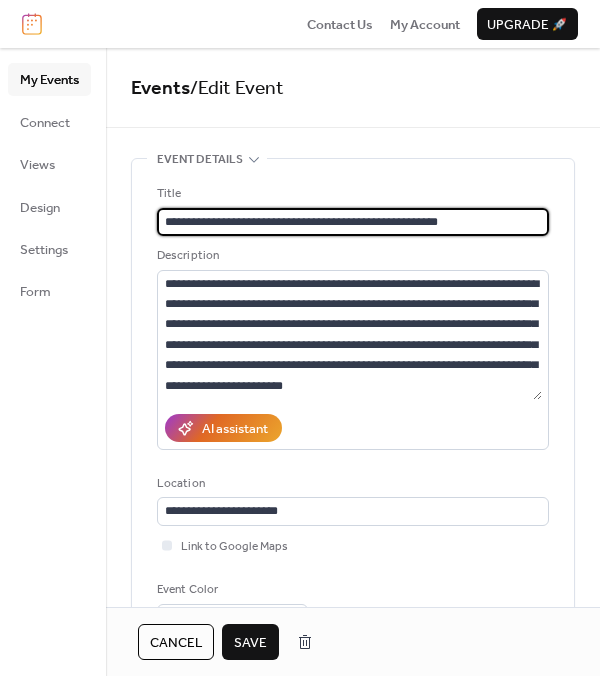 type on "**********" 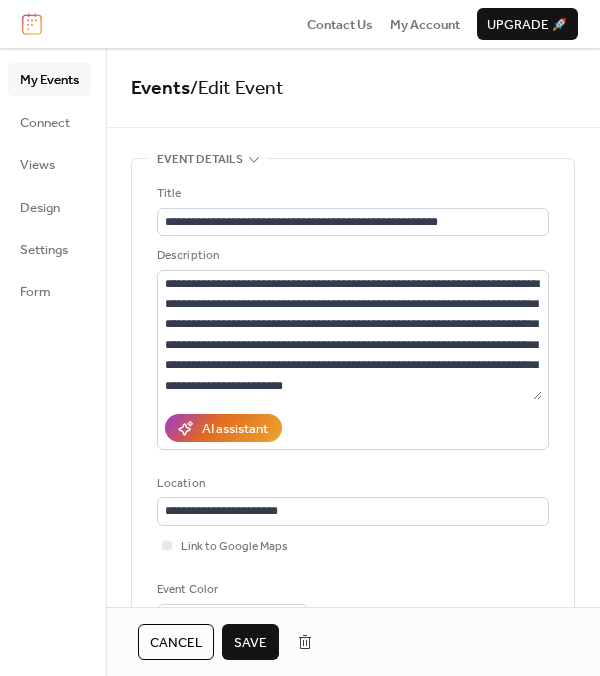 click on "Save" at bounding box center [250, 642] 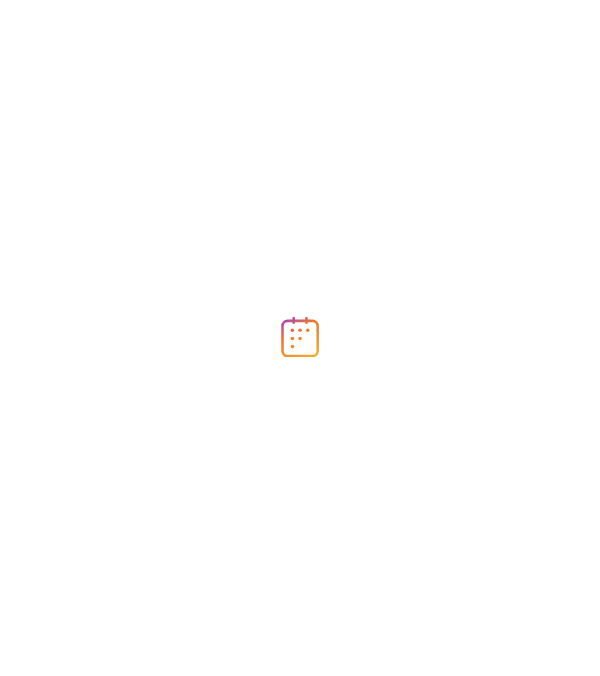 scroll, scrollTop: 0, scrollLeft: 0, axis: both 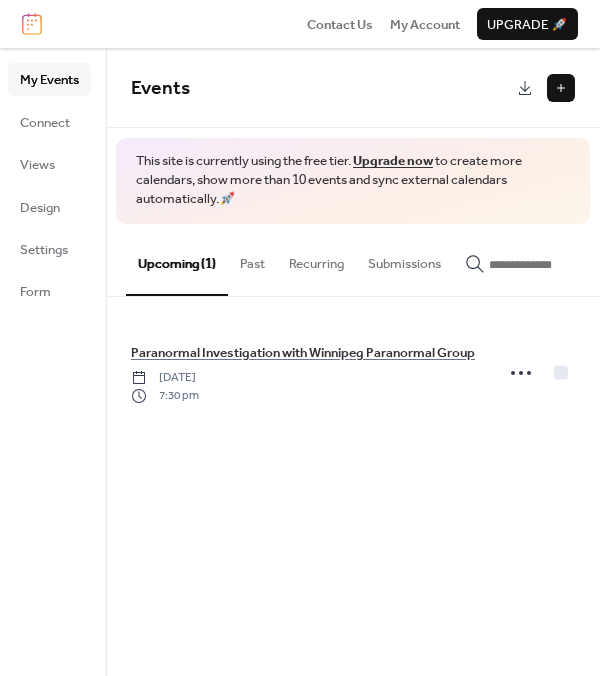 click at bounding box center (561, 88) 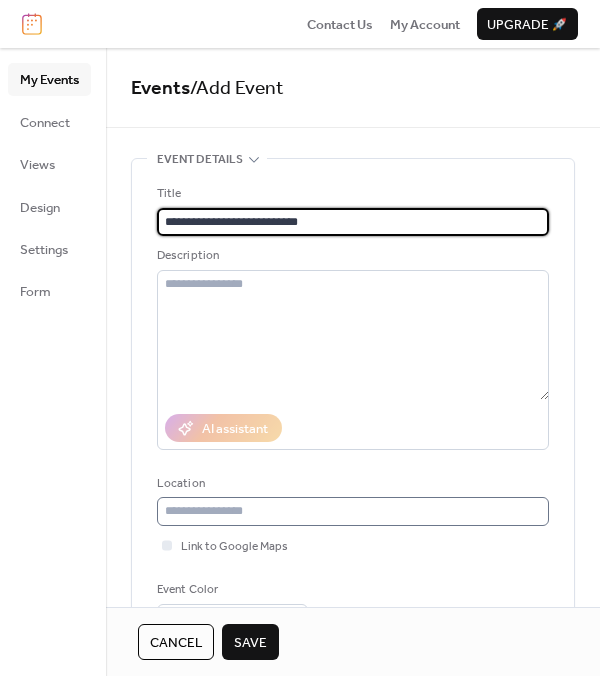 type on "**********" 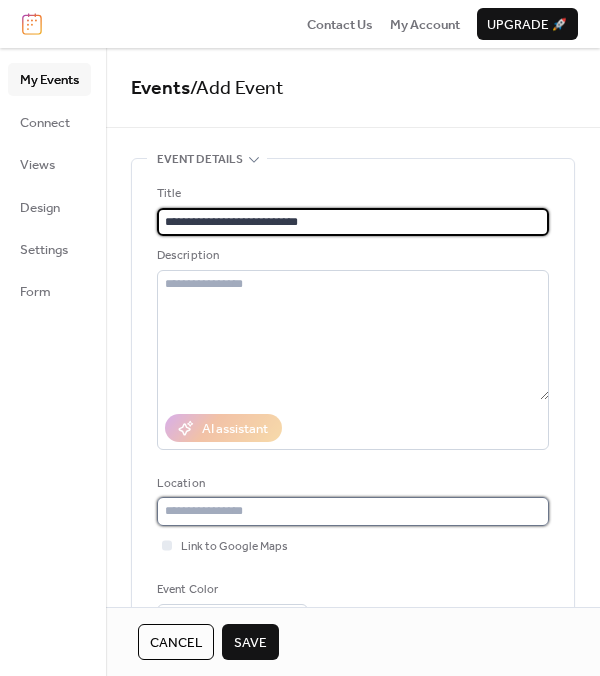 click at bounding box center [353, 511] 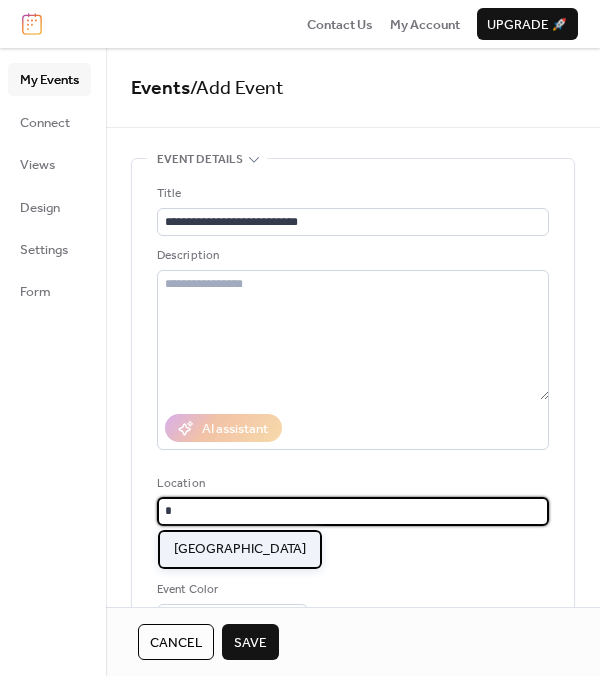 click on "[GEOGRAPHIC_DATA]" at bounding box center [240, 549] 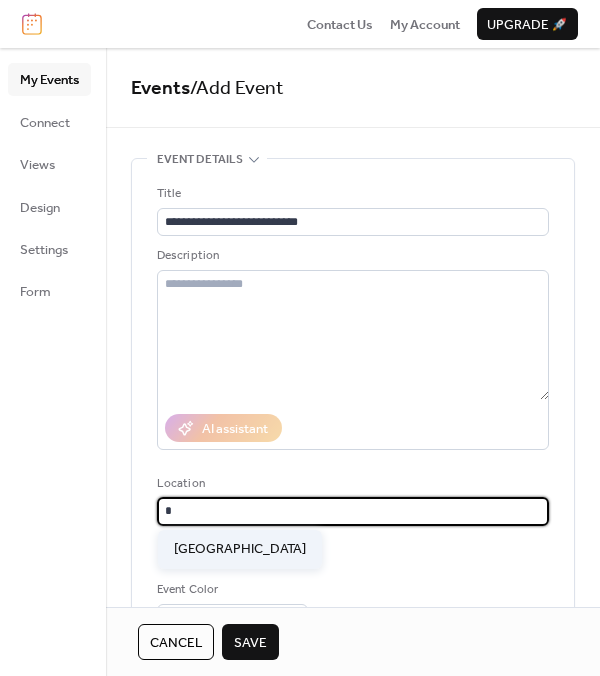 type on "**********" 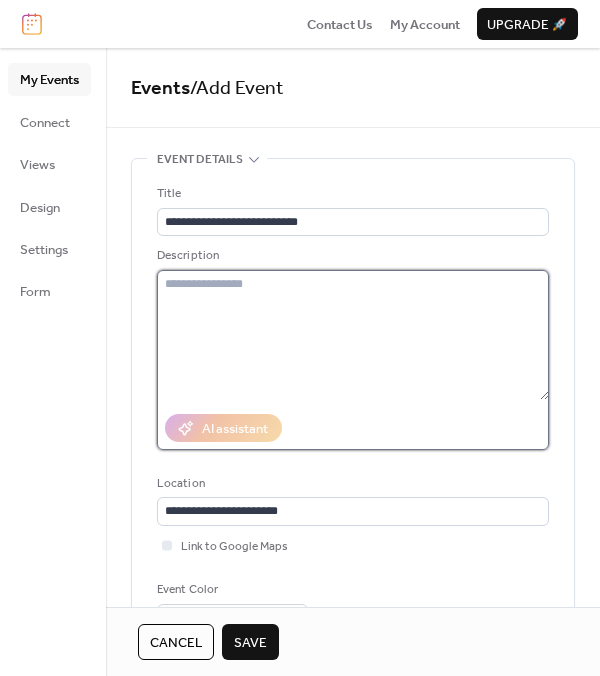 click at bounding box center (353, 335) 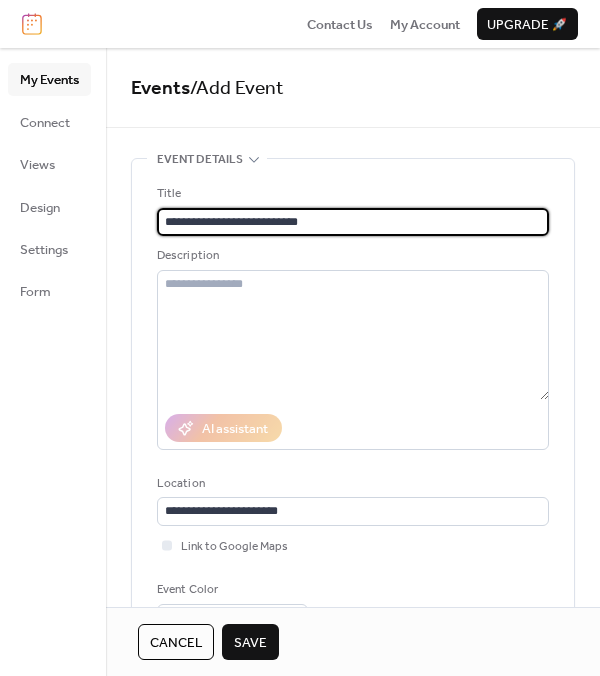 click on "**********" at bounding box center [353, 222] 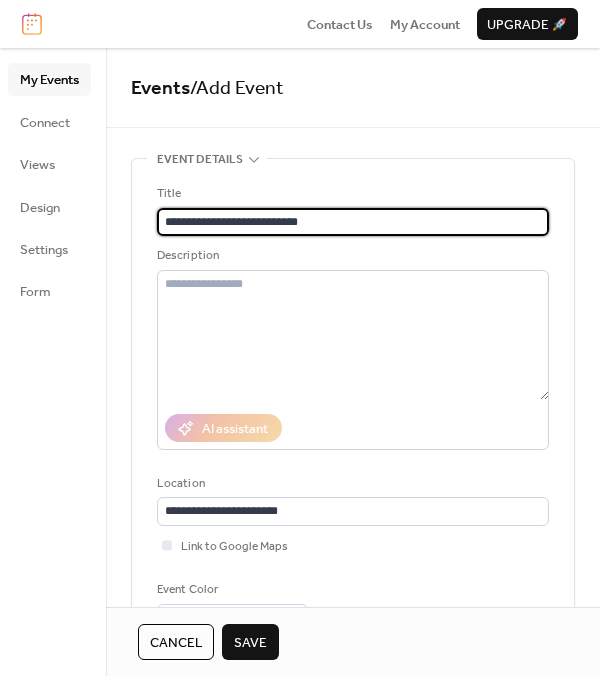 drag, startPoint x: 355, startPoint y: 224, endPoint x: 174, endPoint y: 228, distance: 181.04419 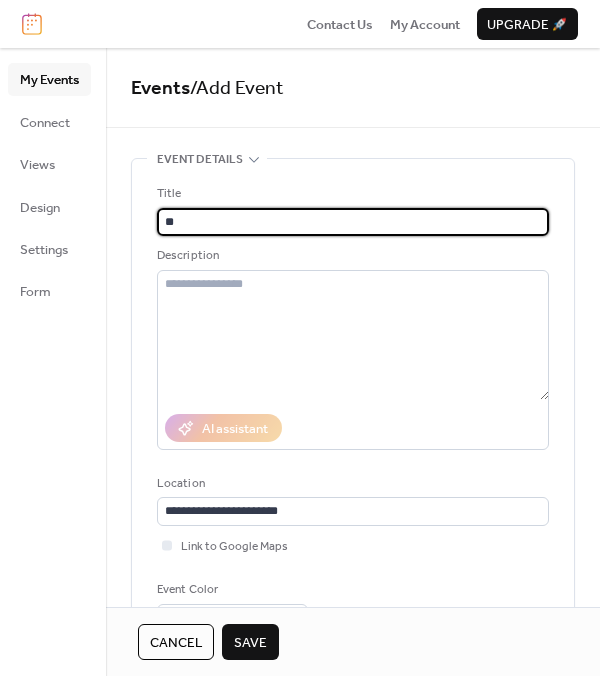 type on "*" 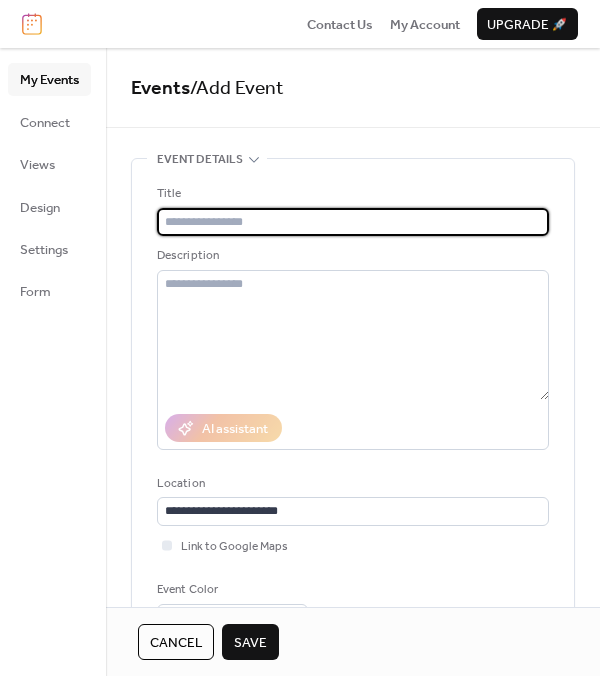 scroll, scrollTop: 0, scrollLeft: 0, axis: both 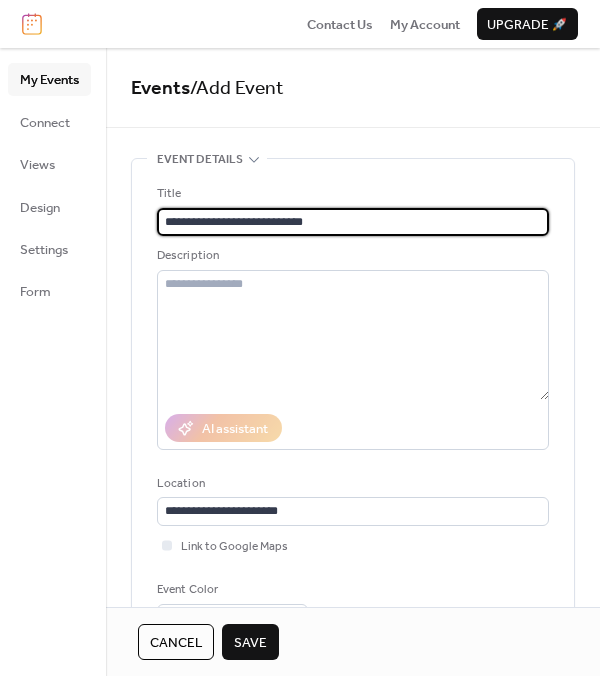 type on "**********" 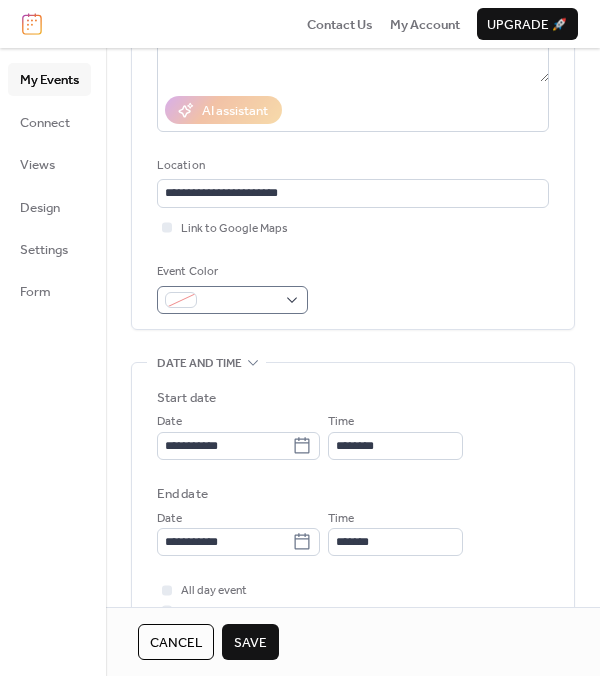 scroll, scrollTop: 320, scrollLeft: 0, axis: vertical 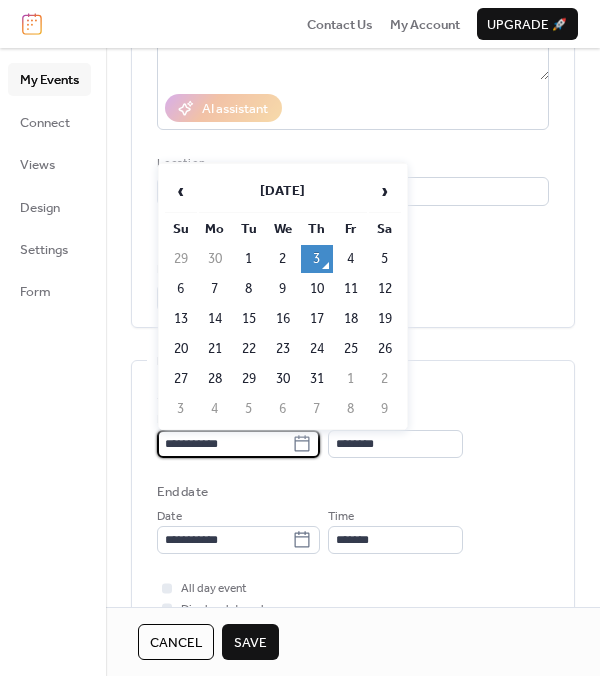 click on "**********" at bounding box center (224, 444) 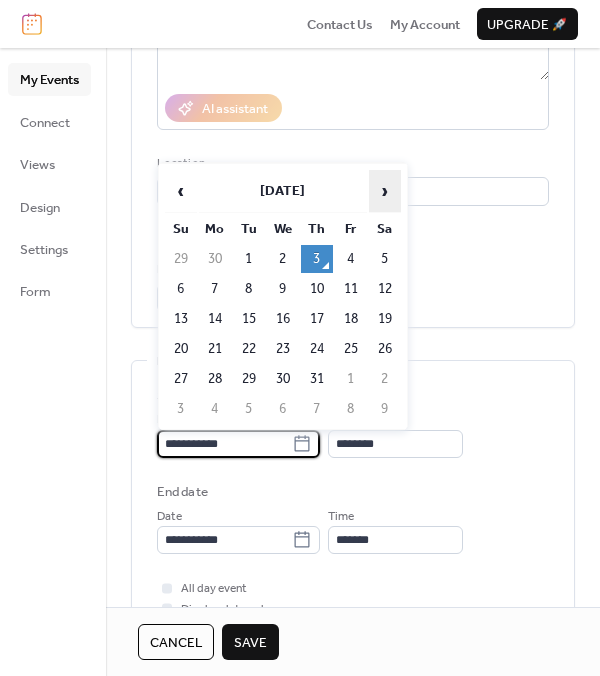 click on "›" at bounding box center (385, 191) 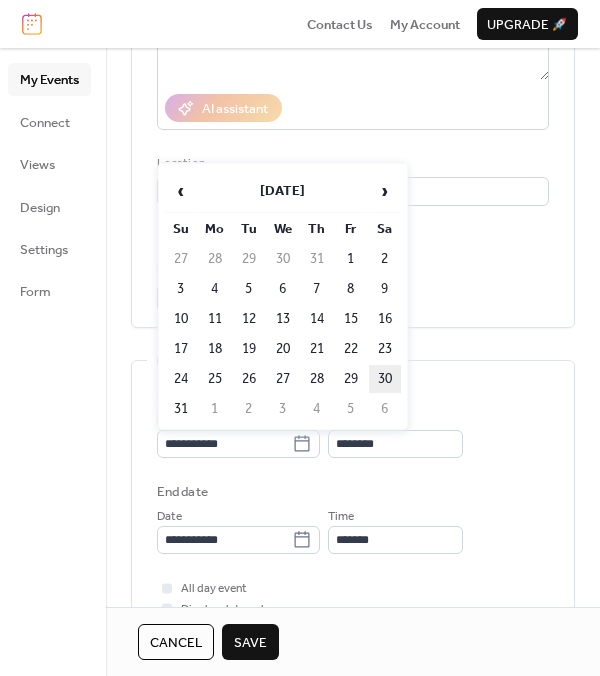 click on "30" at bounding box center (385, 379) 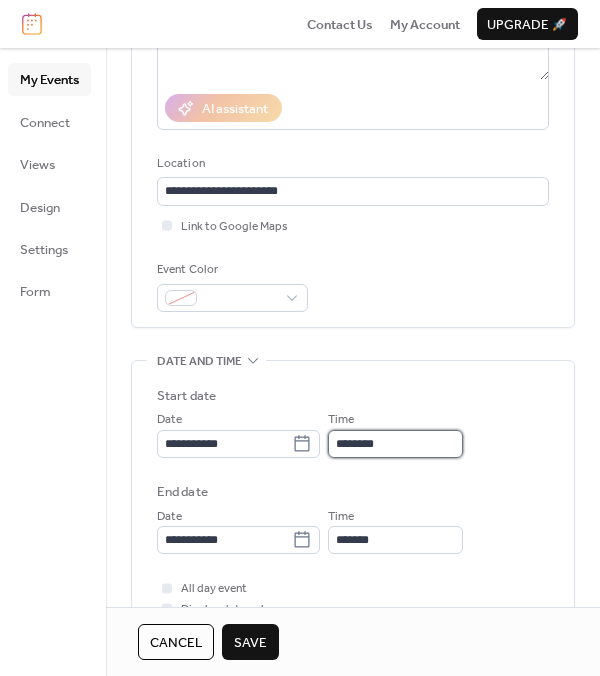 click on "********" at bounding box center [395, 444] 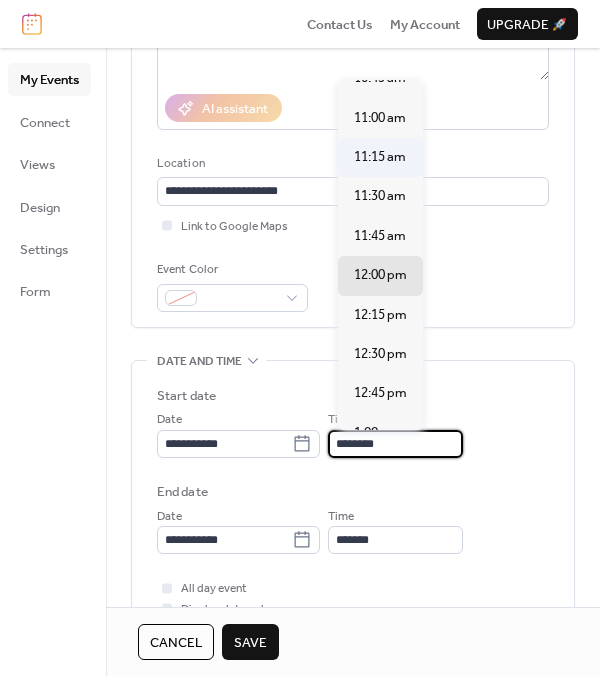 scroll, scrollTop: 1714, scrollLeft: 0, axis: vertical 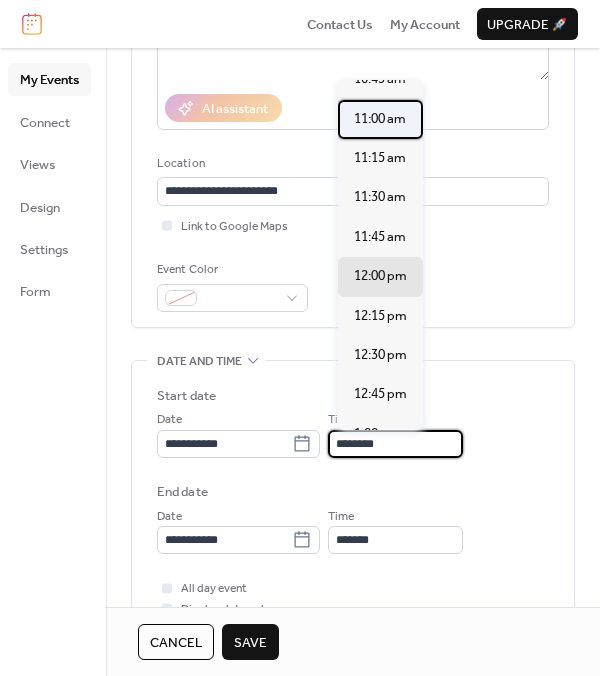 click on "11:00 am" at bounding box center (380, 119) 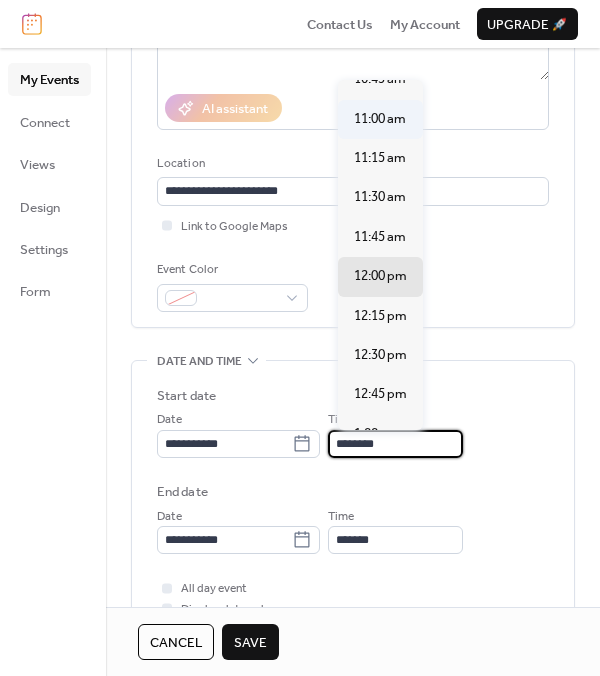 type on "********" 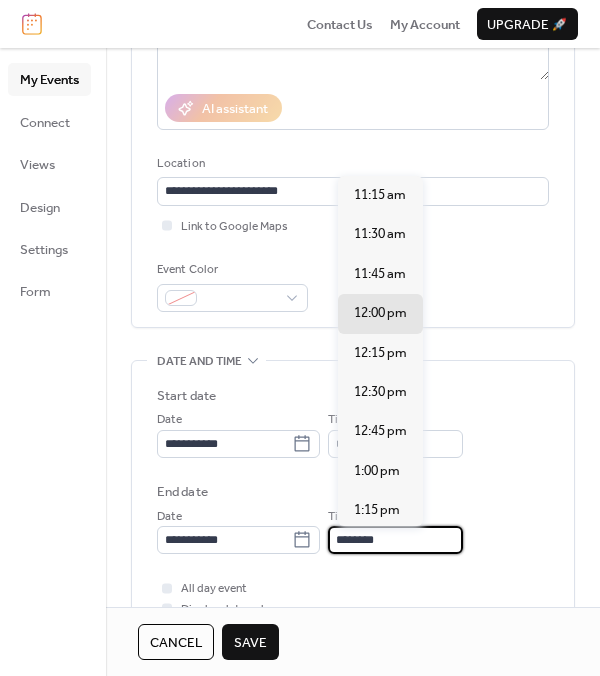 click on "********" at bounding box center (395, 540) 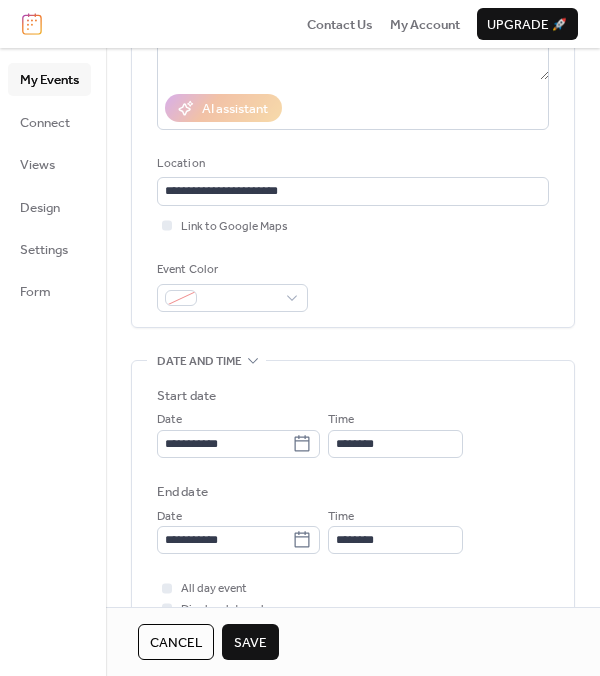 click on "**********" at bounding box center (353, 513) 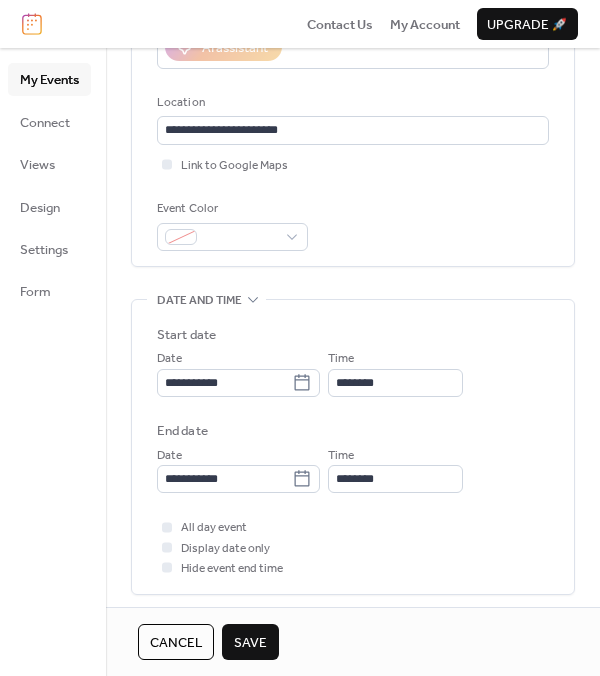 scroll, scrollTop: 405, scrollLeft: 0, axis: vertical 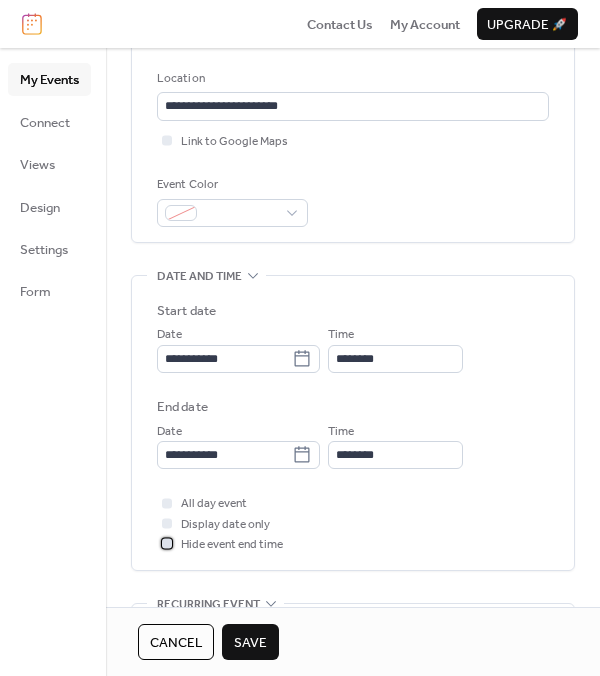 click at bounding box center [167, 544] 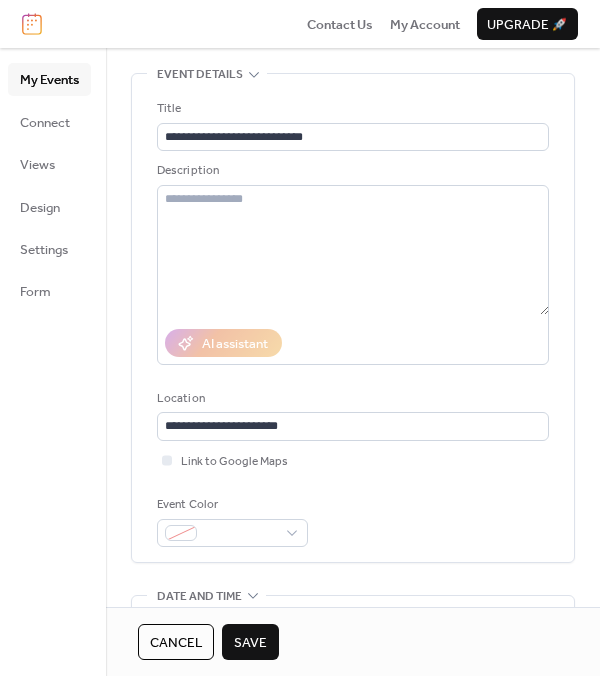scroll, scrollTop: 52, scrollLeft: 0, axis: vertical 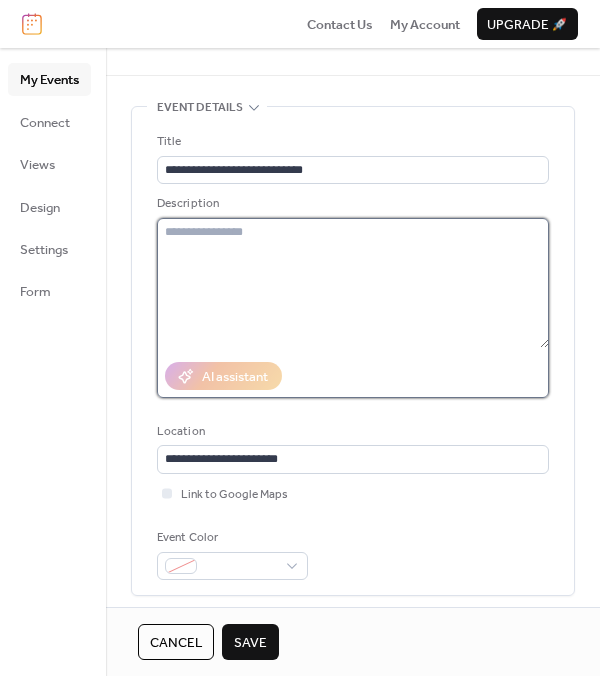 click at bounding box center (353, 283) 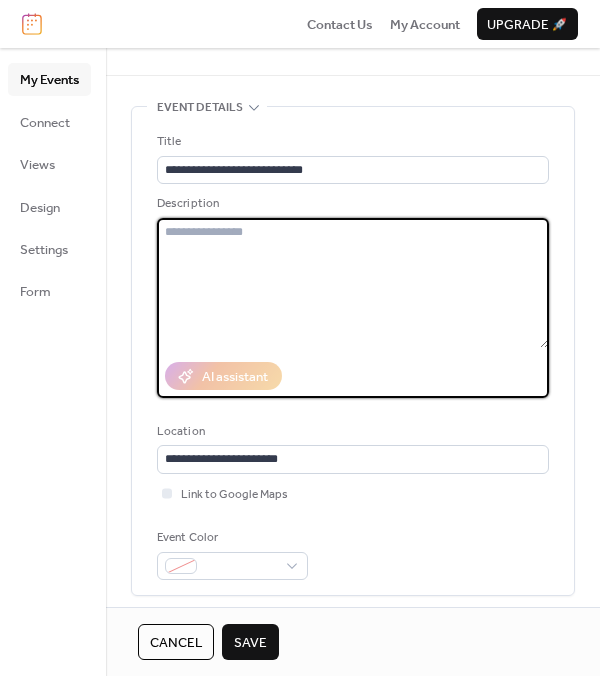 paste on "**********" 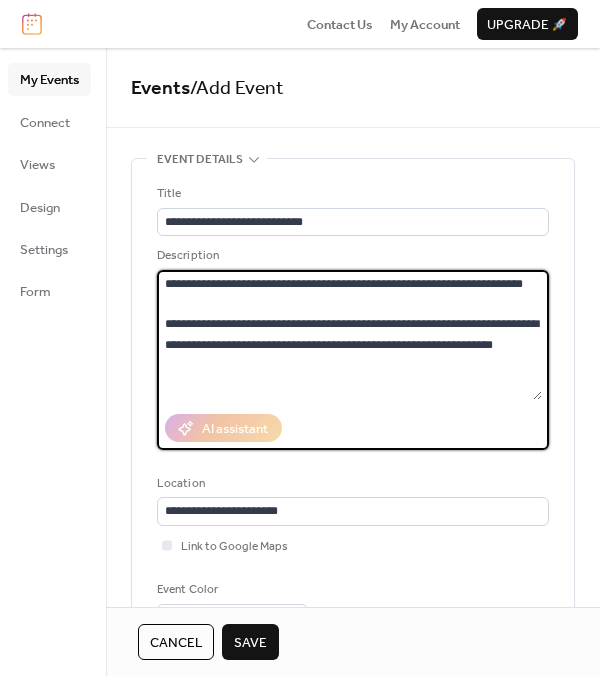 scroll, scrollTop: 2, scrollLeft: 0, axis: vertical 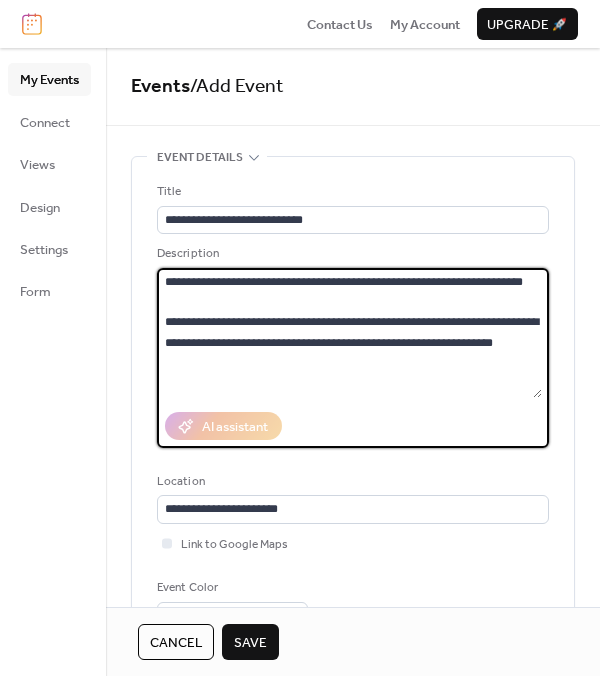 click on "**********" at bounding box center (349, 333) 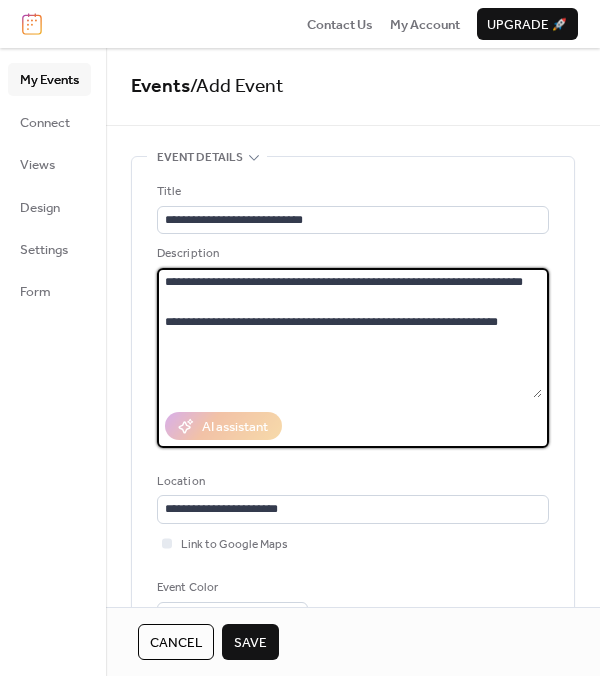 click on "**********" at bounding box center [349, 333] 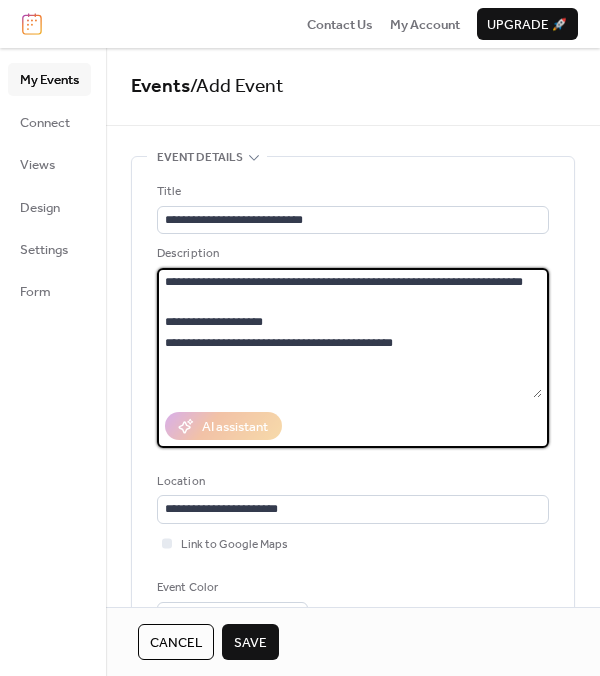 click on "**********" at bounding box center (349, 333) 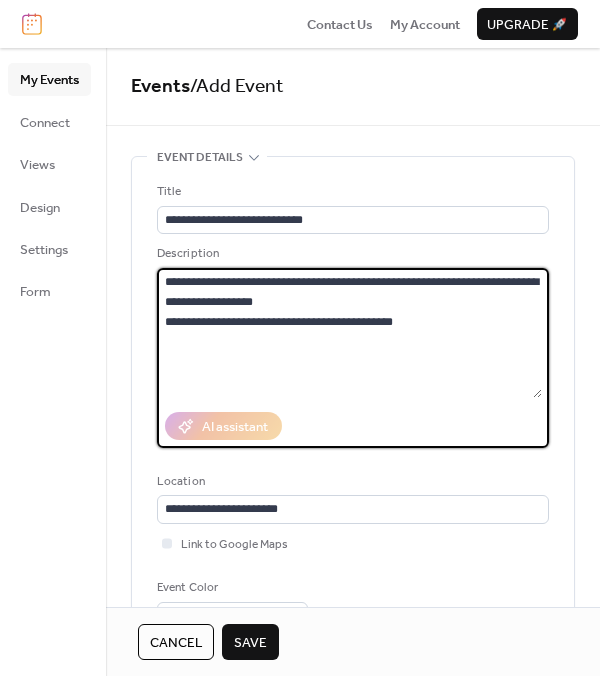 drag, startPoint x: 320, startPoint y: 294, endPoint x: 206, endPoint y: 299, distance: 114.1096 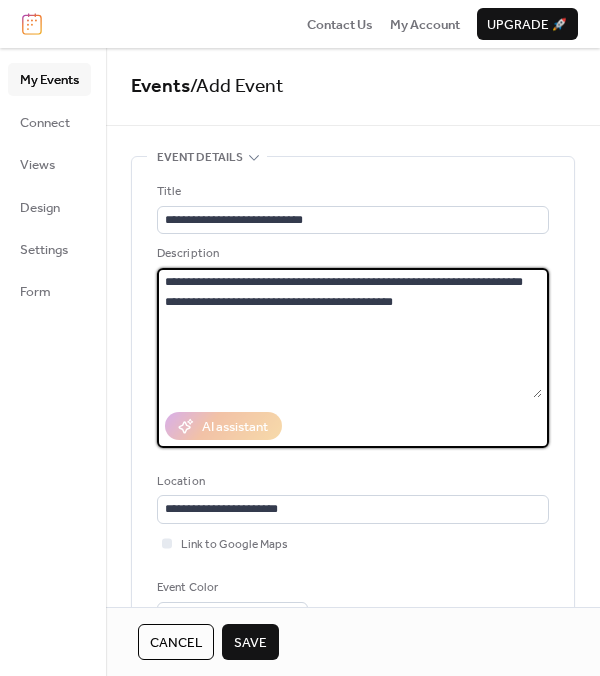 click on "**********" at bounding box center (349, 333) 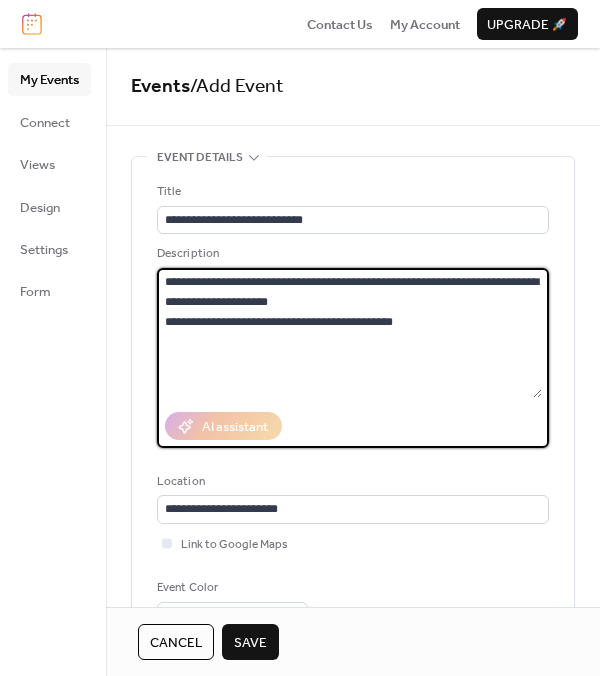 click on "**********" at bounding box center (349, 333) 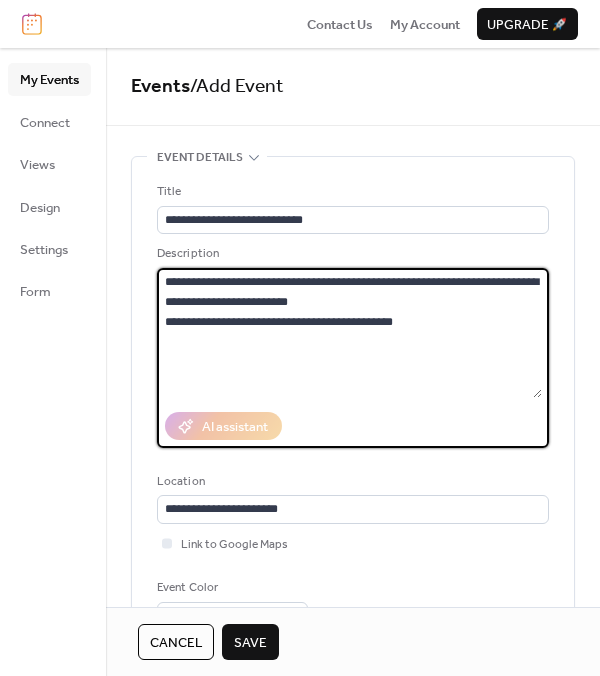 click on "**********" at bounding box center (349, 333) 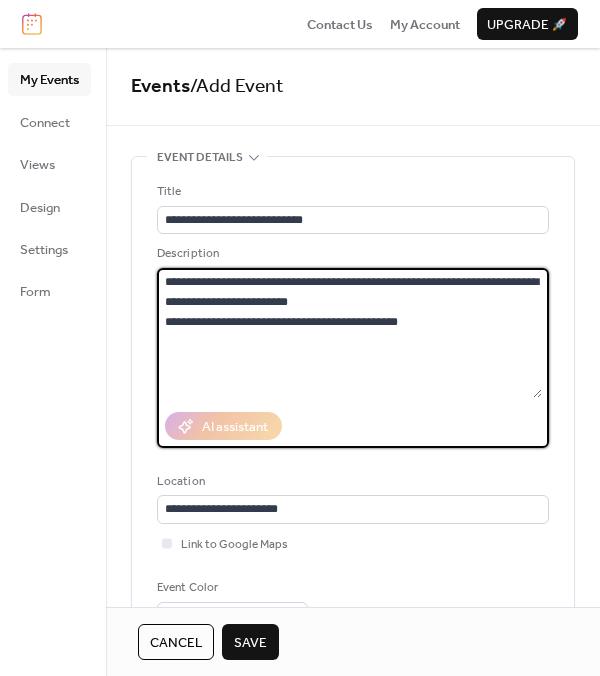 click on "**********" at bounding box center [349, 333] 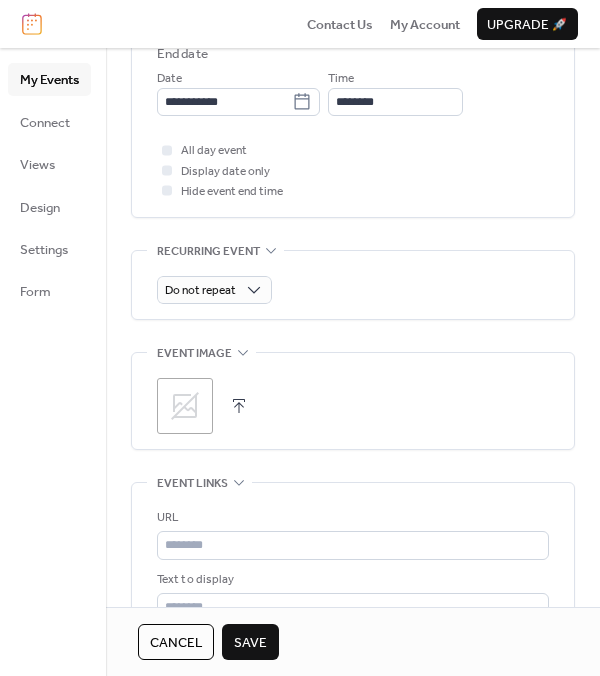scroll, scrollTop: 761, scrollLeft: 0, axis: vertical 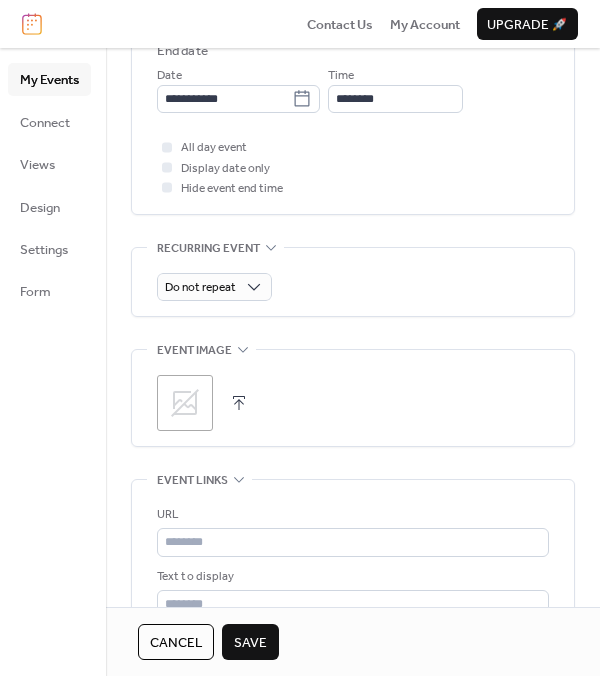 type on "**********" 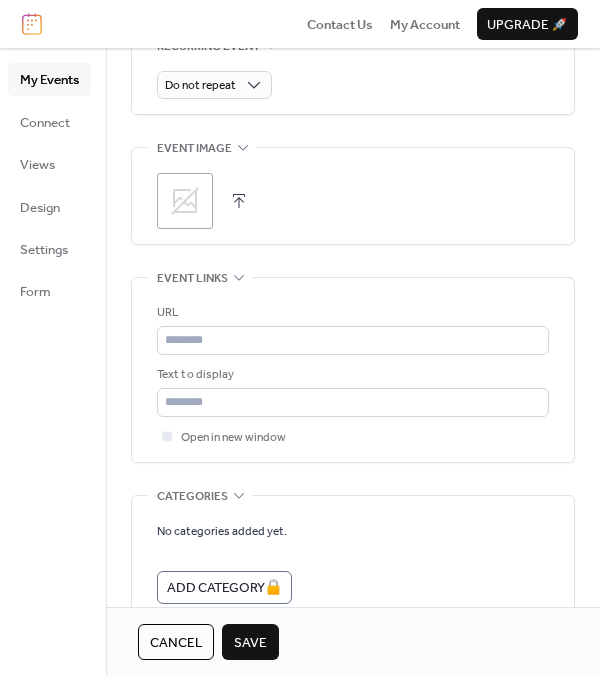 scroll, scrollTop: 982, scrollLeft: 0, axis: vertical 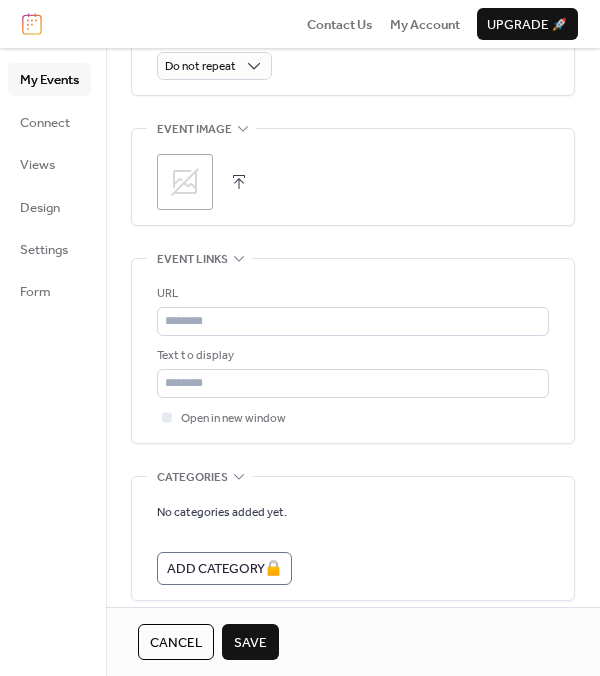 click 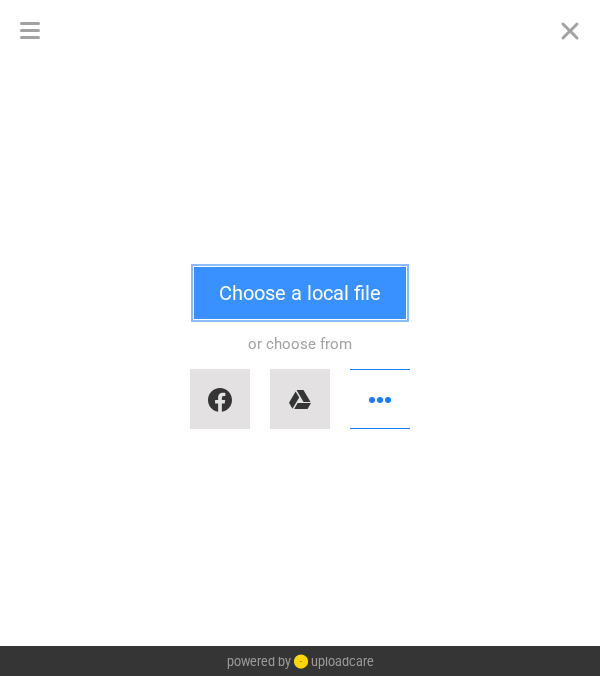 click on "Choose a local file" at bounding box center [300, 293] 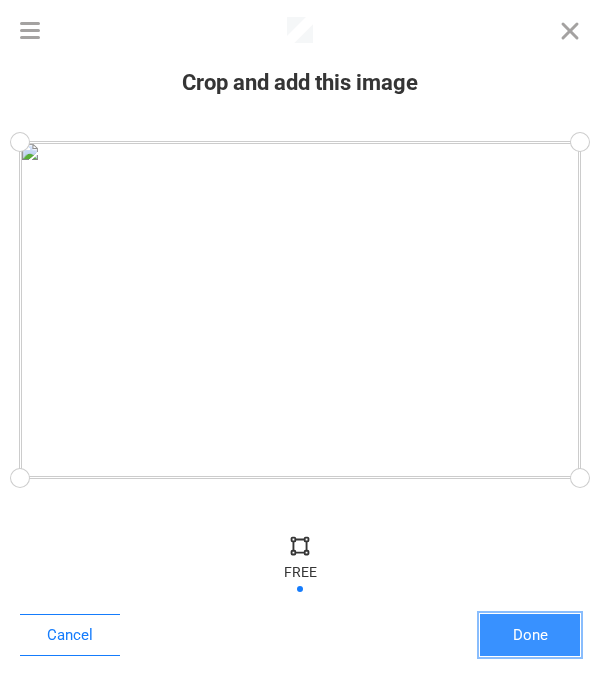 click on "Done" at bounding box center (530, 635) 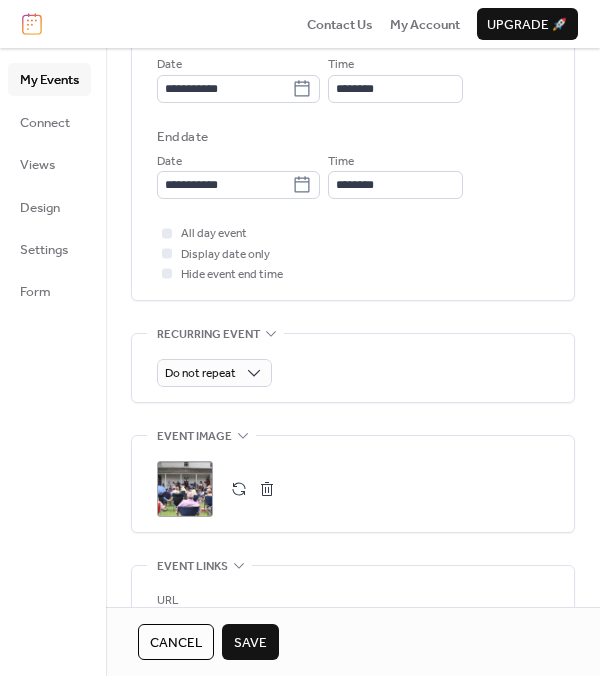 scroll, scrollTop: 870, scrollLeft: 0, axis: vertical 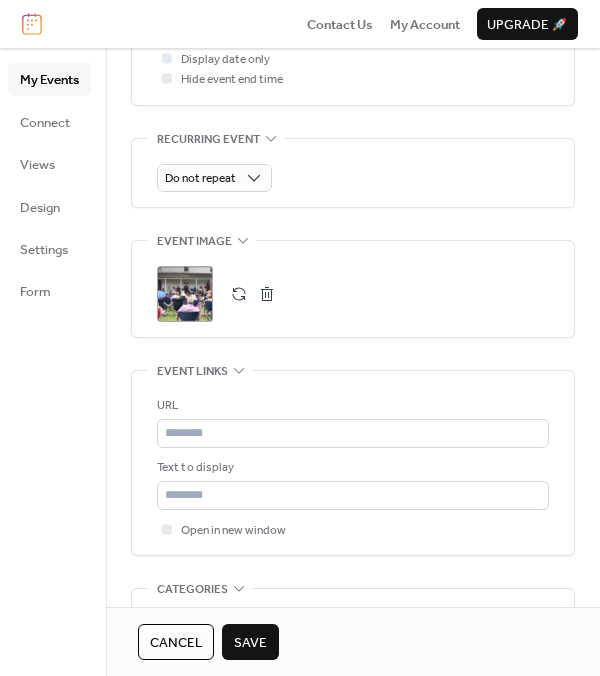 click on "Save" at bounding box center (250, 643) 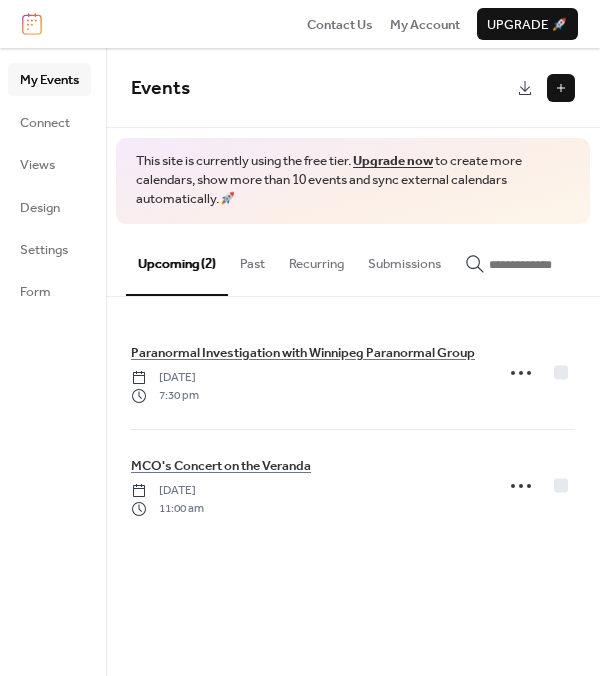 click at bounding box center [561, 88] 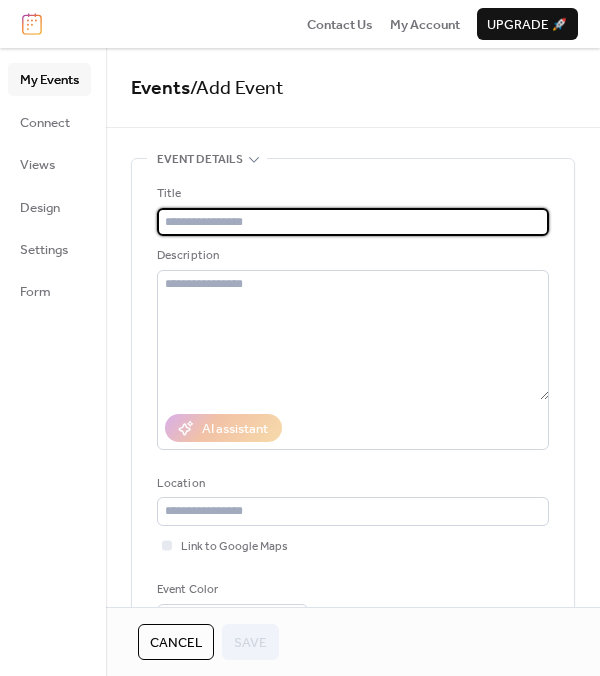 click on "My Events" at bounding box center [49, 80] 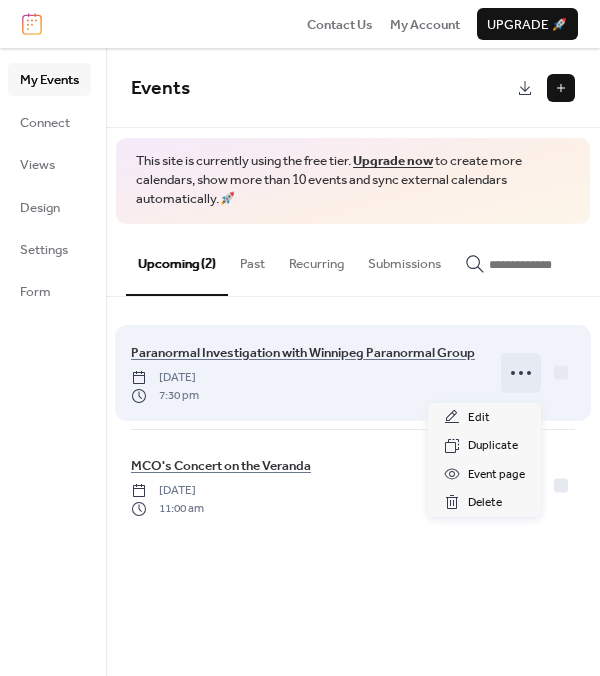 click 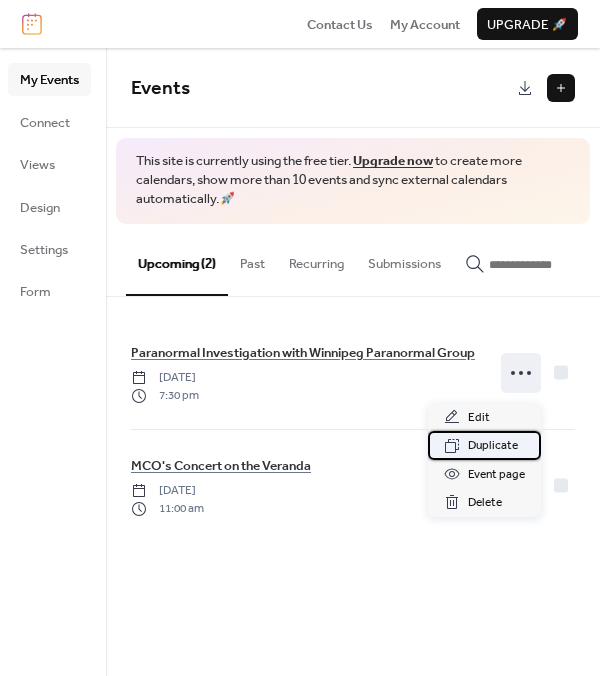 click on "Duplicate" at bounding box center (493, 446) 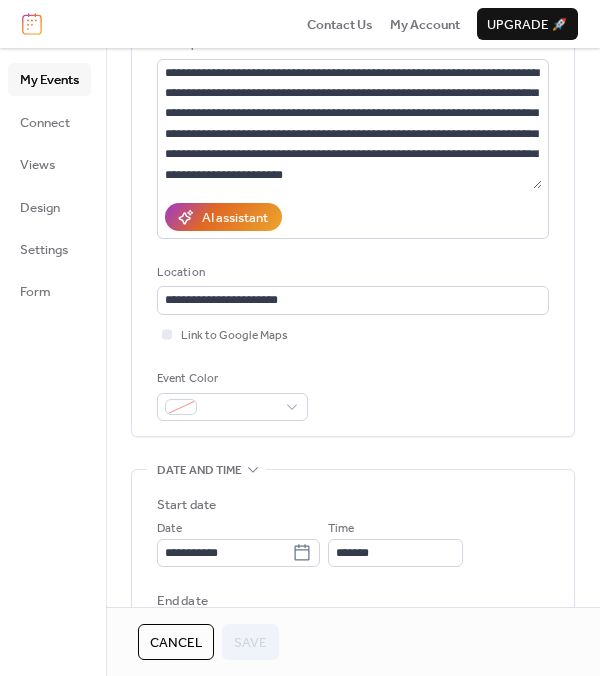 scroll, scrollTop: 306, scrollLeft: 0, axis: vertical 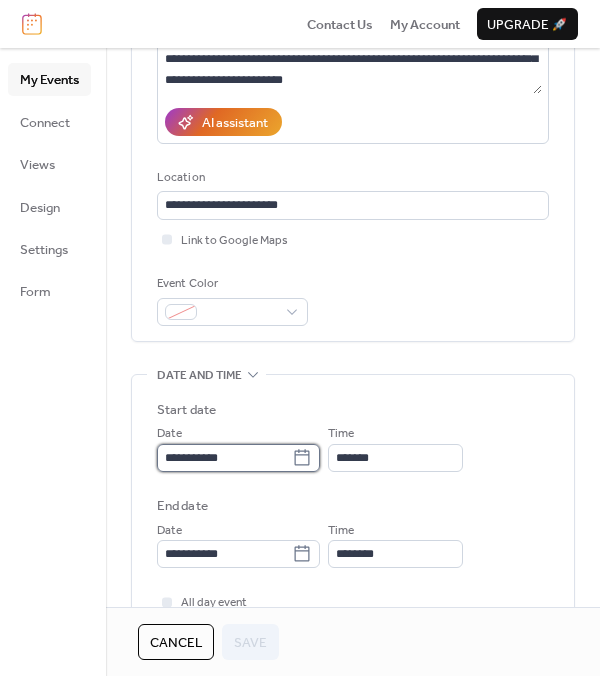 click on "**********" at bounding box center [224, 458] 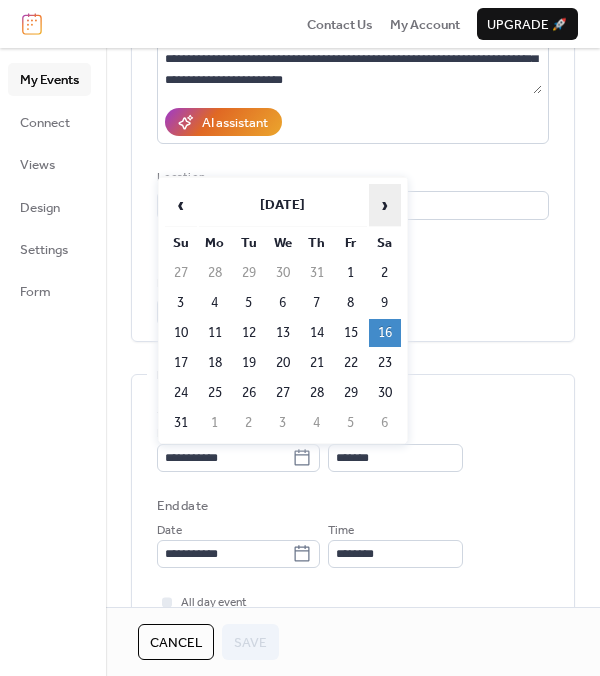 click on "›" at bounding box center (385, 205) 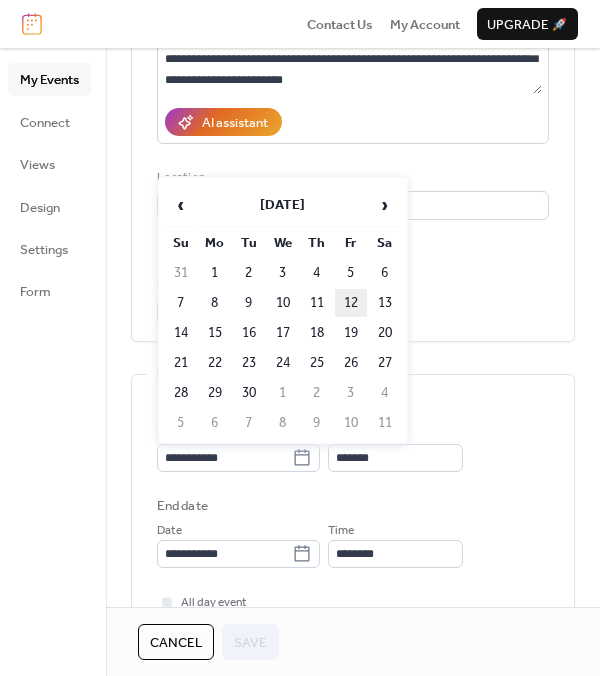 click on "12" at bounding box center (351, 303) 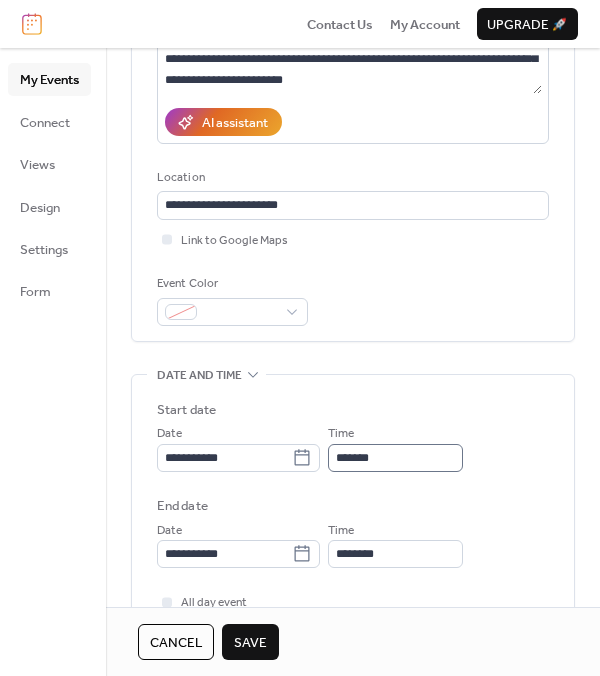 scroll, scrollTop: 0, scrollLeft: 0, axis: both 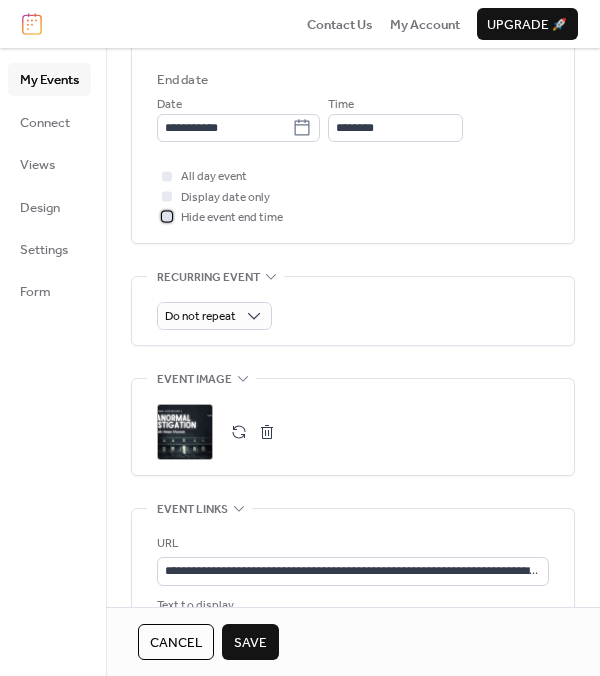 click at bounding box center [167, 217] 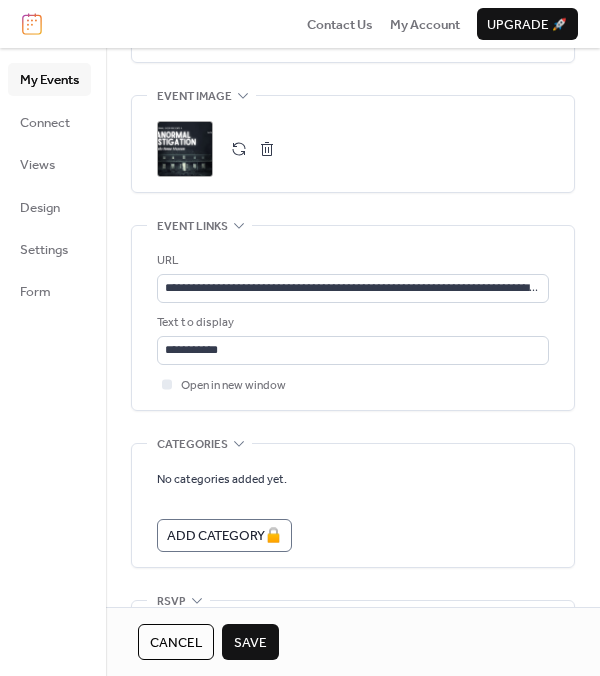 scroll, scrollTop: 1016, scrollLeft: 0, axis: vertical 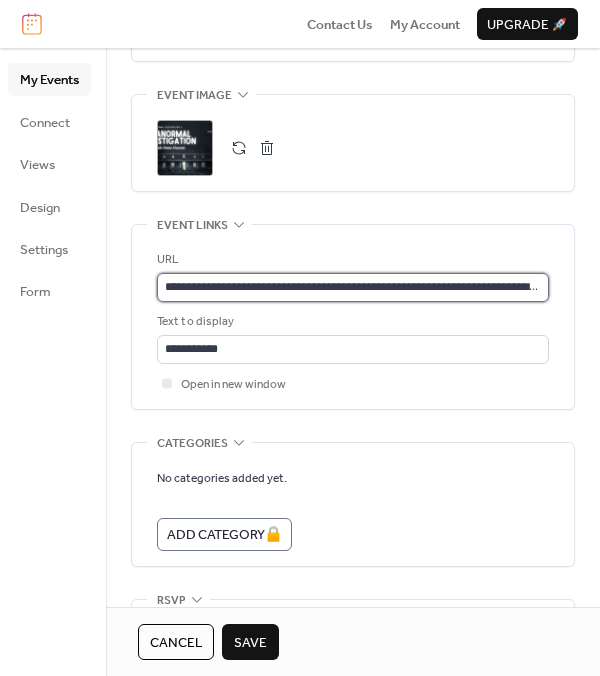 click on "**********" at bounding box center (353, 287) 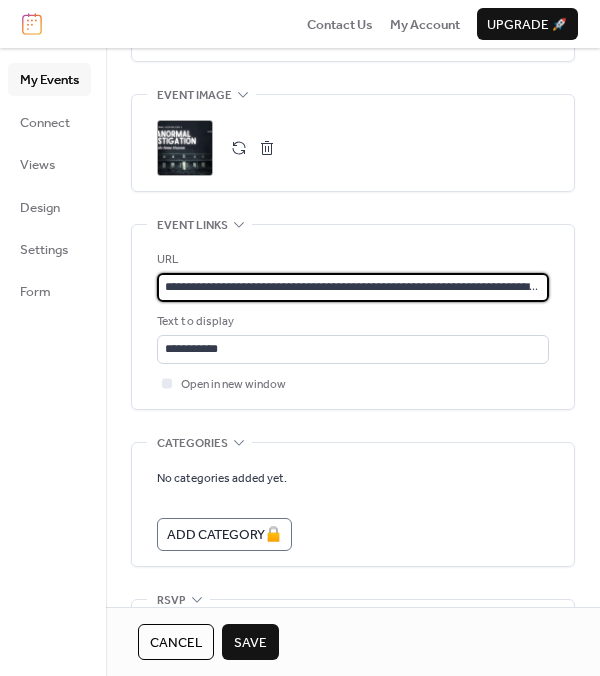 click on "**********" at bounding box center [353, 287] 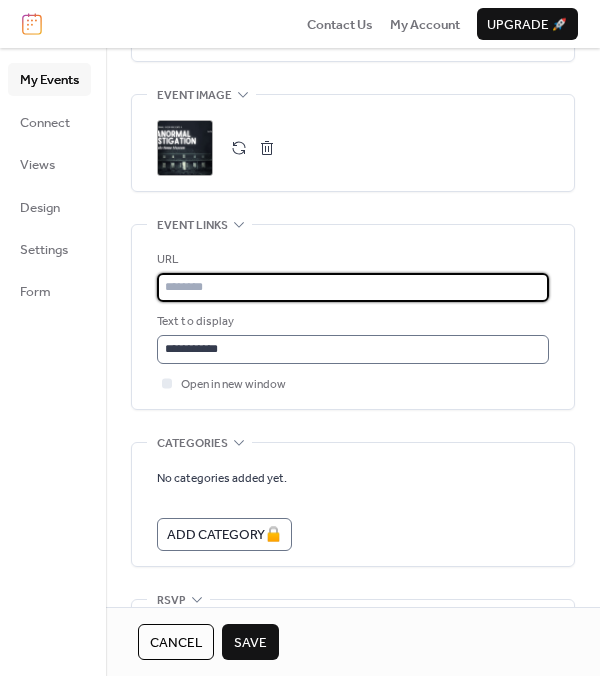 type 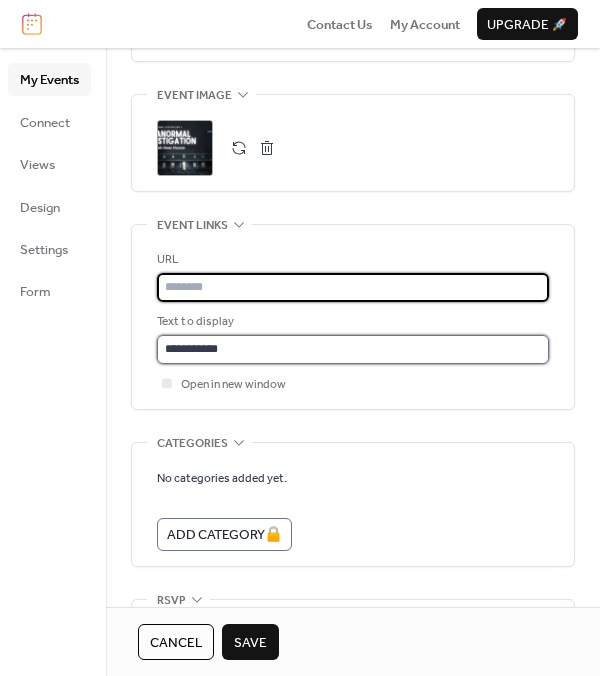 click on "**********" at bounding box center (353, 349) 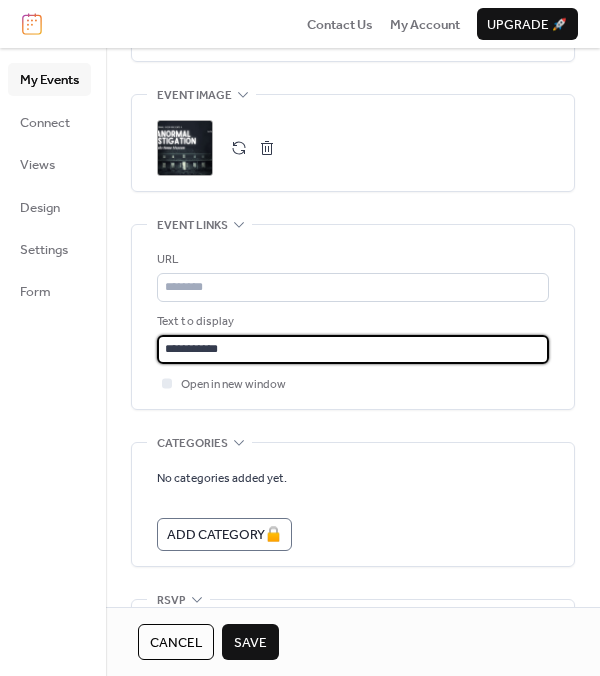 click on "**********" at bounding box center (353, 349) 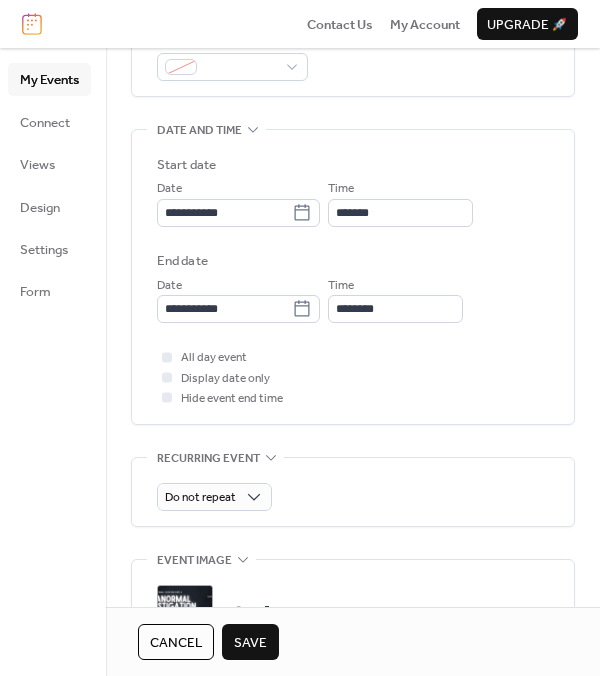 scroll, scrollTop: 1135, scrollLeft: 0, axis: vertical 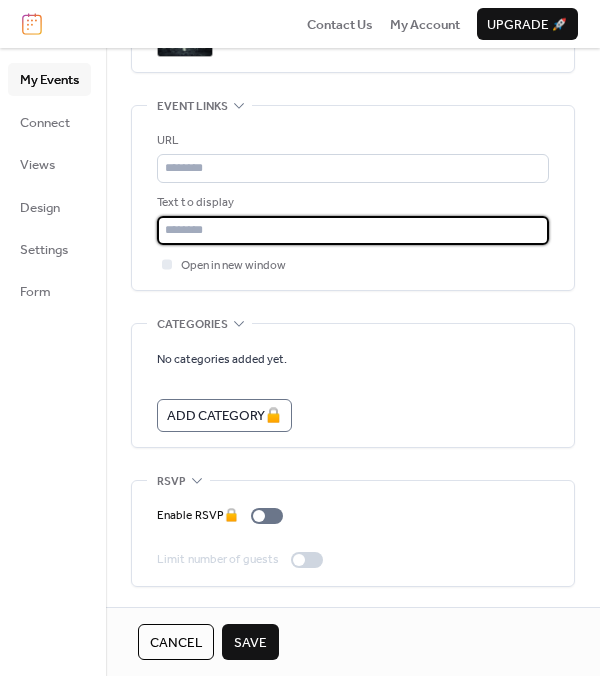 type 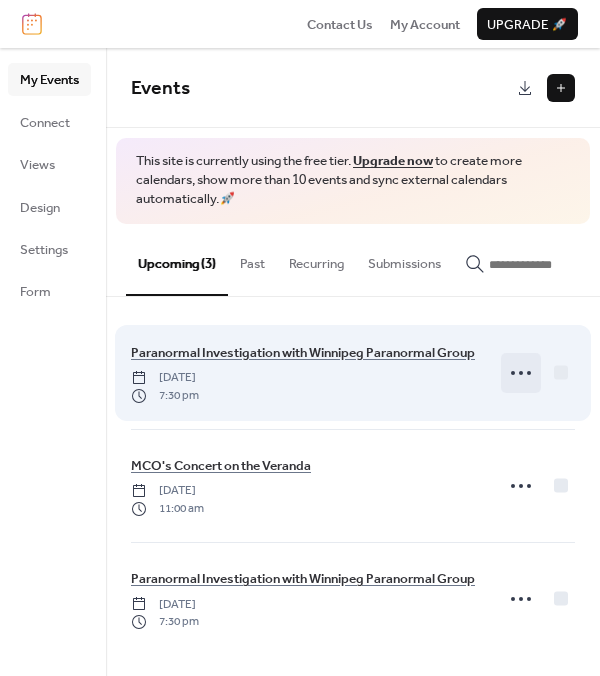 scroll, scrollTop: 5, scrollLeft: 0, axis: vertical 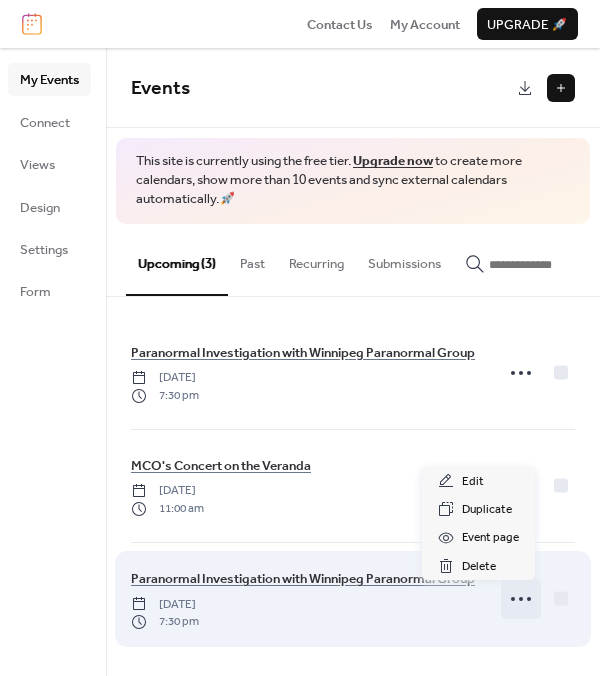 click 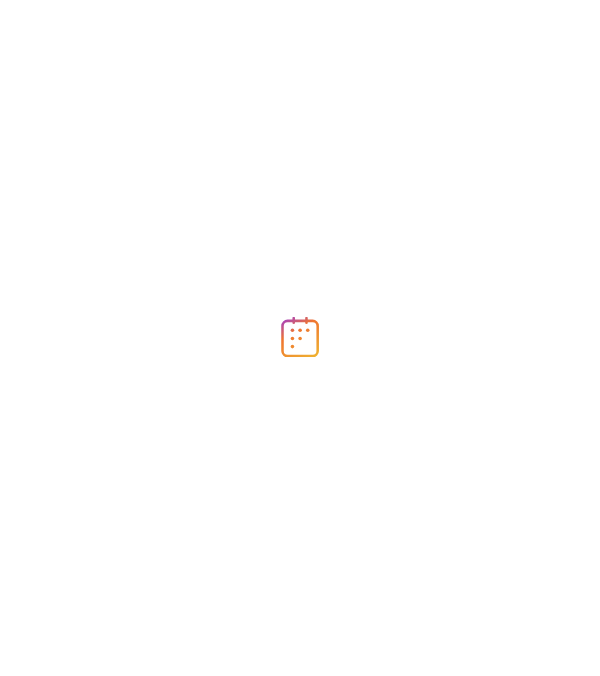 scroll, scrollTop: 0, scrollLeft: 0, axis: both 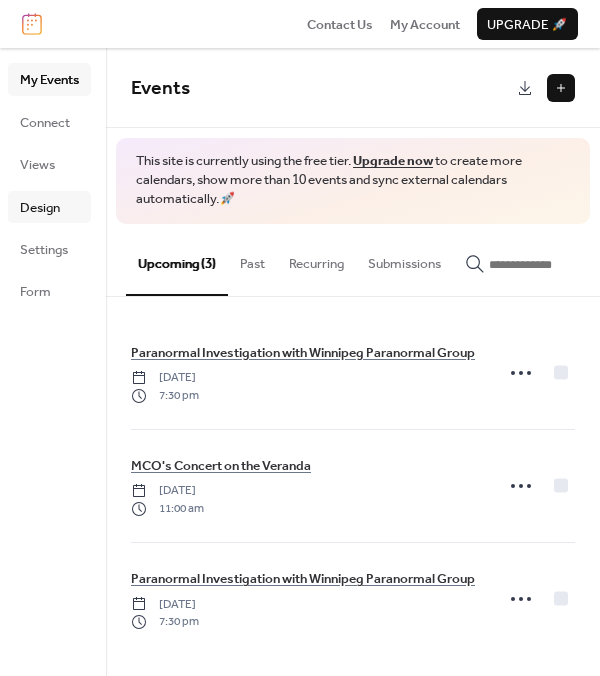 click on "Design" at bounding box center (40, 208) 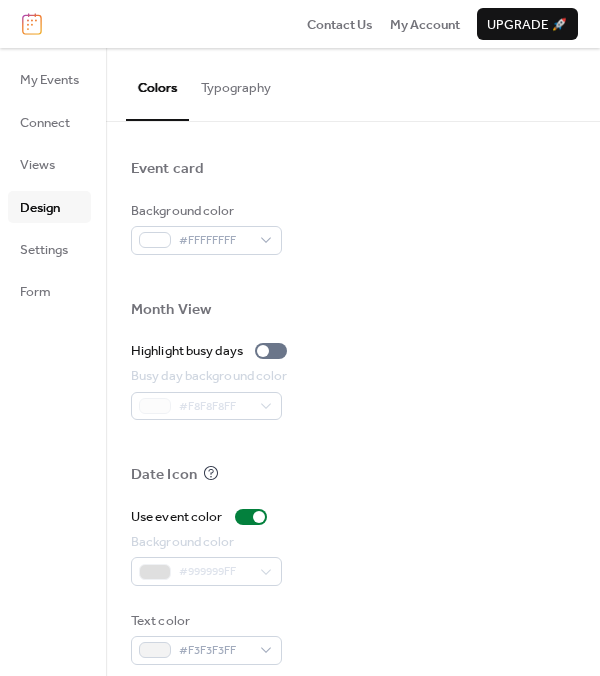 scroll, scrollTop: 977, scrollLeft: 0, axis: vertical 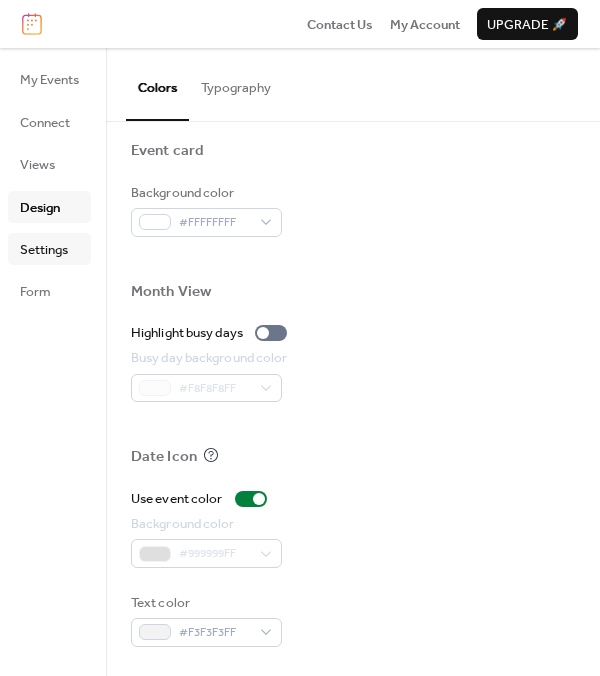 click on "Settings" at bounding box center [44, 250] 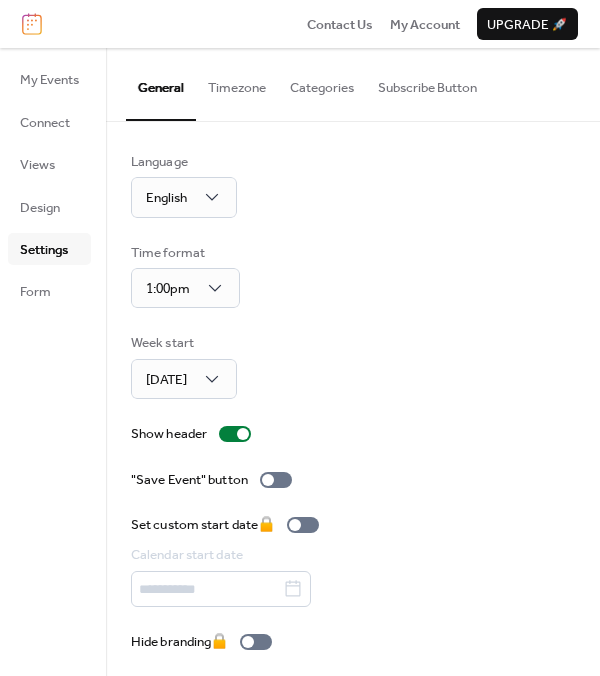 scroll, scrollTop: 6, scrollLeft: 0, axis: vertical 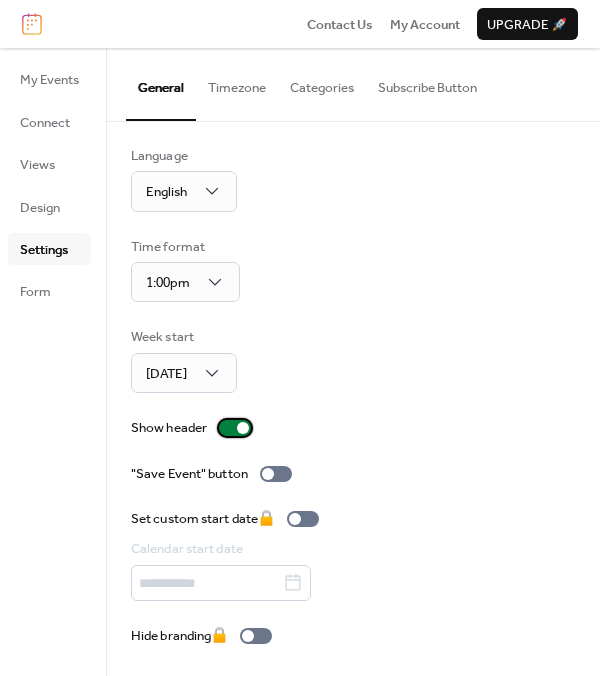 click at bounding box center (243, 428) 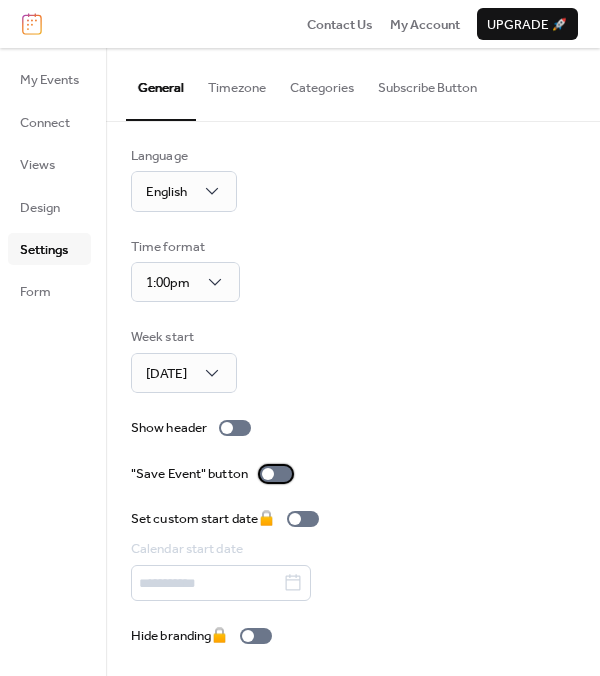 click at bounding box center [276, 474] 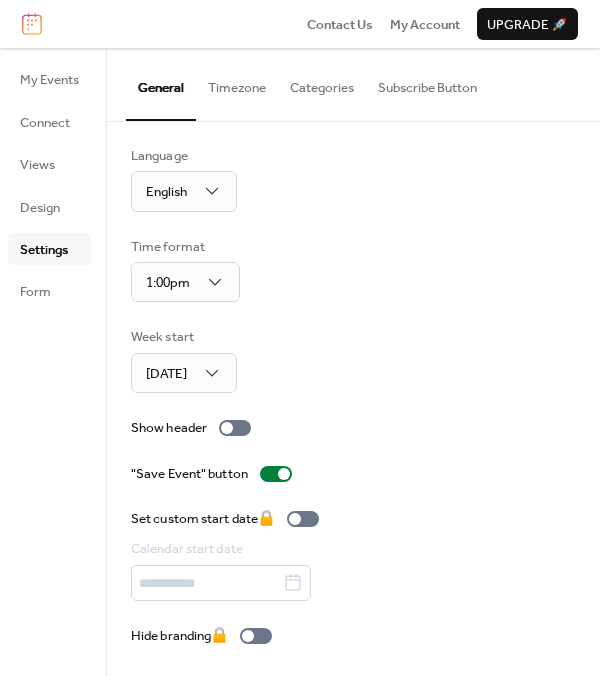 click on "Timezone" at bounding box center [237, 83] 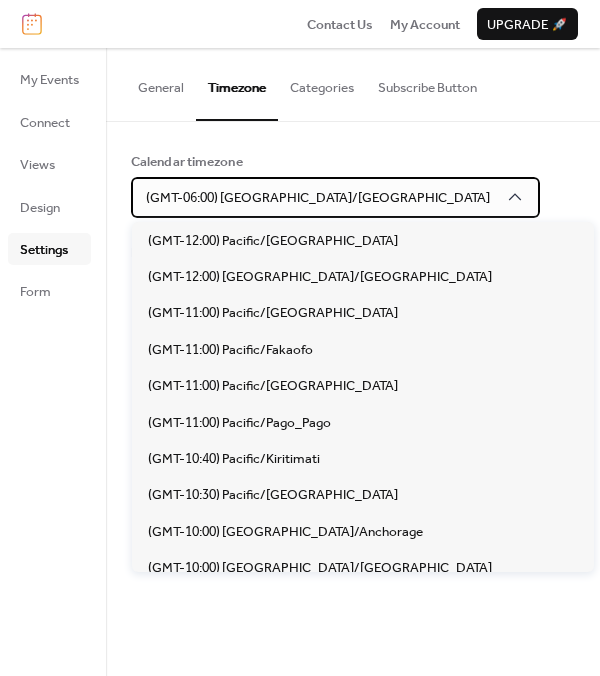 click on "(GMT-06:00) America/Winnipeg" at bounding box center (318, 198) 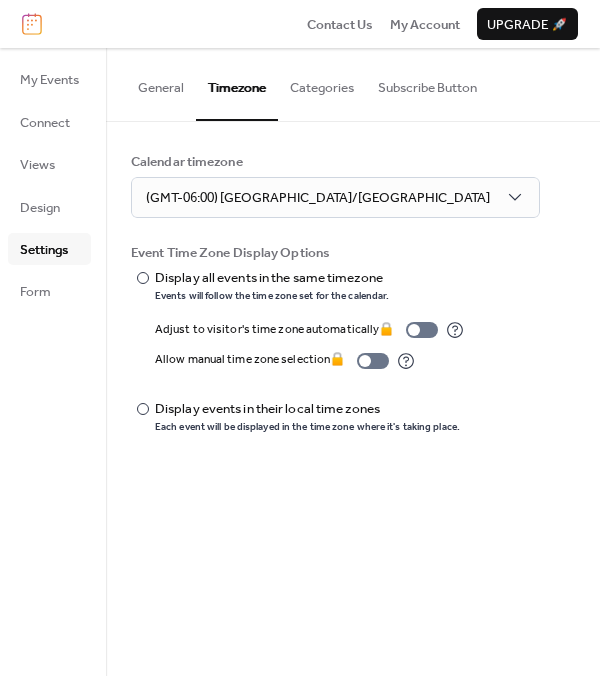 click on "Categories" at bounding box center [322, 83] 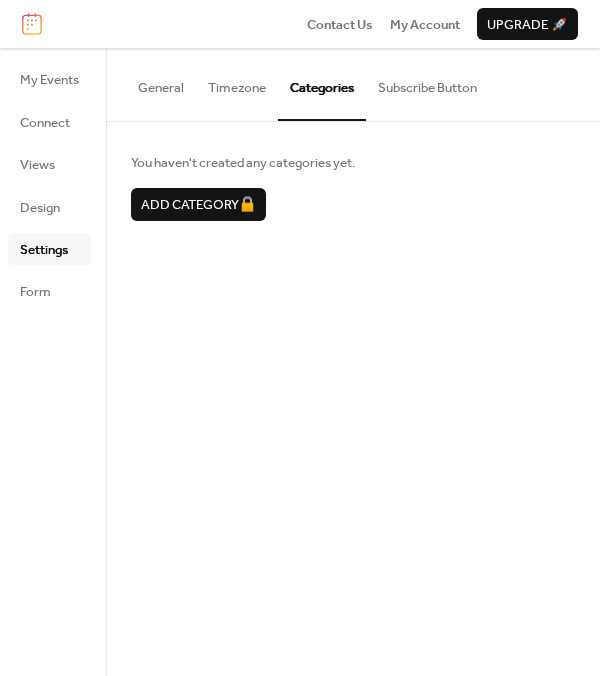 click on "Subscribe Button" at bounding box center [427, 83] 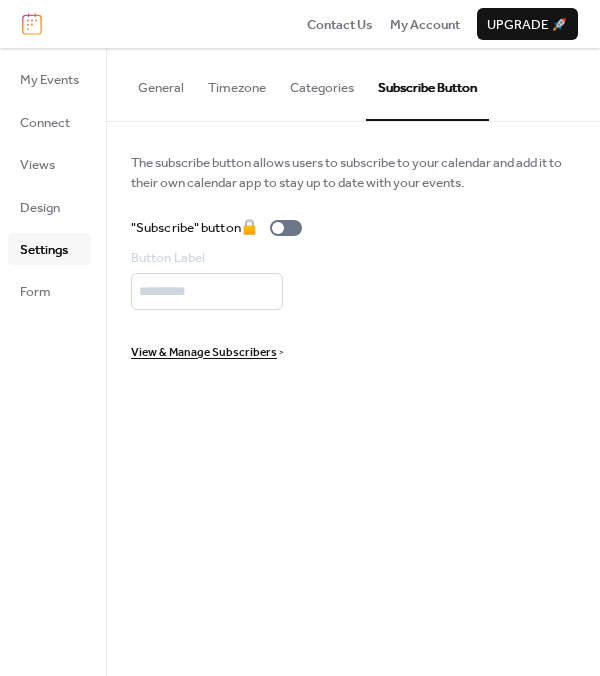 click on "General" at bounding box center (161, 83) 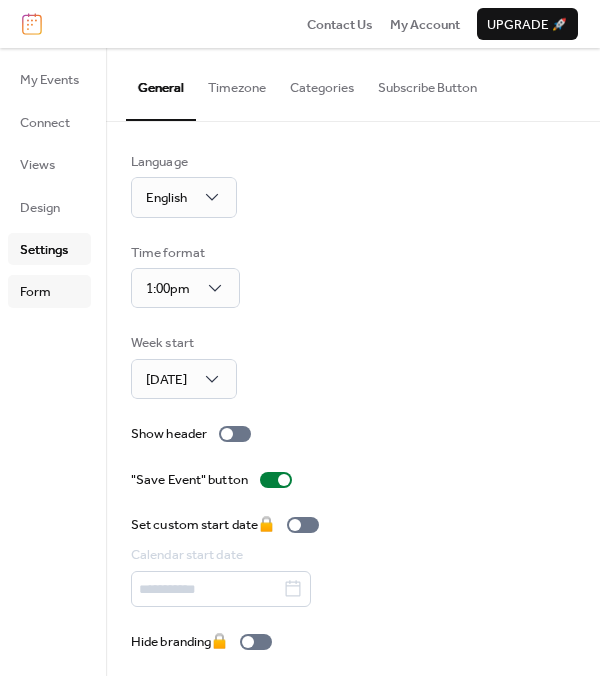 click on "Form" at bounding box center [49, 291] 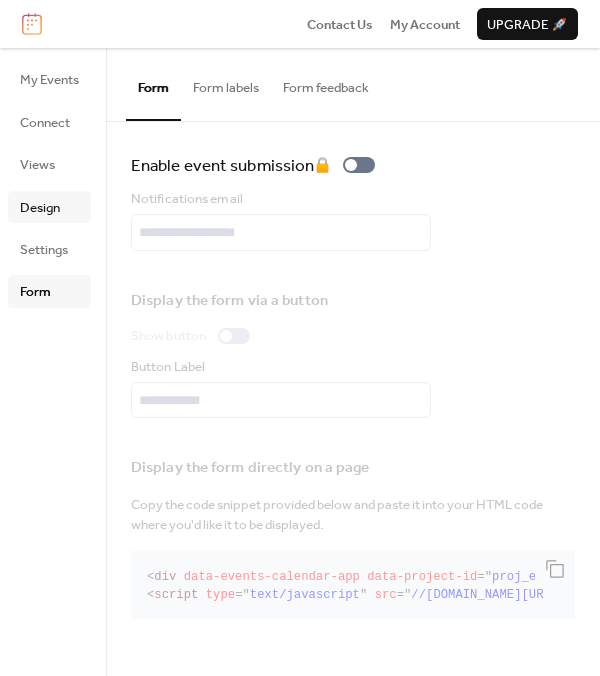 click on "Design" at bounding box center (49, 207) 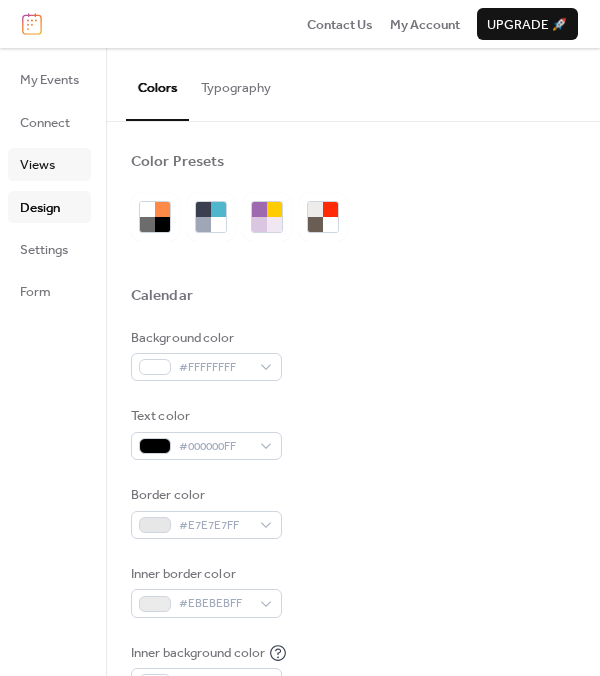 click on "Views" at bounding box center [37, 165] 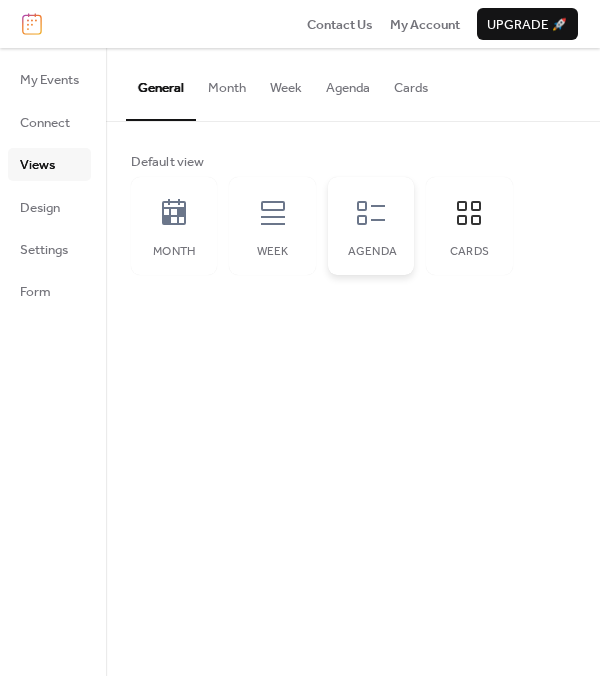 click 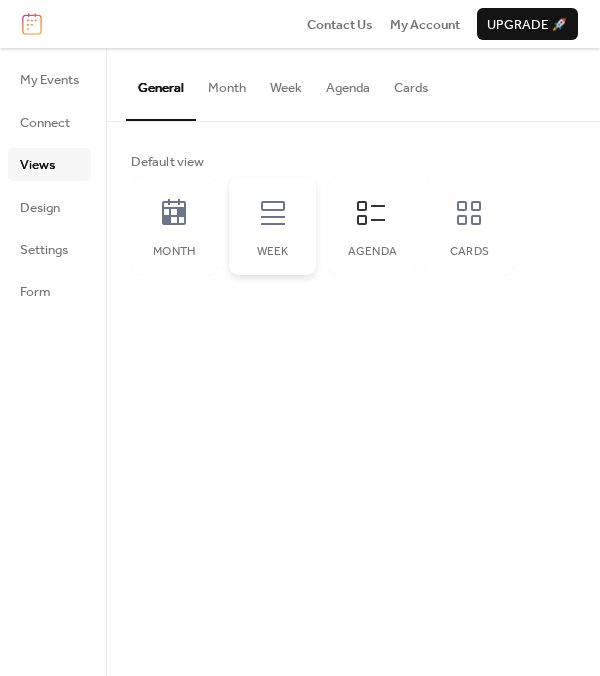 click on "Week" at bounding box center [272, 226] 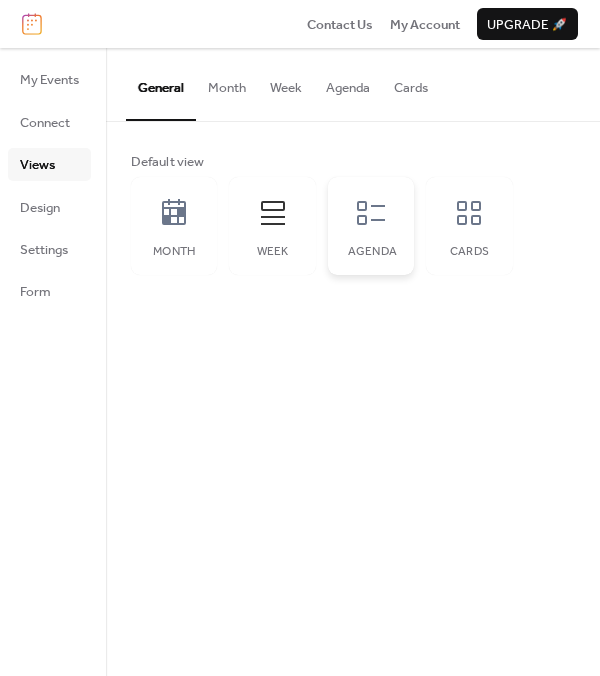click 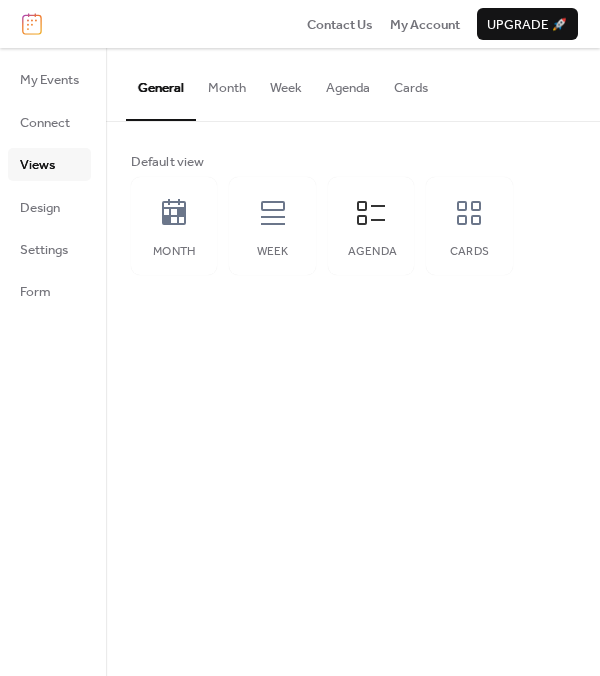 click on "Cards" at bounding box center [411, 83] 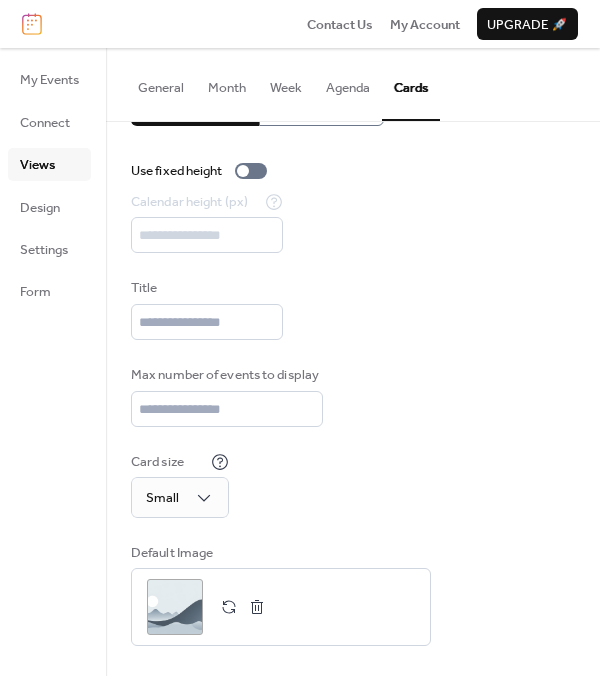 scroll, scrollTop: 0, scrollLeft: 0, axis: both 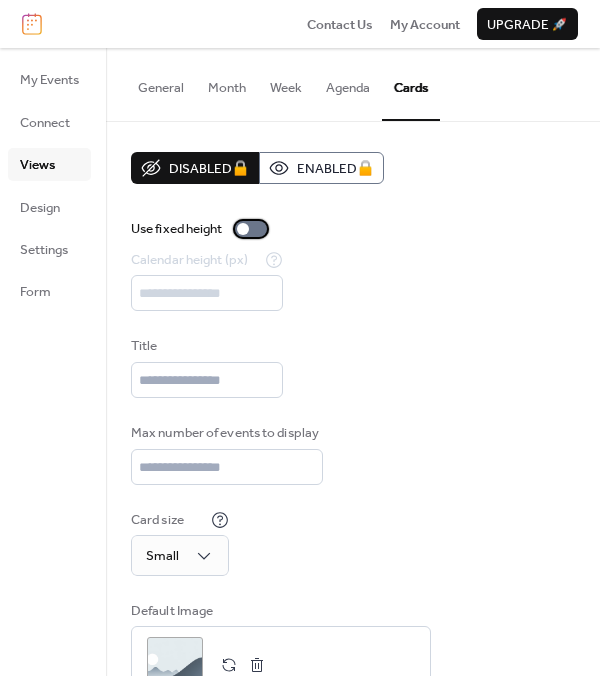 click at bounding box center (243, 229) 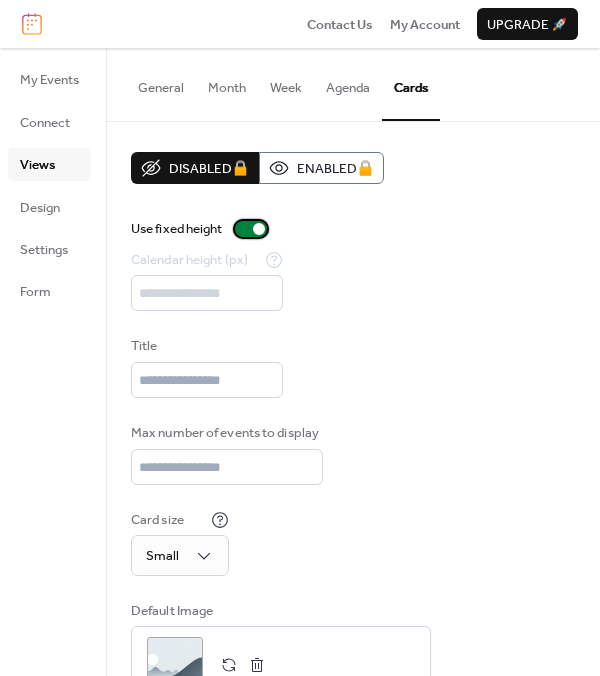 click at bounding box center [259, 229] 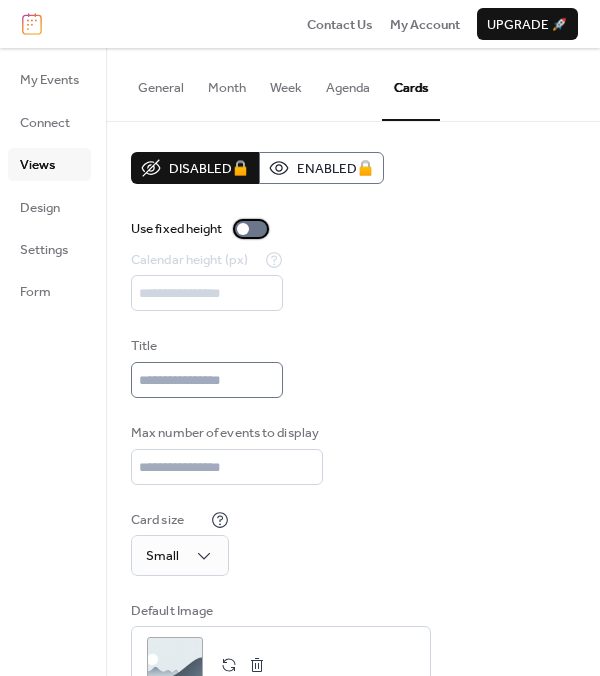 scroll, scrollTop: 58, scrollLeft: 0, axis: vertical 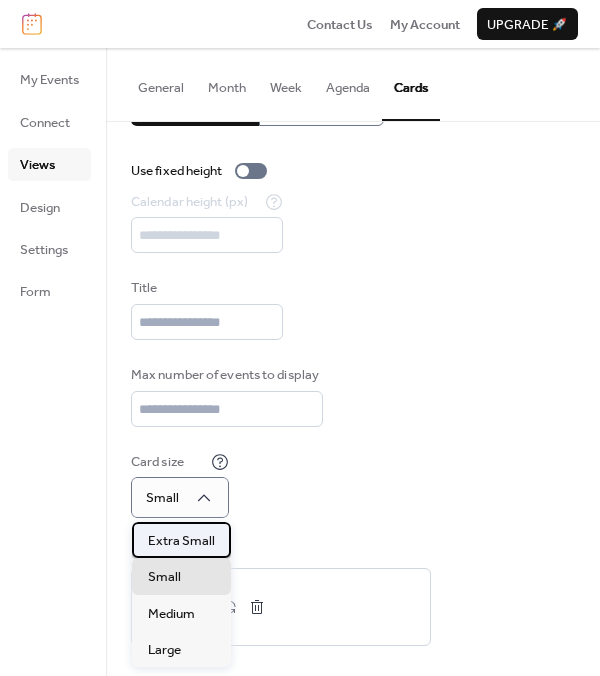 click on "Extra Small" at bounding box center [181, 541] 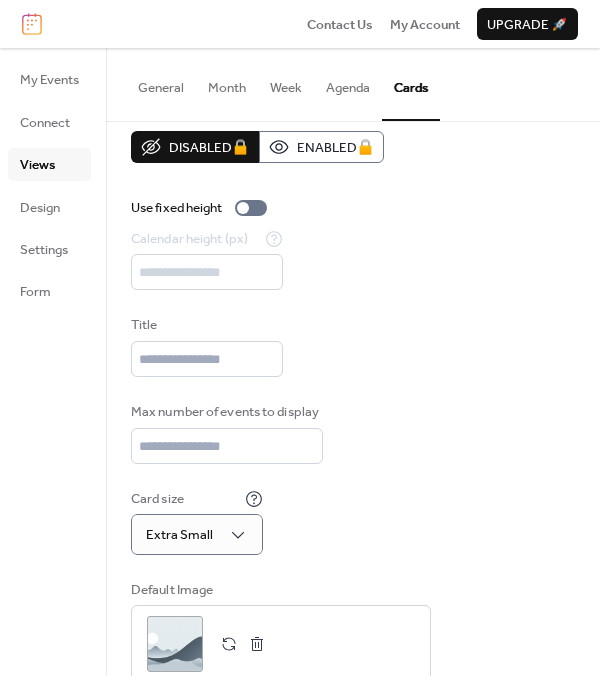 scroll, scrollTop: 0, scrollLeft: 0, axis: both 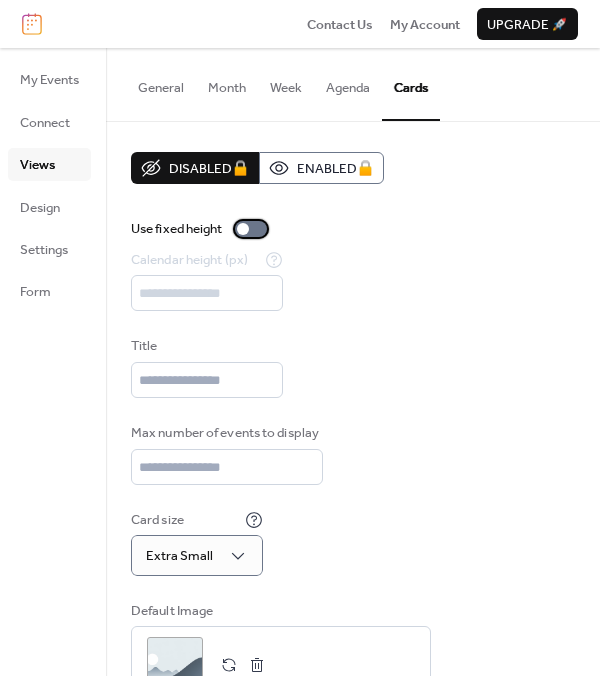 click at bounding box center [243, 229] 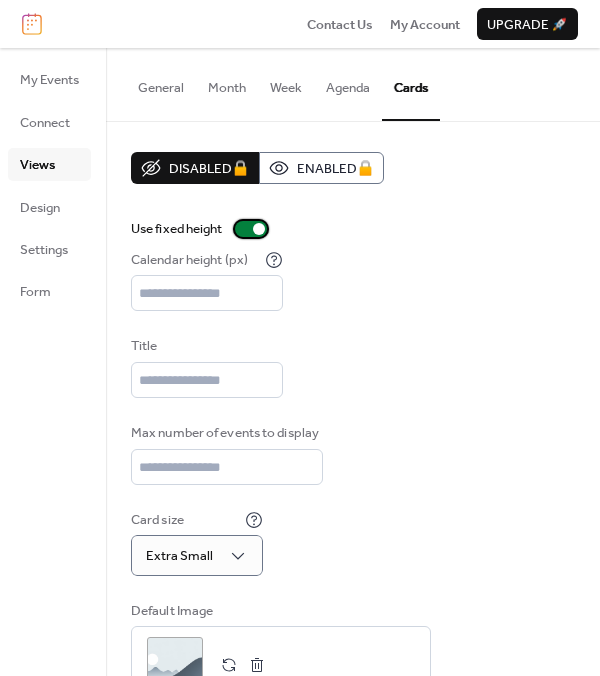 click at bounding box center [251, 229] 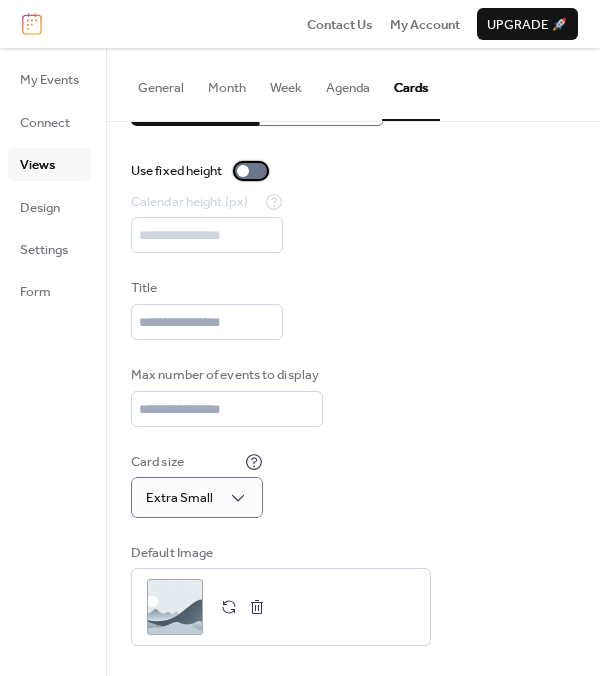 scroll, scrollTop: 0, scrollLeft: 0, axis: both 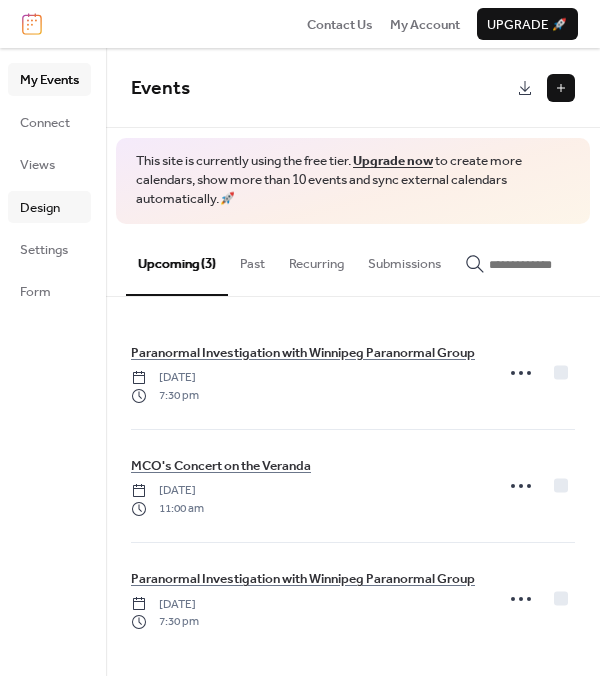 click on "Design" at bounding box center (40, 208) 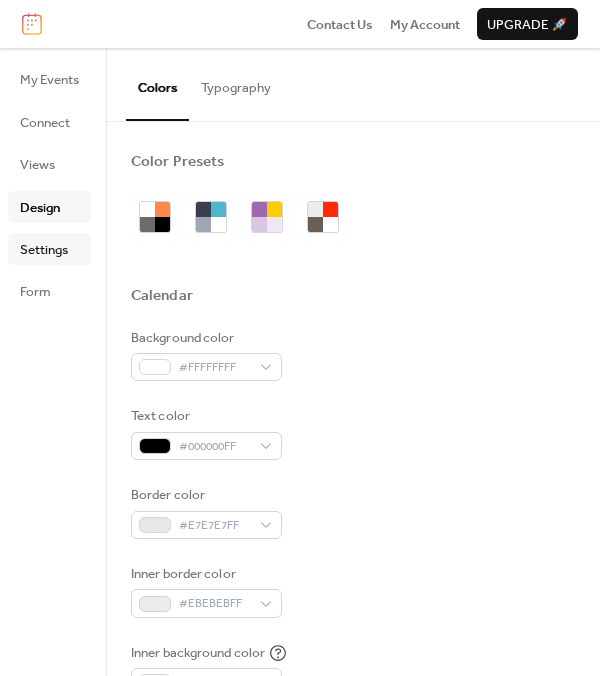 click on "Settings" at bounding box center (44, 250) 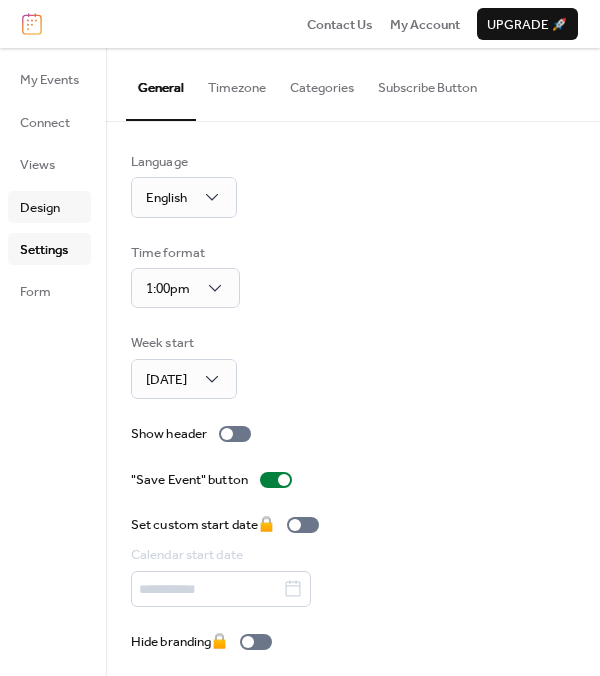 click on "Design" at bounding box center [40, 208] 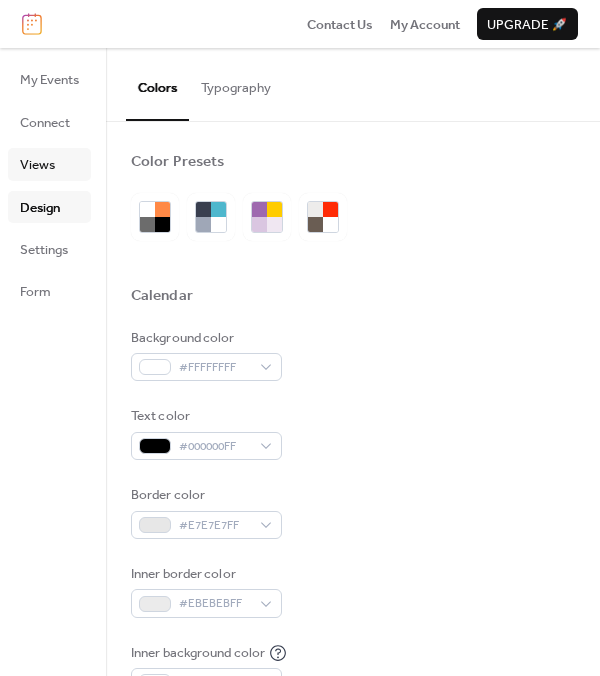 click on "Views" at bounding box center [37, 165] 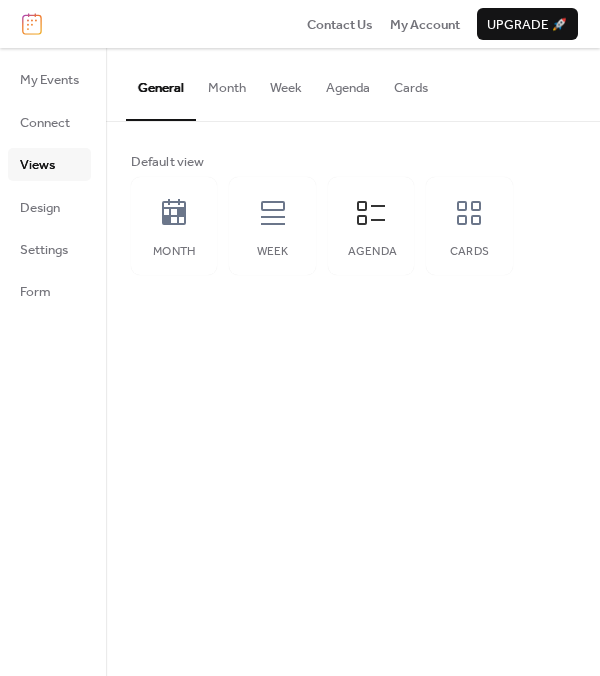 click on "Cards" at bounding box center (411, 83) 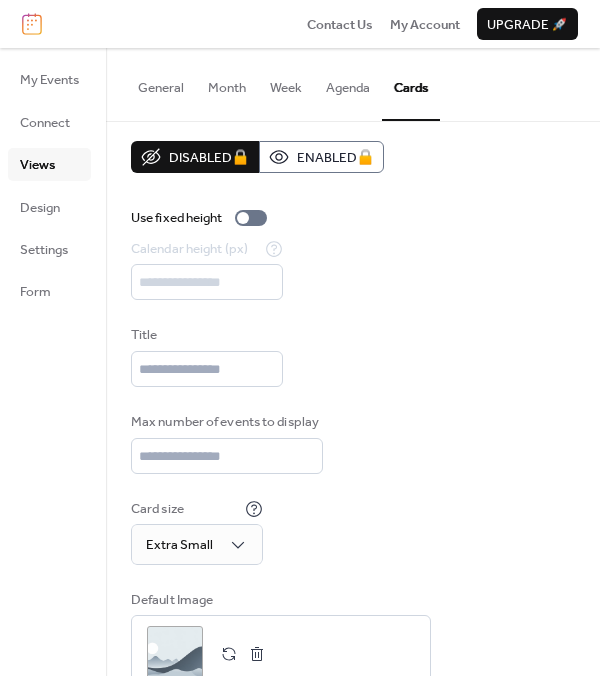 scroll, scrollTop: 0, scrollLeft: 0, axis: both 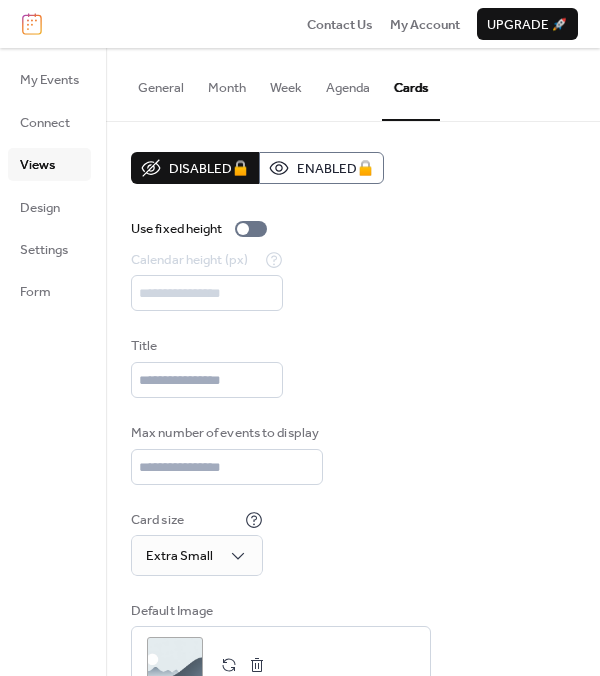 click on "Agenda" at bounding box center [348, 83] 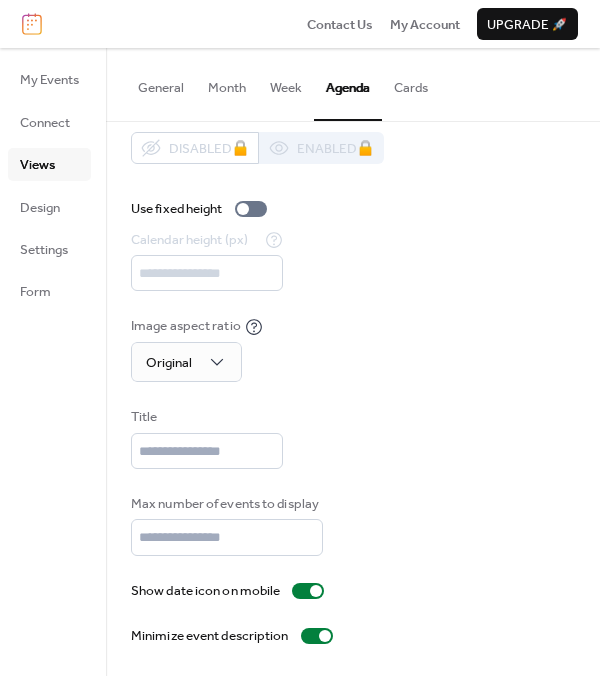 scroll, scrollTop: 0, scrollLeft: 0, axis: both 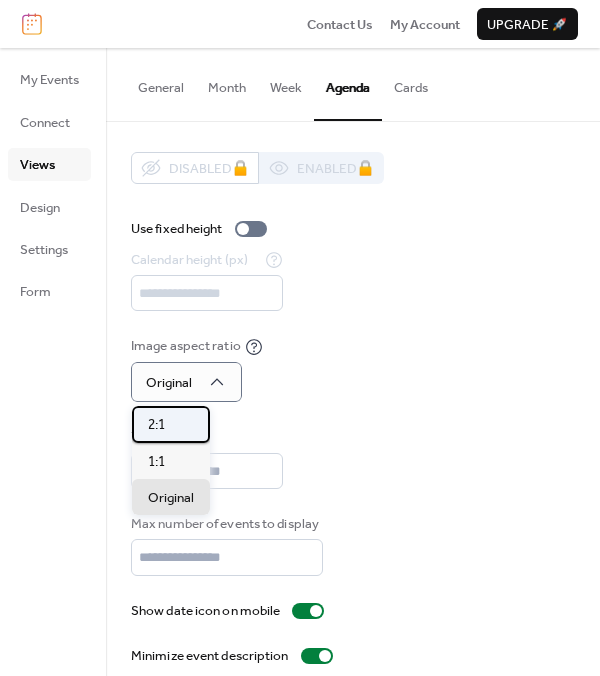click on "2:1" at bounding box center [171, 424] 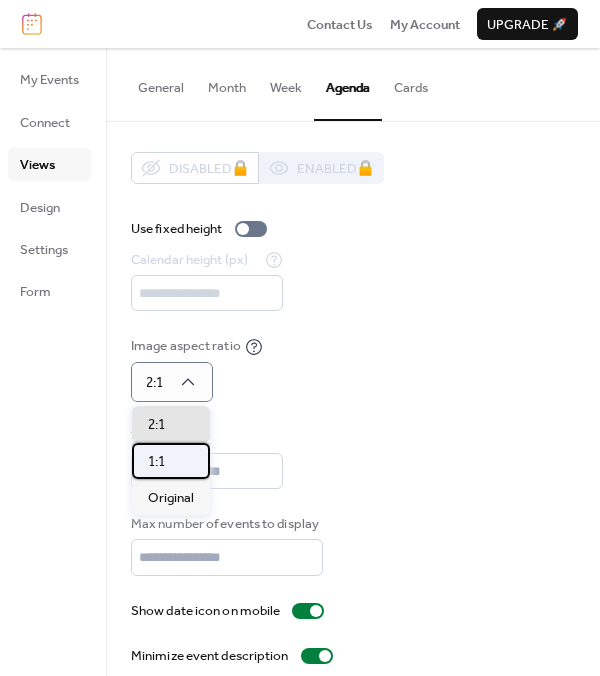 click on "1:1" at bounding box center (171, 461) 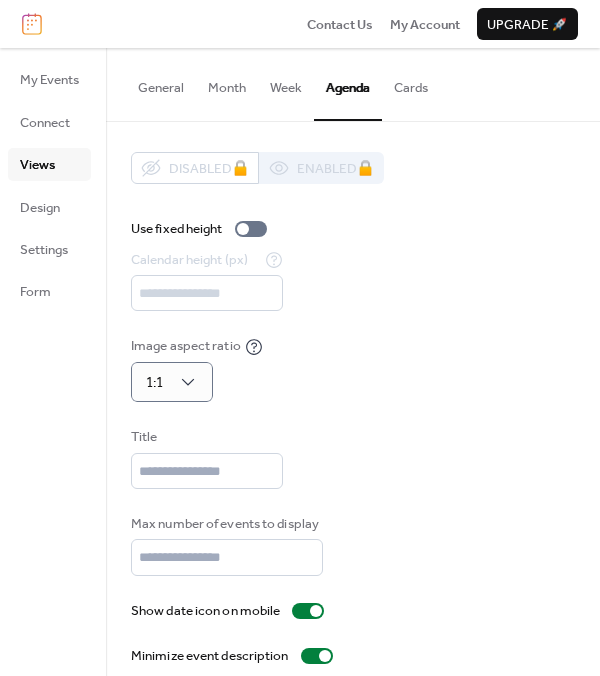 click on "Title" at bounding box center [353, 458] 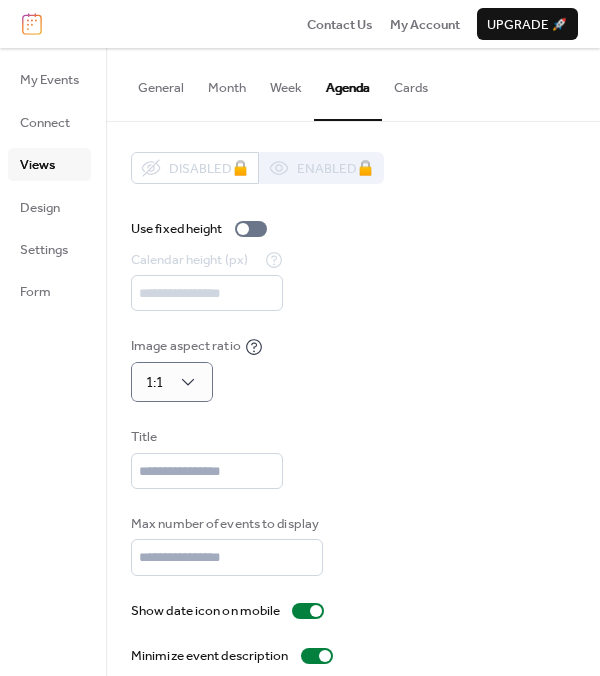 scroll, scrollTop: 20, scrollLeft: 0, axis: vertical 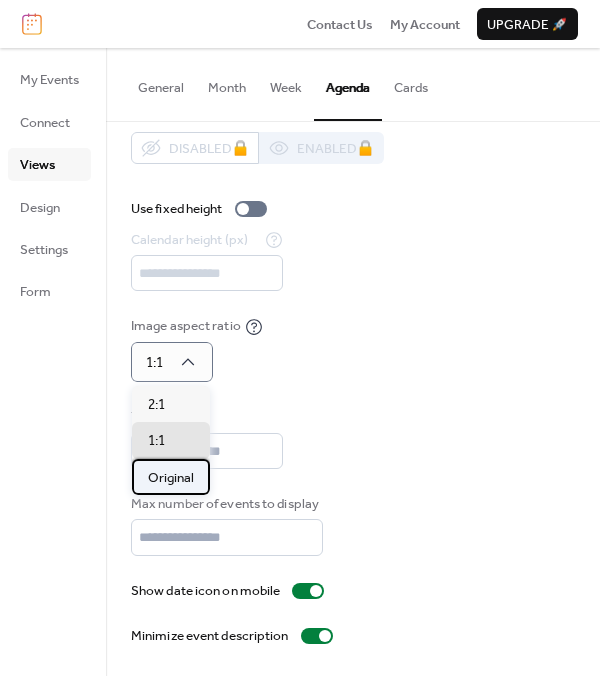 click on "Original" at bounding box center [171, 478] 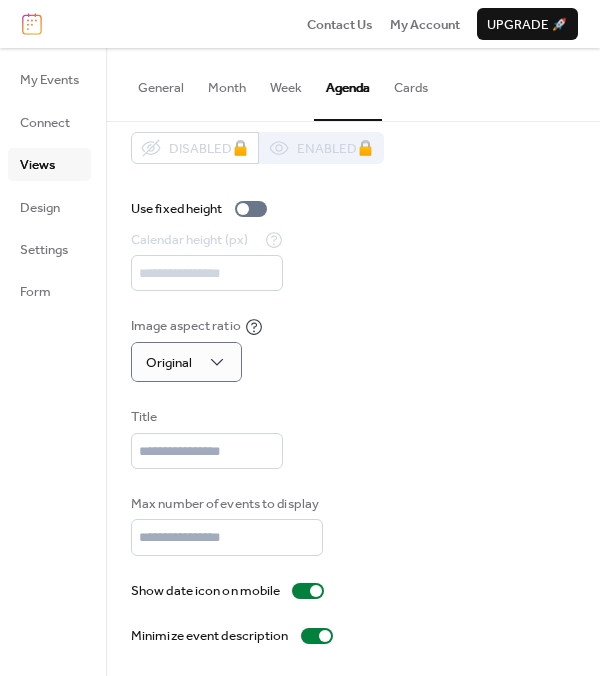 click on "Disabled  🔒 Enabled  🔒 Use fixed height Calendar height (px) *** Image aspect ratio Original Title Max number of events to display ** Show date icon on mobile Minimize event description" at bounding box center (353, 389) 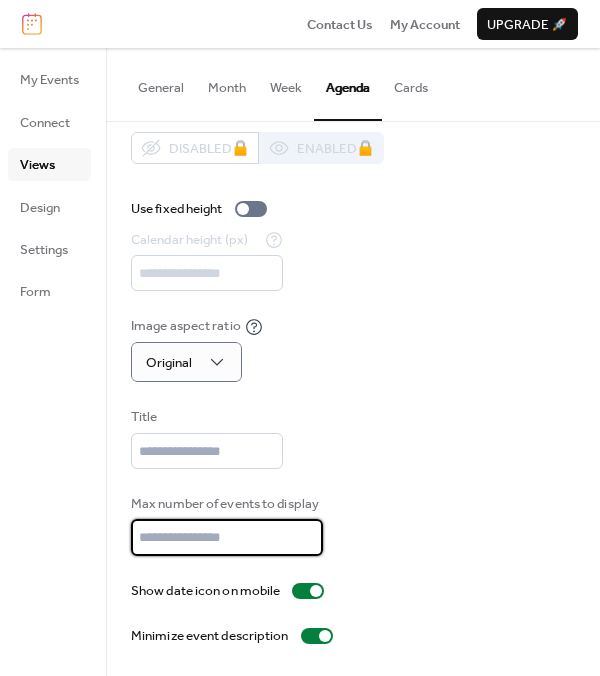 click on "**" at bounding box center (227, 537) 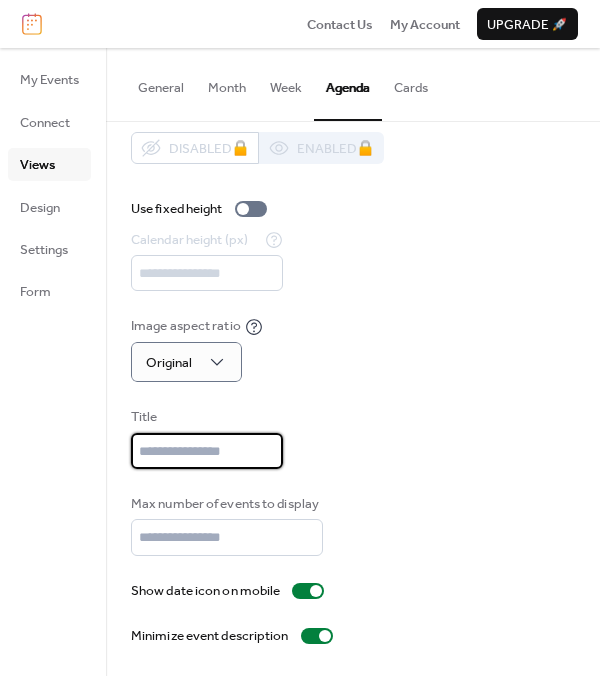 click at bounding box center (207, 451) 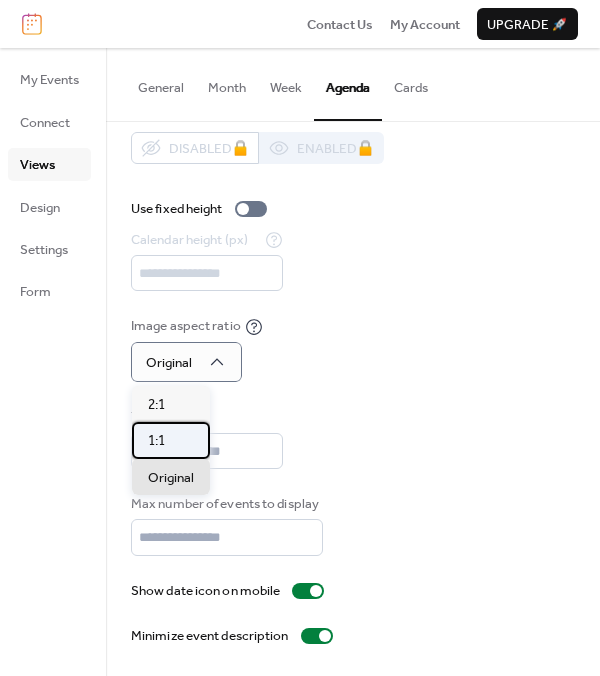 click on "1:1" at bounding box center (171, 440) 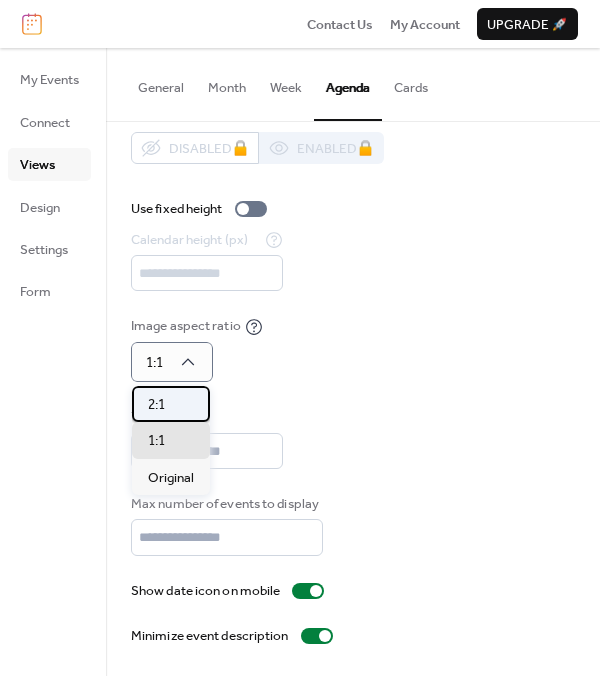 click on "2:1" at bounding box center [171, 404] 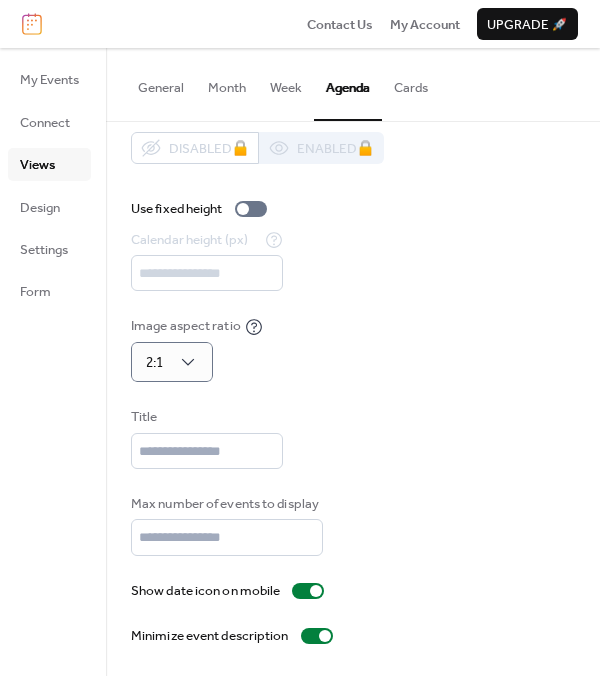 click on "Disabled  🔒 Enabled  🔒 Use fixed height Calendar height (px) *** Image aspect ratio 2:1 Title Max number of events to display ** Show date icon on mobile Minimize event description" at bounding box center [353, 389] 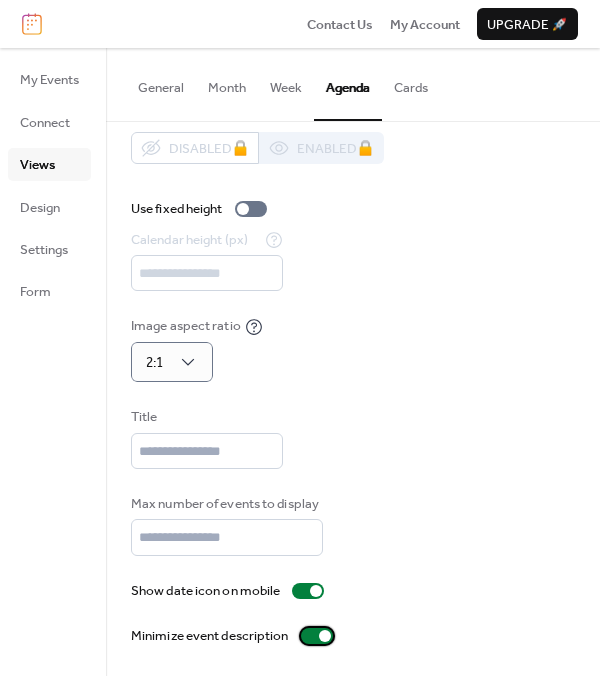 click at bounding box center [317, 636] 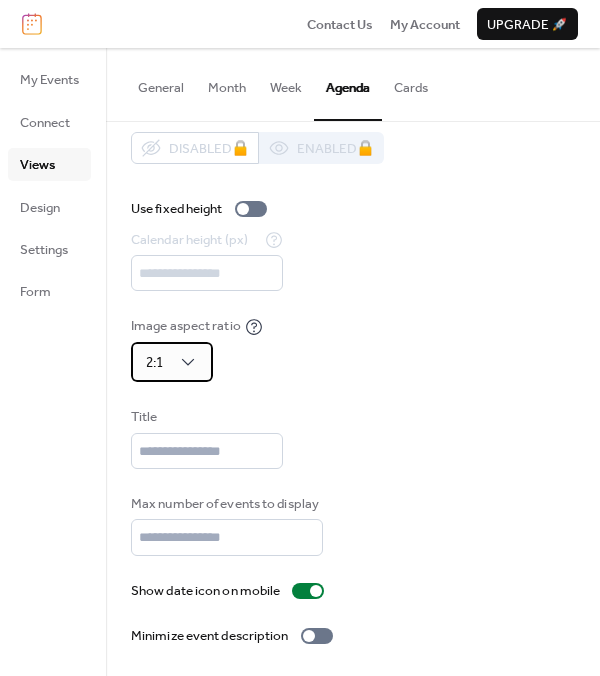 click on "2:1" at bounding box center [154, 363] 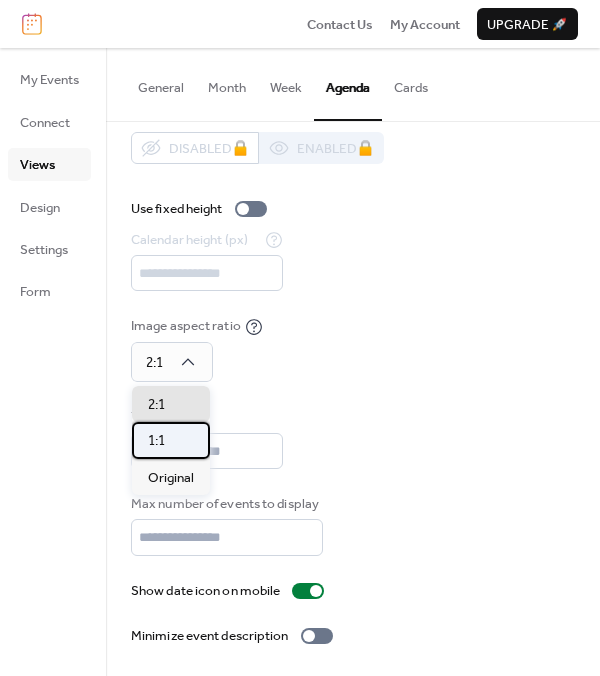 click on "1:1" at bounding box center (171, 440) 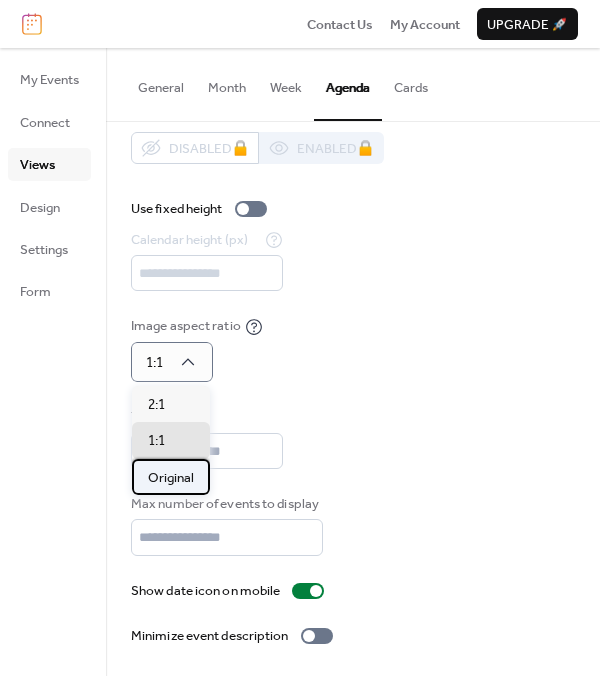 click on "Original" at bounding box center (171, 478) 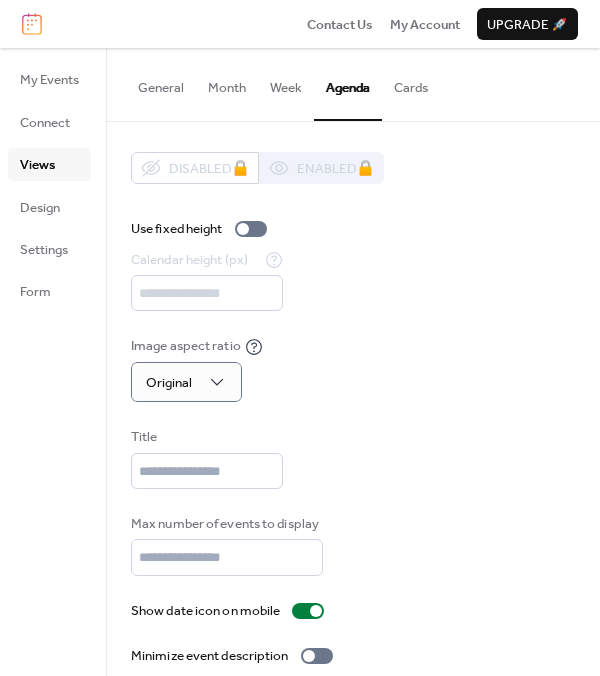 scroll, scrollTop: 20, scrollLeft: 0, axis: vertical 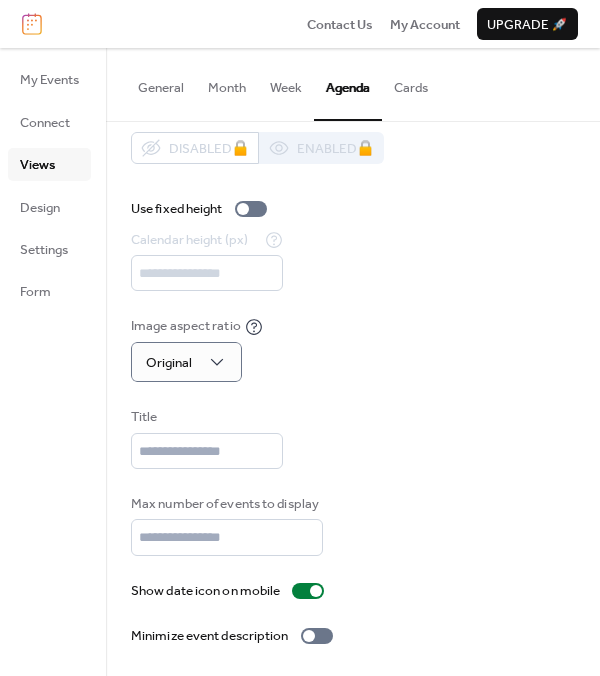 click on "Week" at bounding box center (286, 83) 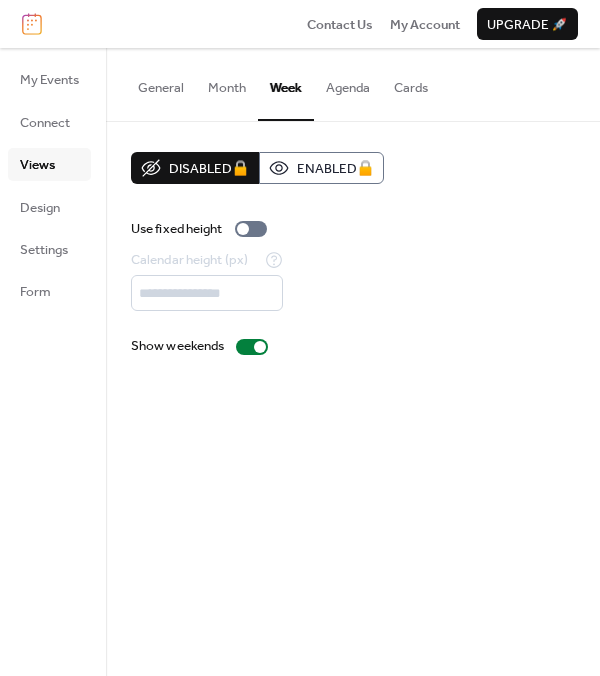 click on "Agenda" at bounding box center [348, 83] 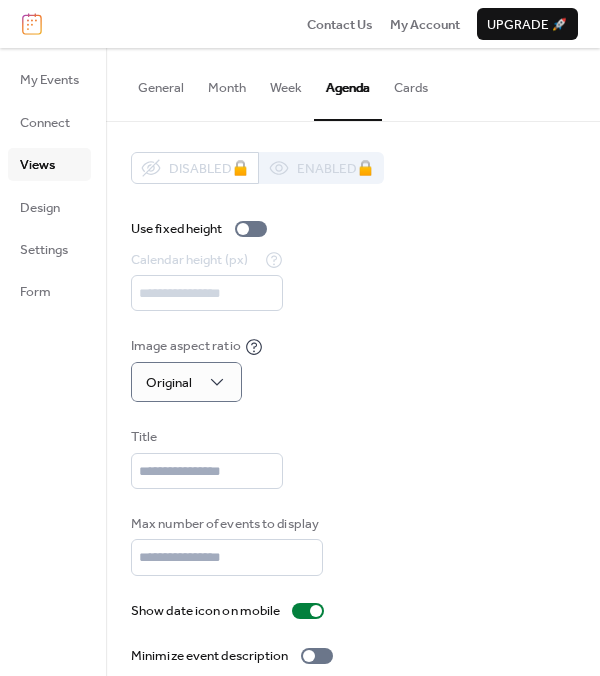 click on "Cards" at bounding box center (411, 83) 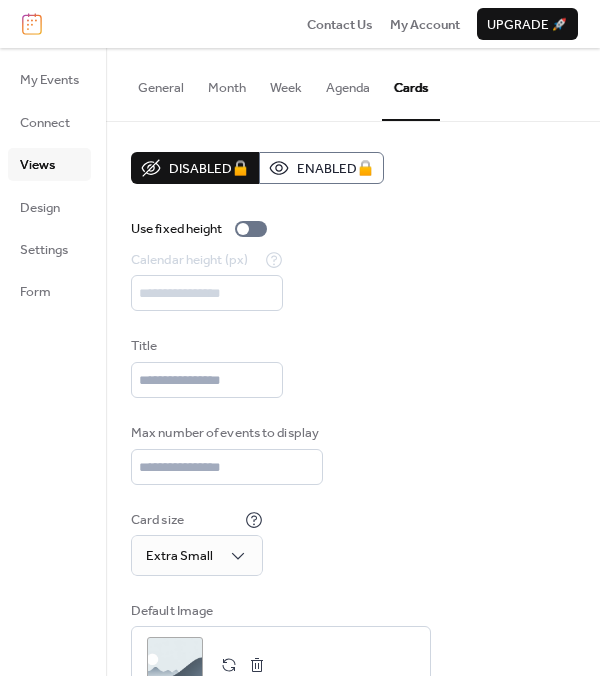 scroll, scrollTop: 58, scrollLeft: 0, axis: vertical 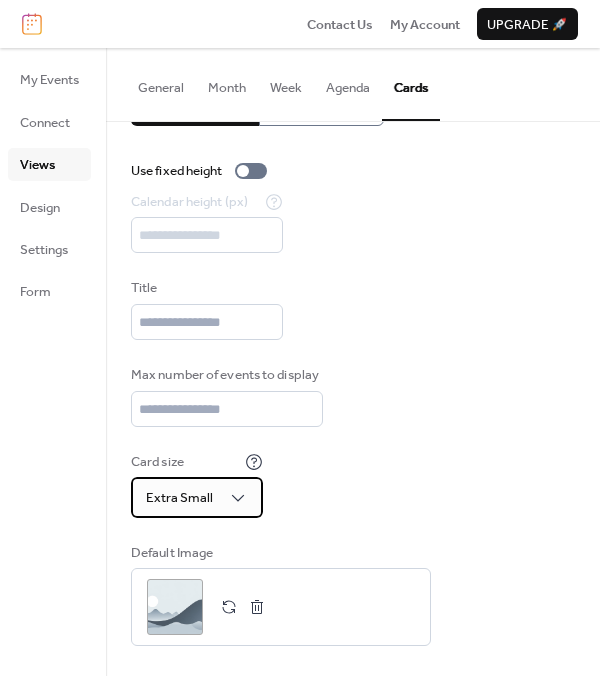 click on "Extra Small" at bounding box center (179, 498) 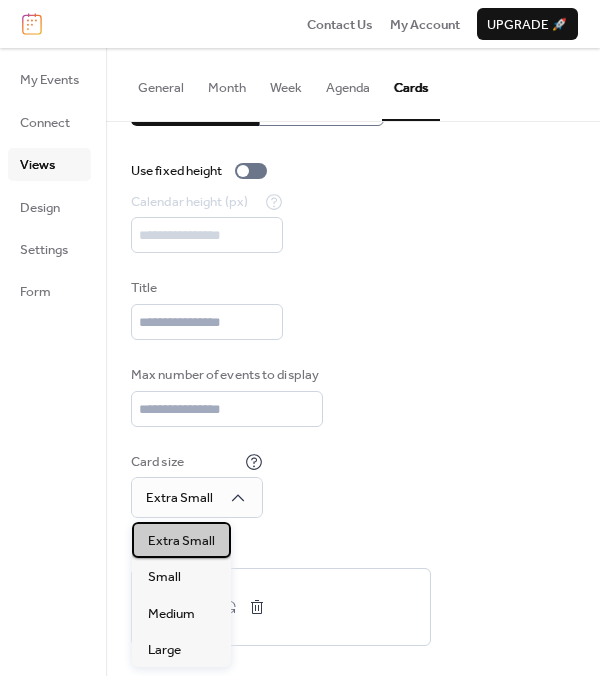 click on "Extra Small" at bounding box center [181, 541] 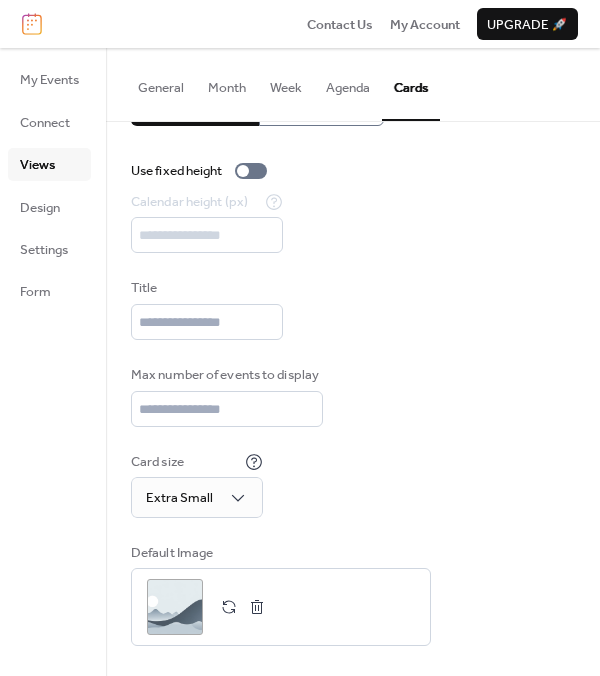 scroll, scrollTop: 0, scrollLeft: 0, axis: both 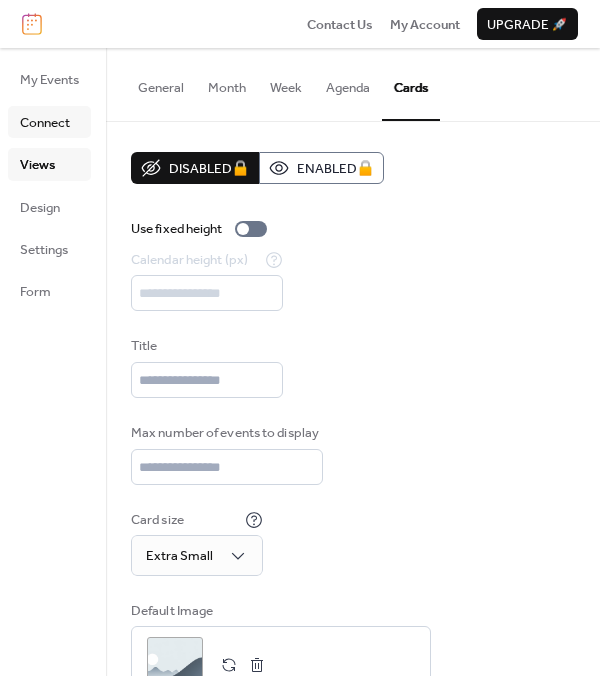 click on "Connect" at bounding box center [45, 123] 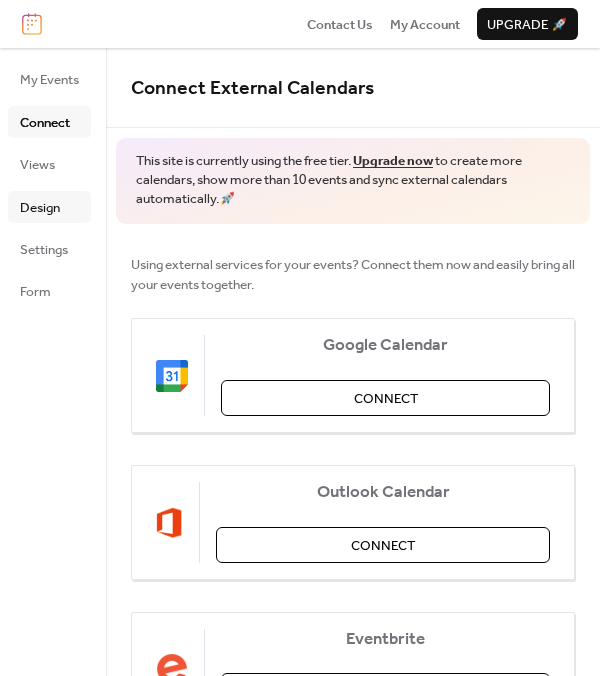 click on "Design" at bounding box center (40, 208) 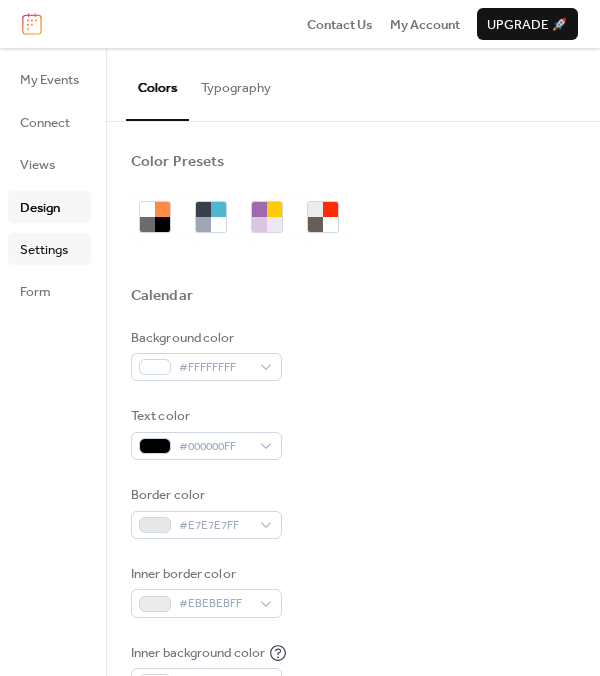 click on "Settings" at bounding box center [44, 250] 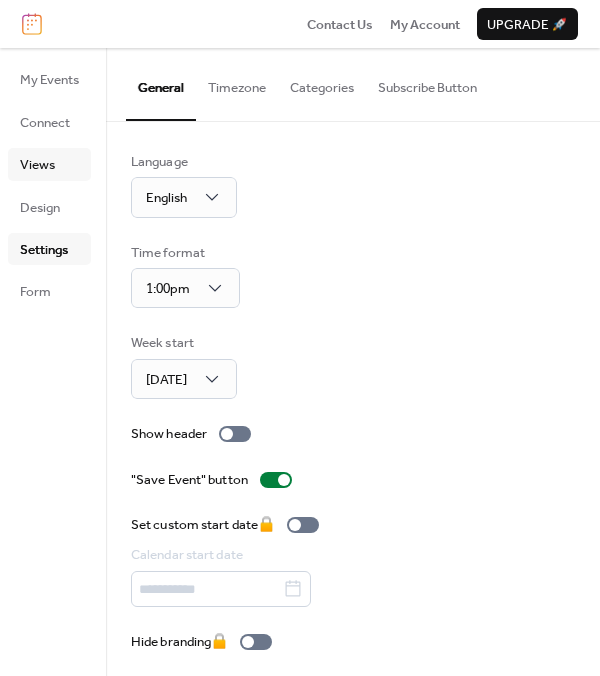 click on "Views" at bounding box center (49, 164) 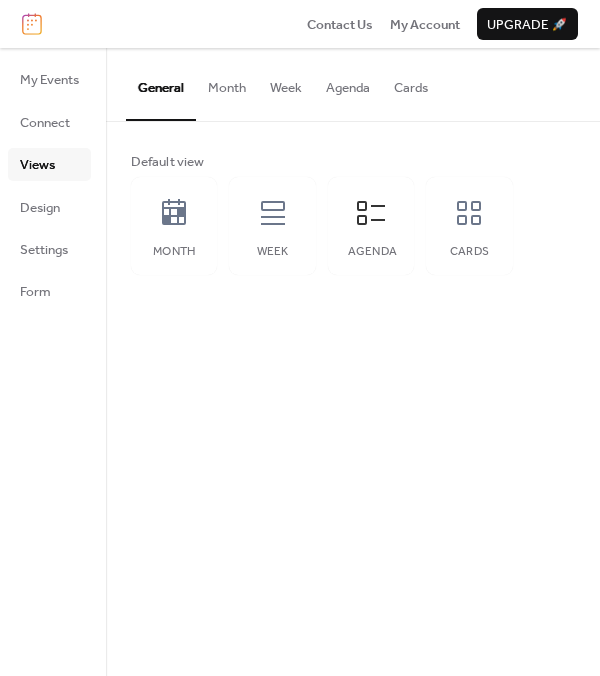 click on "Cards" at bounding box center [411, 83] 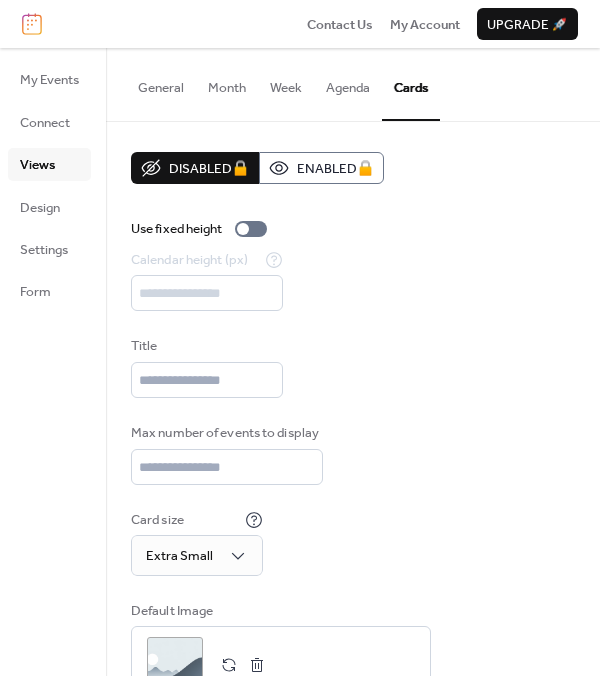scroll, scrollTop: 58, scrollLeft: 0, axis: vertical 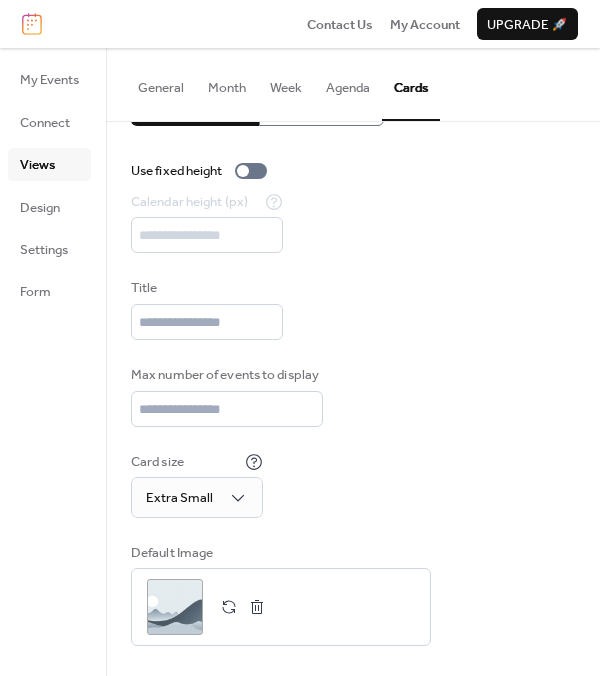 click on "Disabled  🔒 Enabled  🔒 Use fixed height Calendar height (px) *** Title Max number of events to display ** Card size Extra Small Default Image ;" at bounding box center [353, 370] 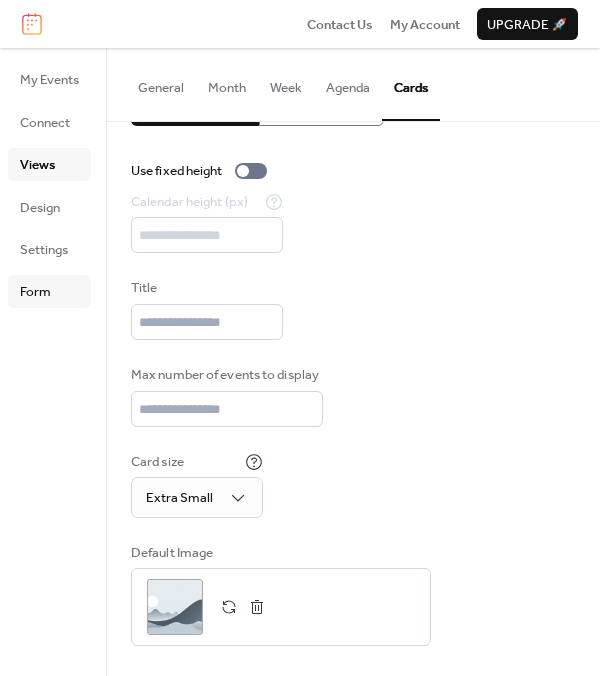click on "Form" at bounding box center [35, 292] 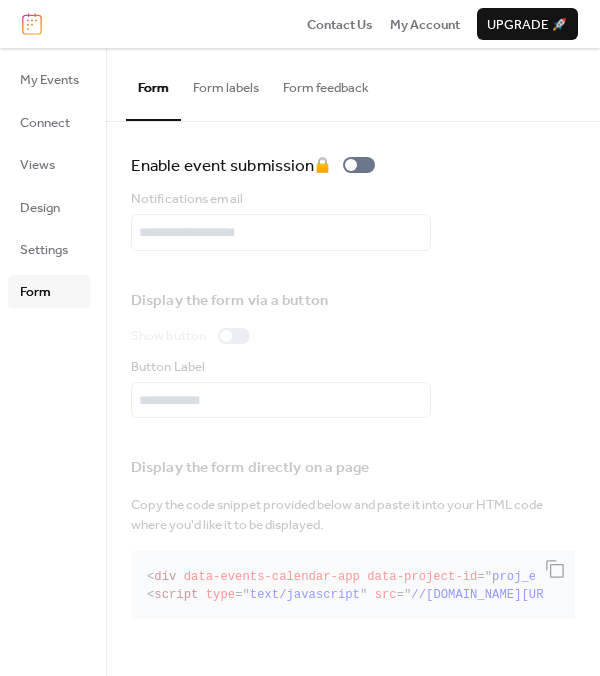 click on "My Events Connect Views Design Settings Form" at bounding box center (49, 185) 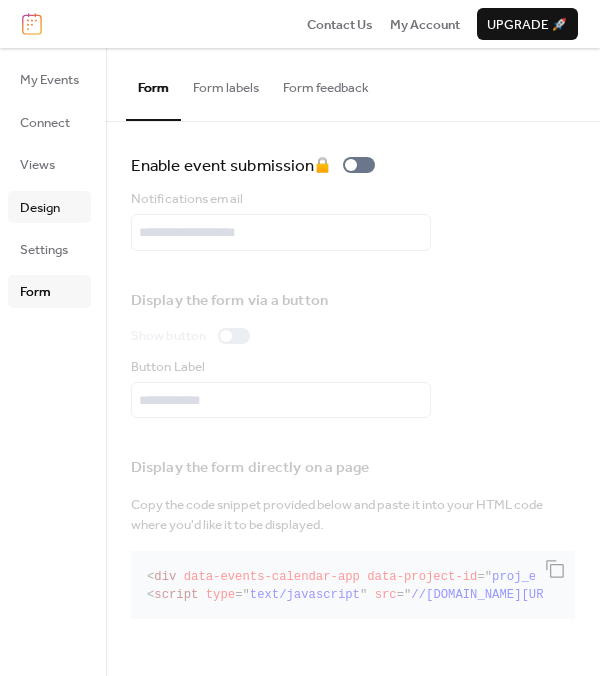 click on "Design" at bounding box center [40, 208] 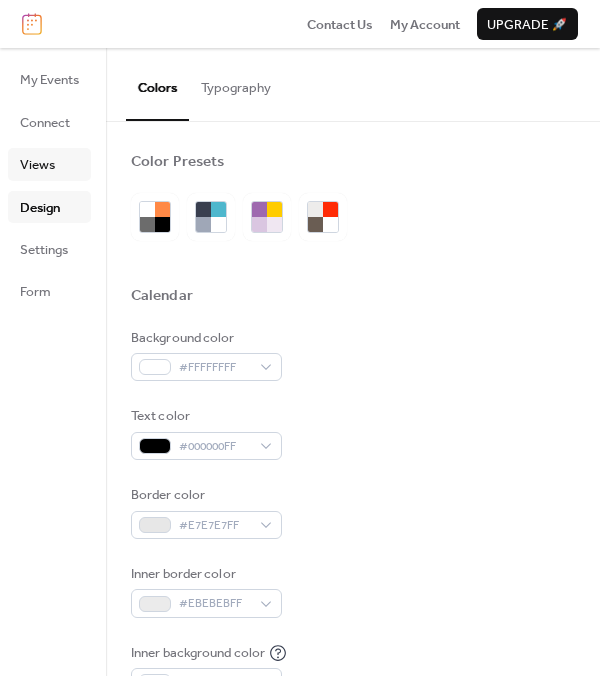 click on "Views" at bounding box center [37, 165] 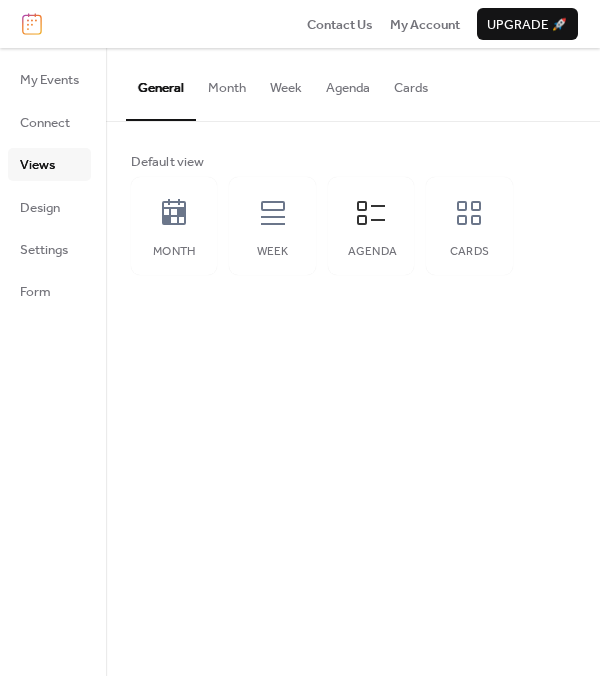 click on "Cards" at bounding box center [411, 83] 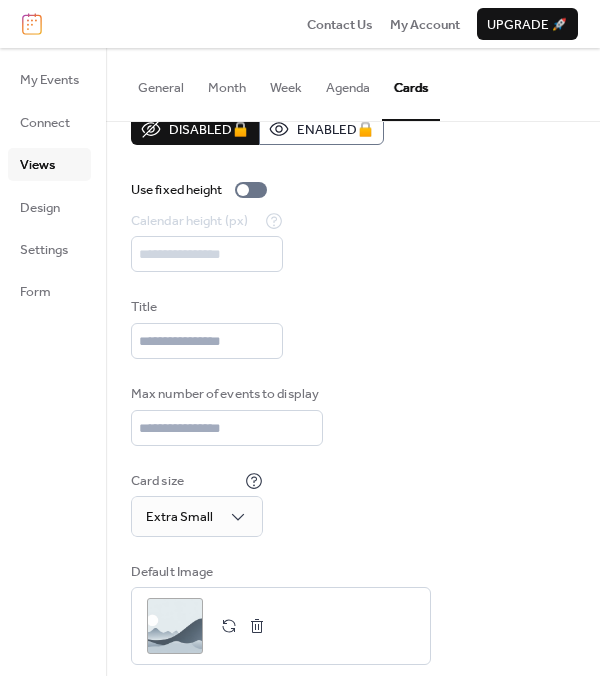 scroll, scrollTop: 58, scrollLeft: 0, axis: vertical 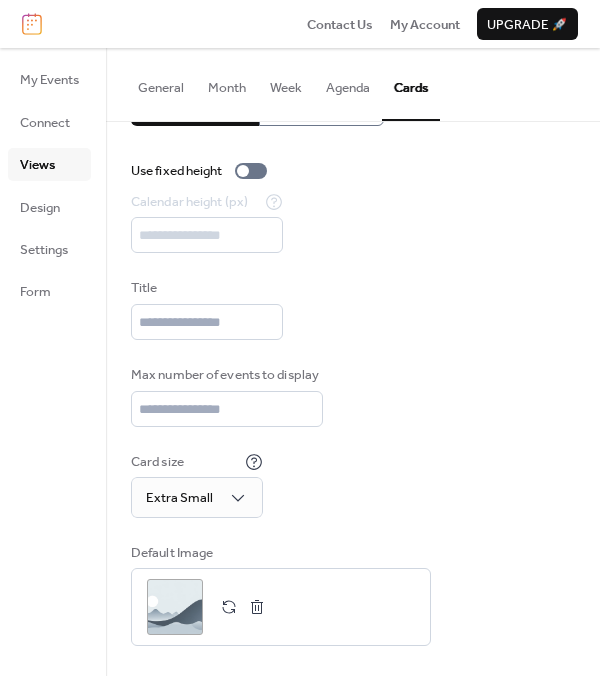 click on "Agenda" at bounding box center (348, 83) 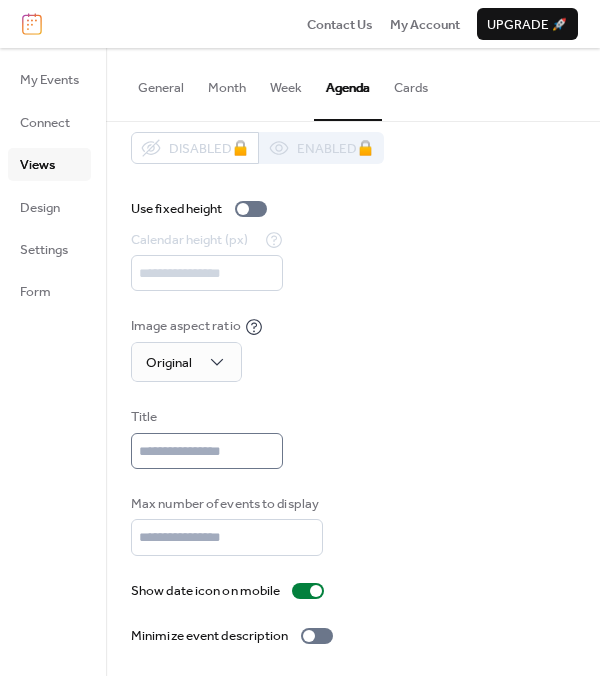 scroll, scrollTop: 0, scrollLeft: 0, axis: both 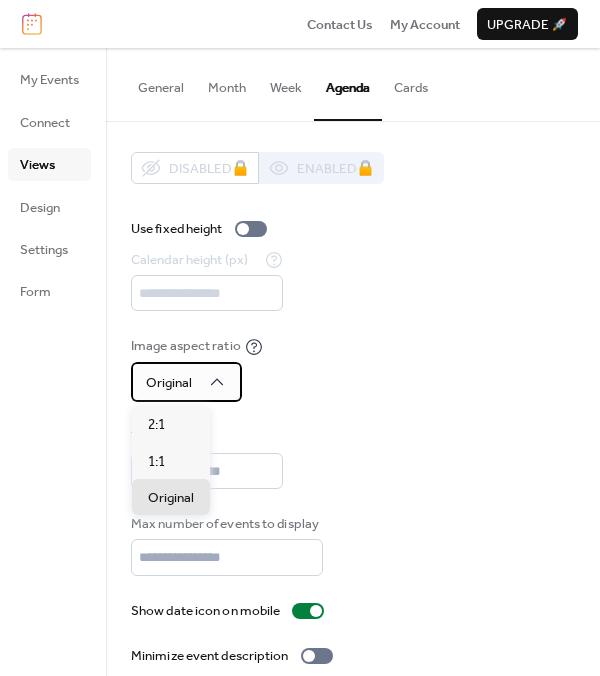 click on "Original" at bounding box center (169, 383) 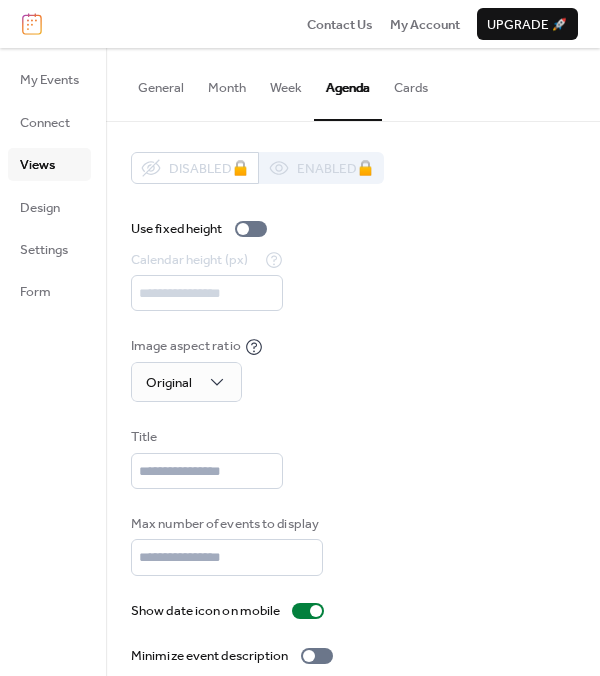 click on "Title" at bounding box center (353, 458) 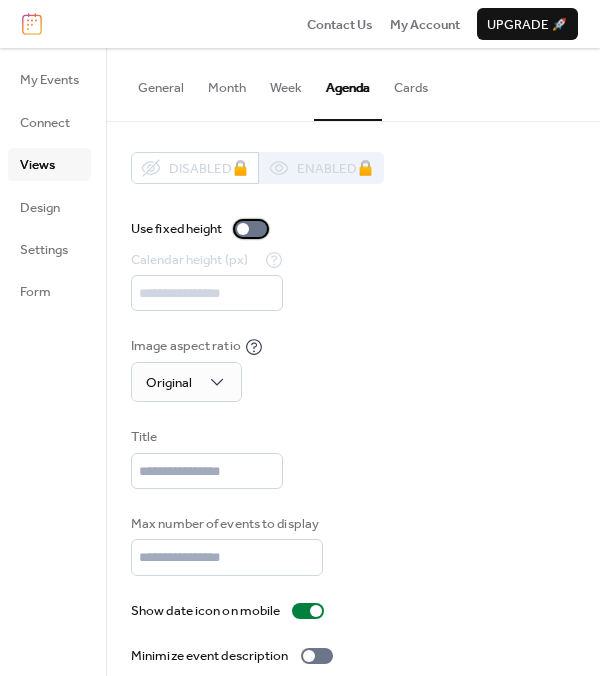 click at bounding box center [251, 229] 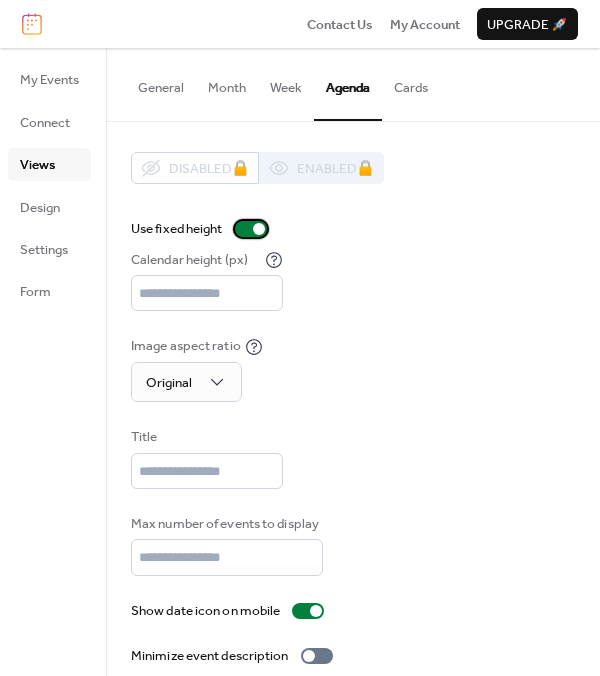 click on "Use fixed height" at bounding box center (203, 229) 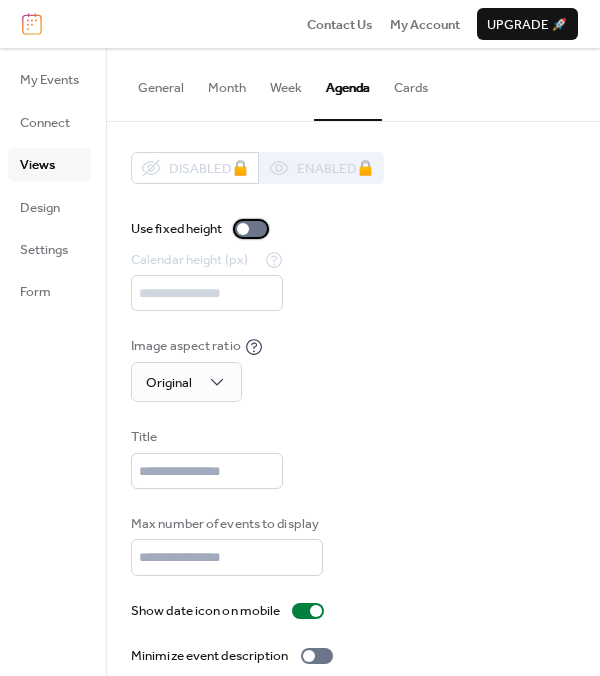 scroll, scrollTop: 20, scrollLeft: 0, axis: vertical 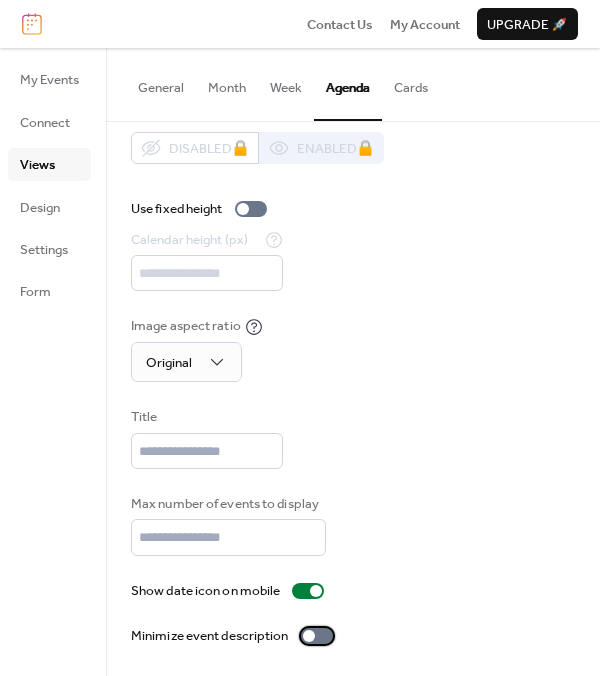 click at bounding box center (309, 636) 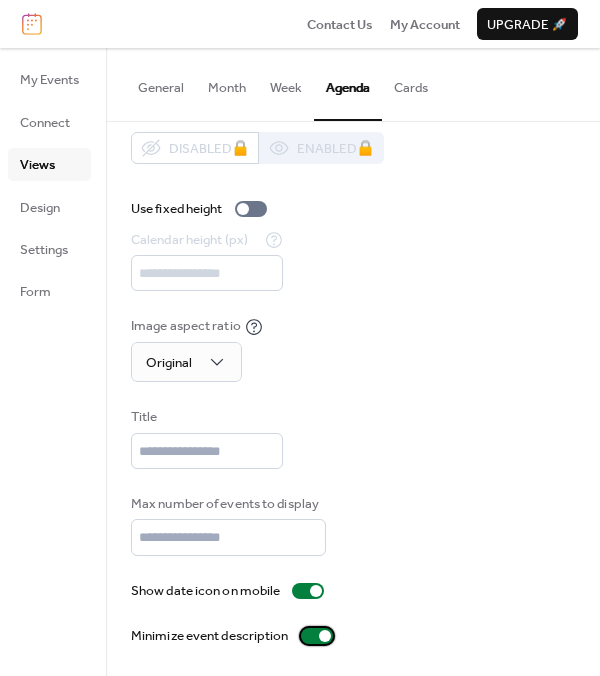 click at bounding box center [317, 636] 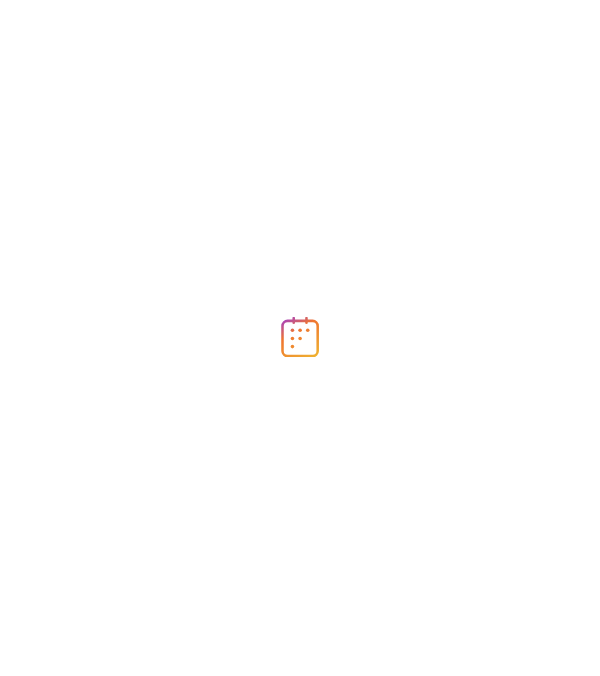 scroll, scrollTop: 0, scrollLeft: 0, axis: both 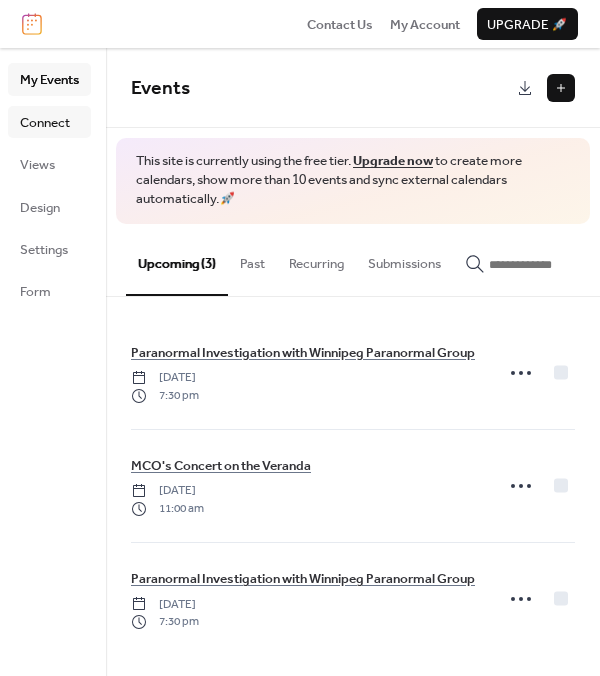 click on "Connect" at bounding box center [49, 122] 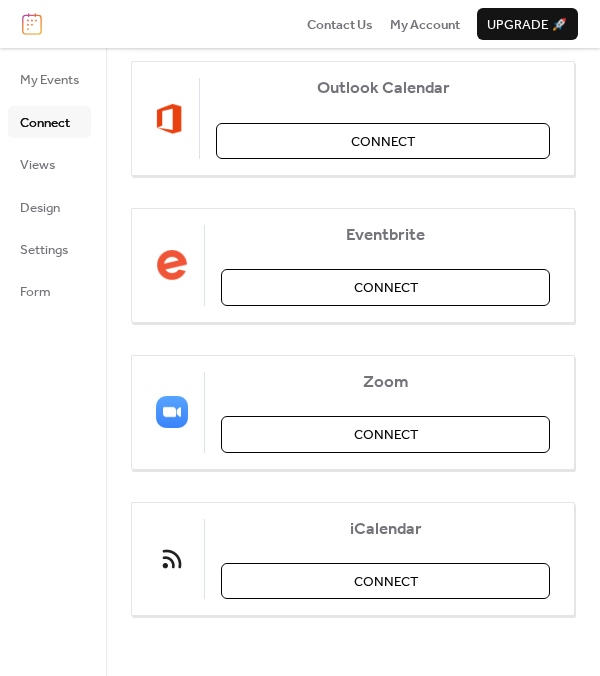 scroll, scrollTop: 0, scrollLeft: 0, axis: both 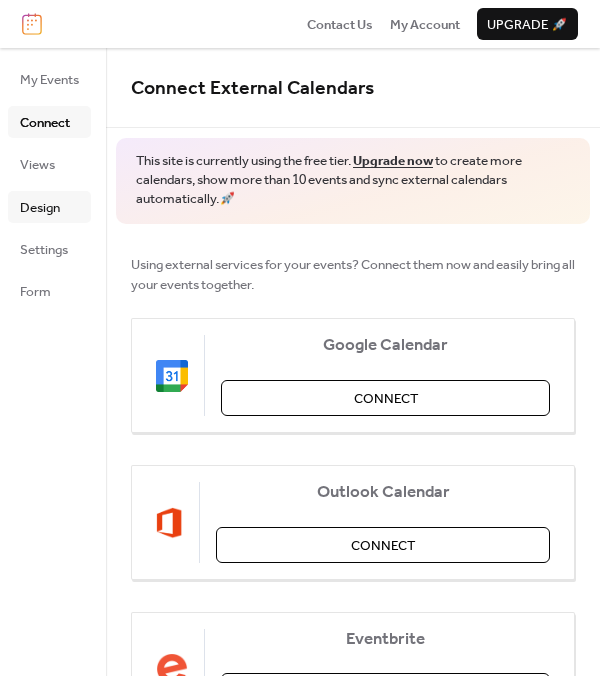 click on "Design" at bounding box center [49, 207] 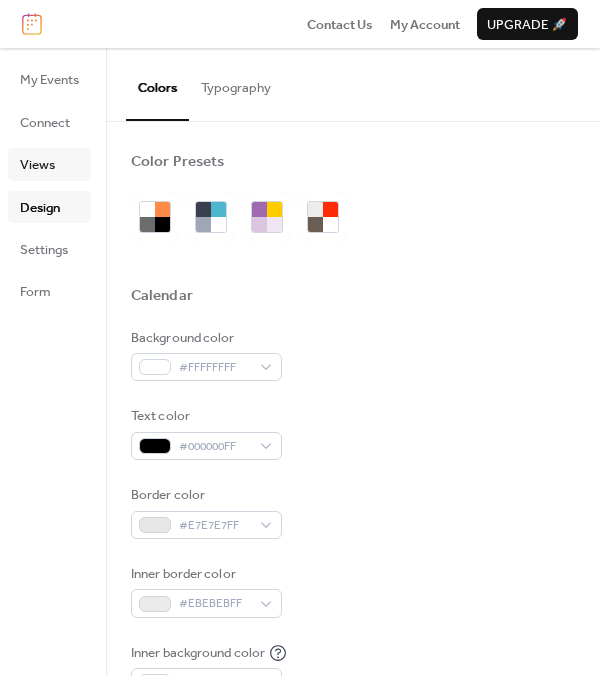 click on "Views" at bounding box center [37, 165] 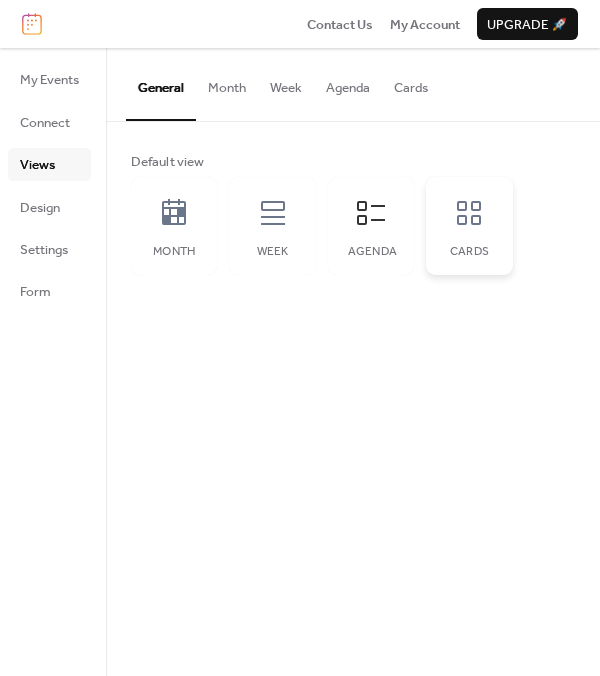 click on "Cards" at bounding box center [469, 226] 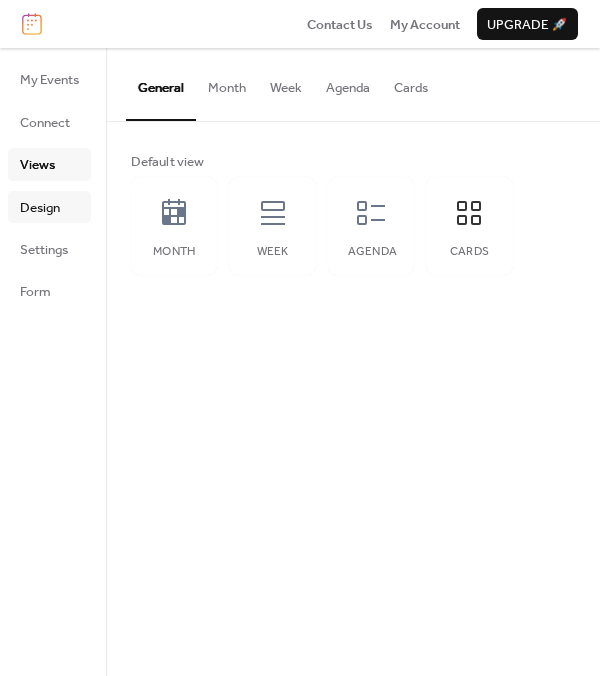 click on "Design" at bounding box center [40, 208] 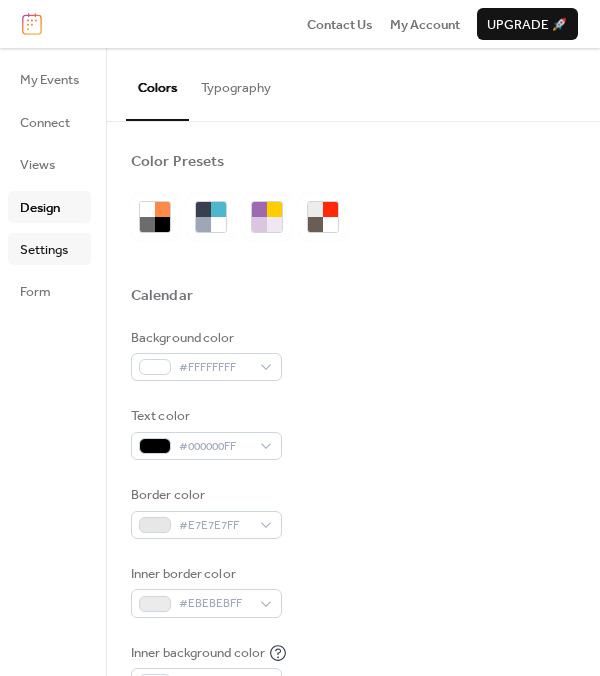 click on "Settings" at bounding box center (44, 250) 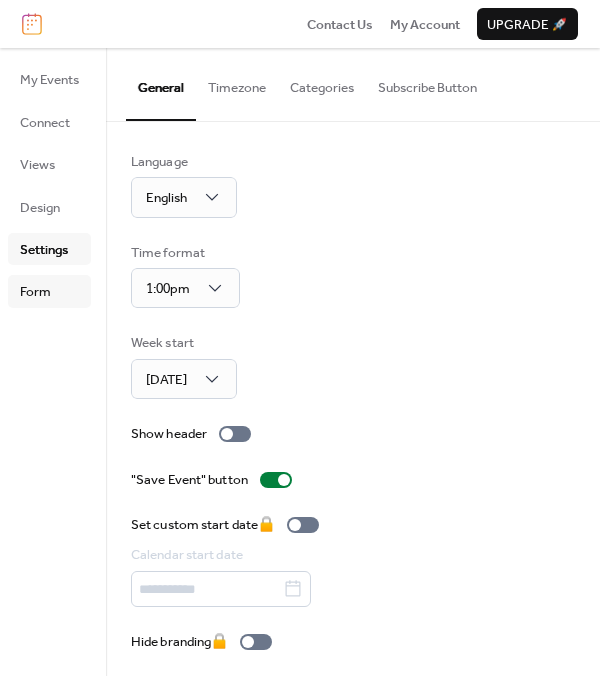 click on "Form" at bounding box center [49, 291] 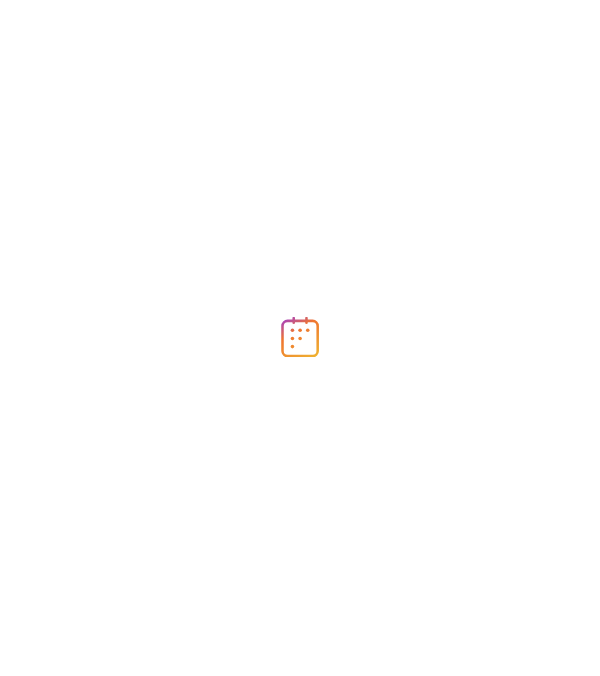scroll, scrollTop: 0, scrollLeft: 0, axis: both 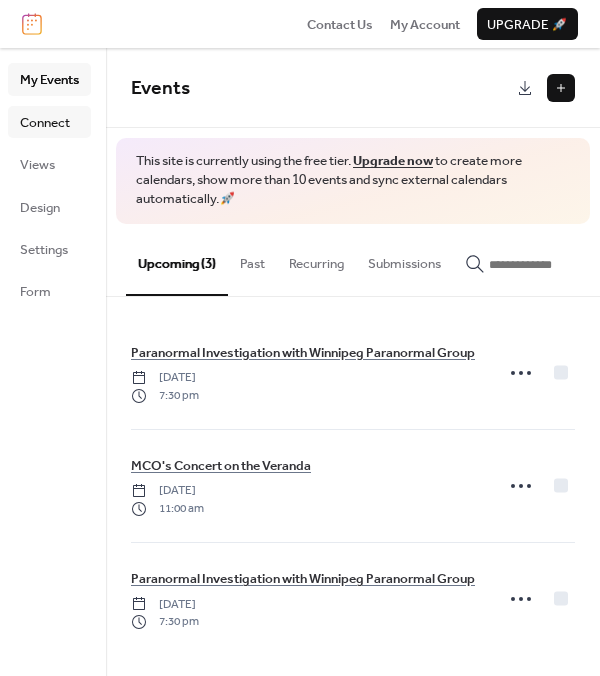 click on "Connect" at bounding box center [45, 123] 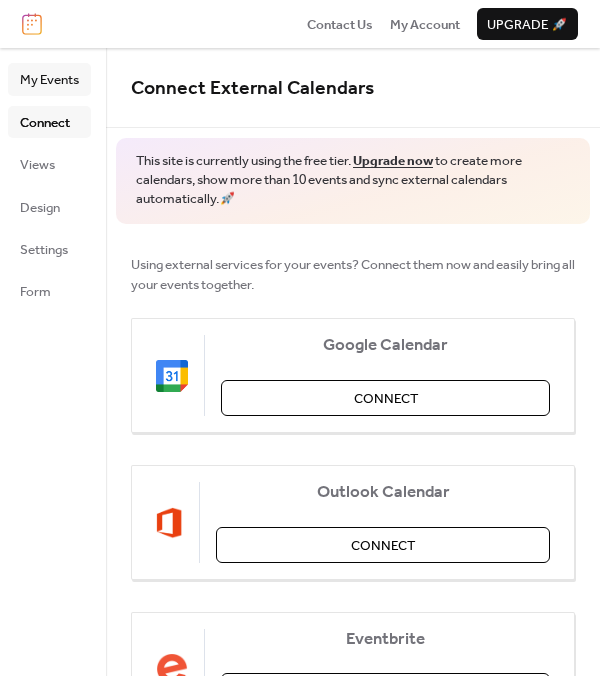 click on "My Events" at bounding box center (49, 80) 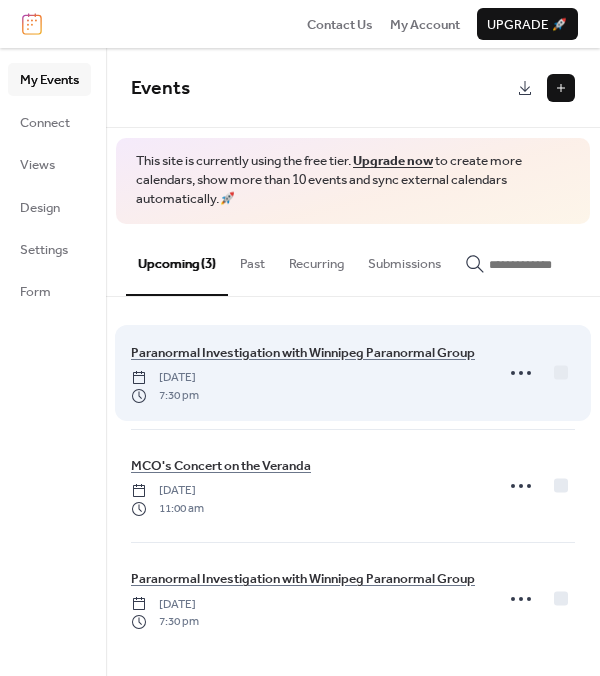 scroll, scrollTop: 5, scrollLeft: 0, axis: vertical 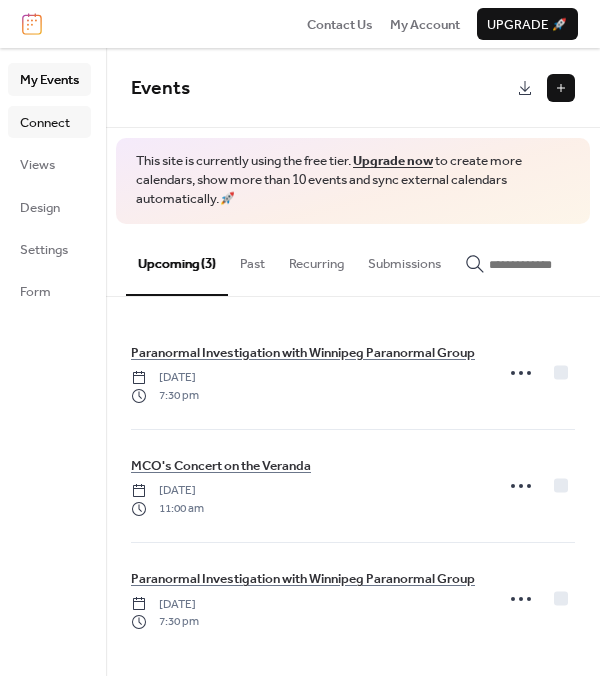 click on "Connect" at bounding box center (45, 123) 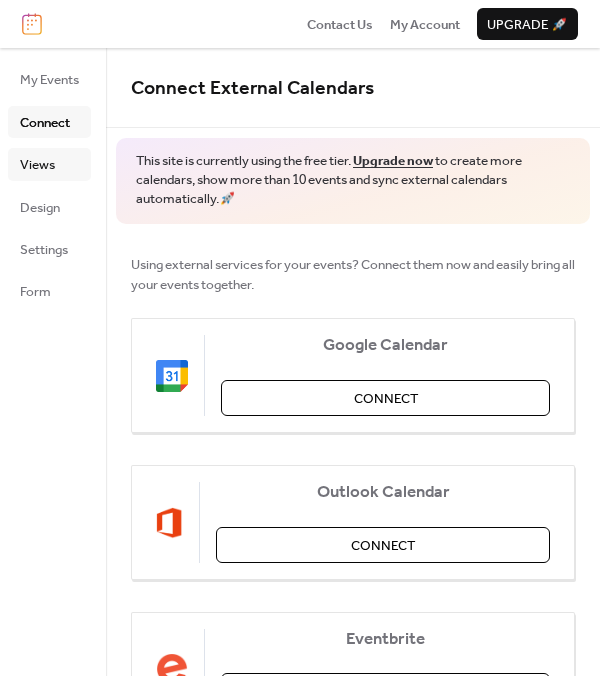 click on "Views" at bounding box center (37, 165) 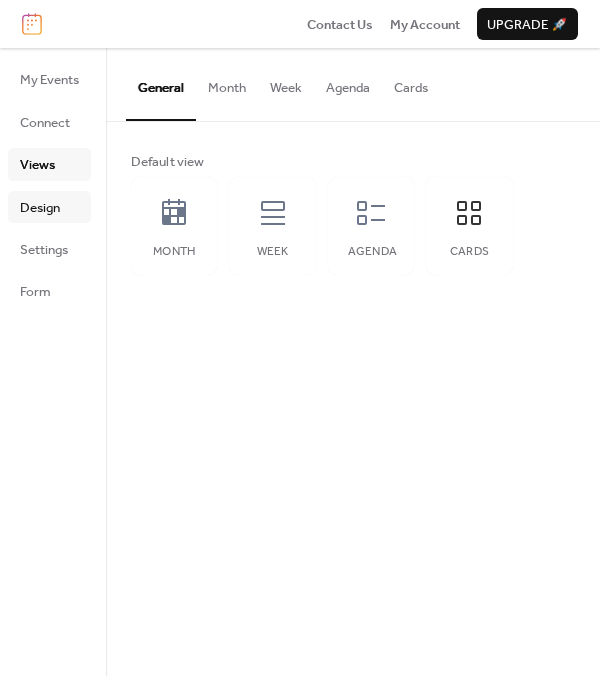 click on "Design" at bounding box center (40, 208) 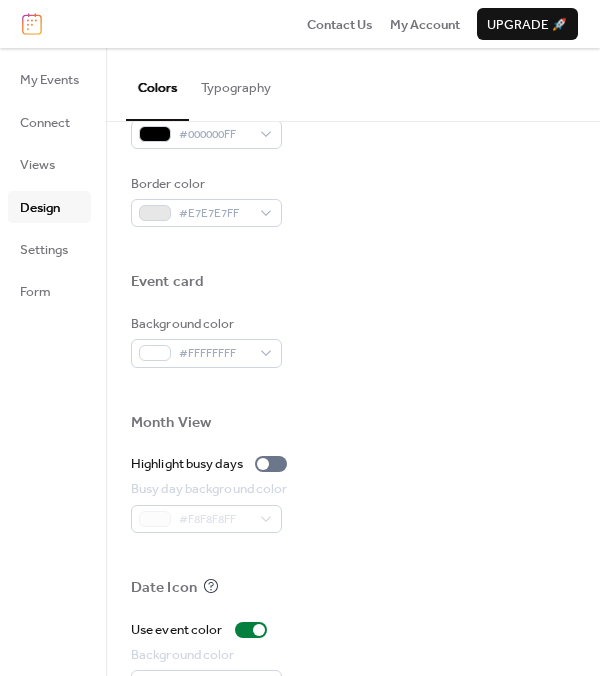 scroll, scrollTop: 977, scrollLeft: 0, axis: vertical 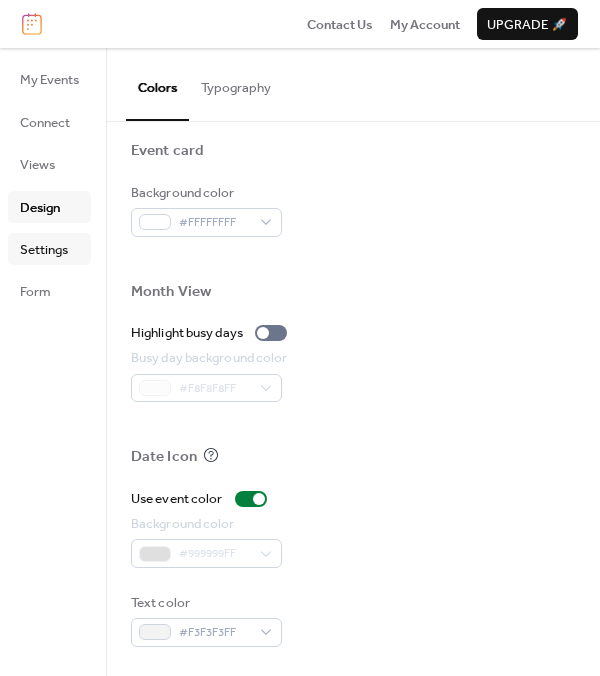 click on "Settings" at bounding box center [44, 250] 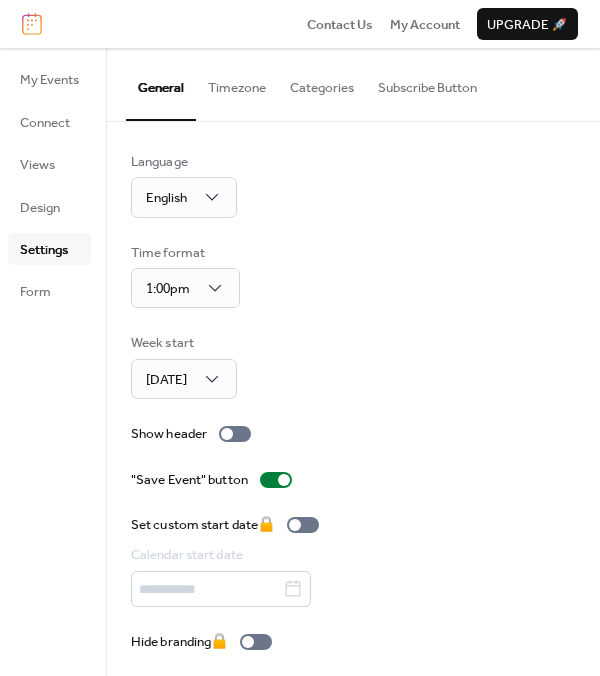 scroll, scrollTop: 6, scrollLeft: 0, axis: vertical 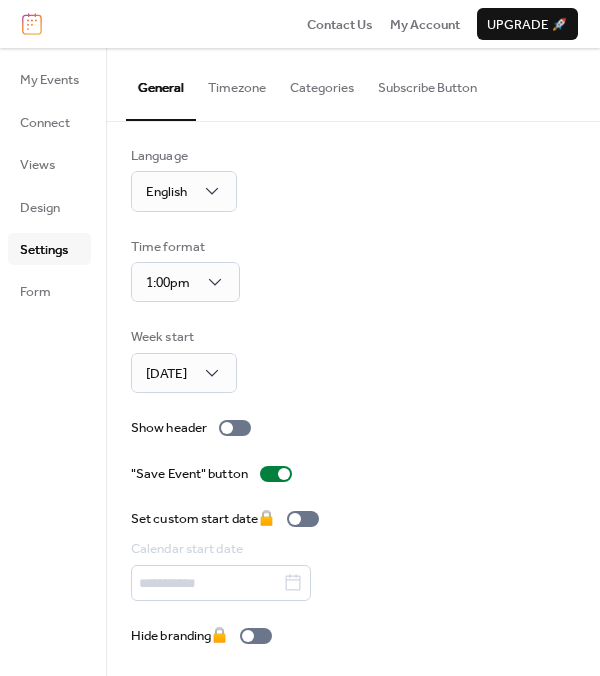 click on "Subscribe Button" at bounding box center (427, 83) 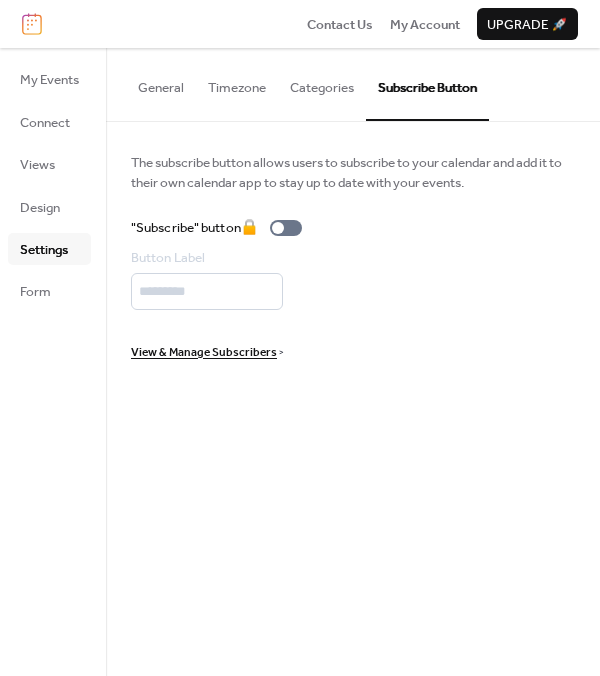 click on "Categories" at bounding box center (322, 83) 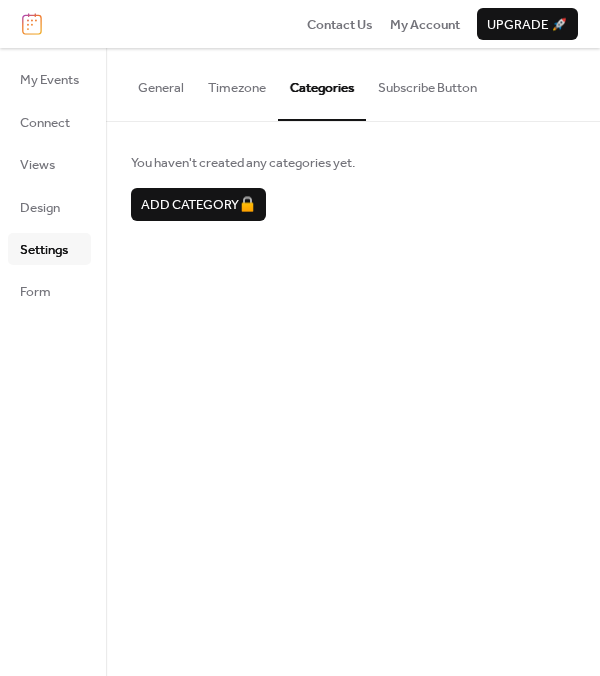 click on "Timezone" at bounding box center [237, 83] 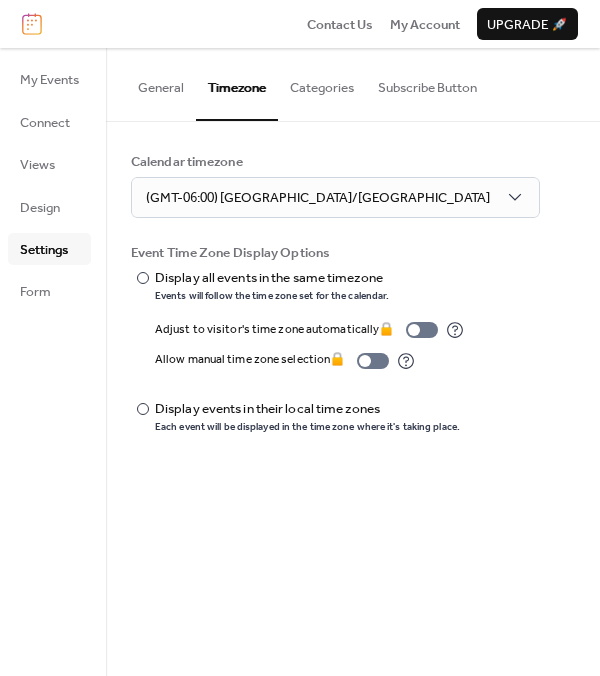 click on "General" at bounding box center (161, 83) 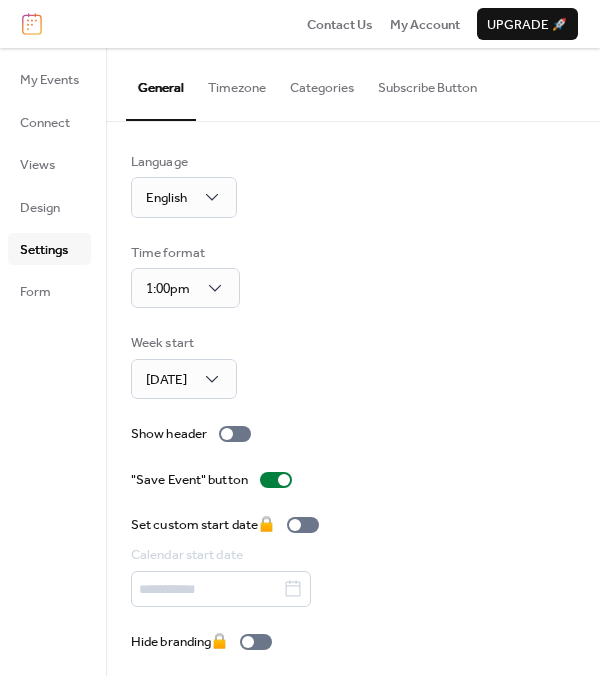 scroll, scrollTop: 6, scrollLeft: 0, axis: vertical 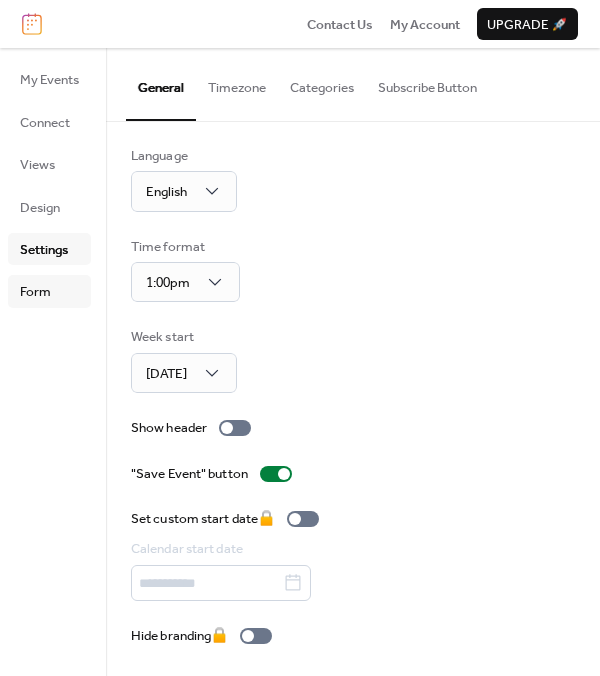 click on "Form" at bounding box center (49, 291) 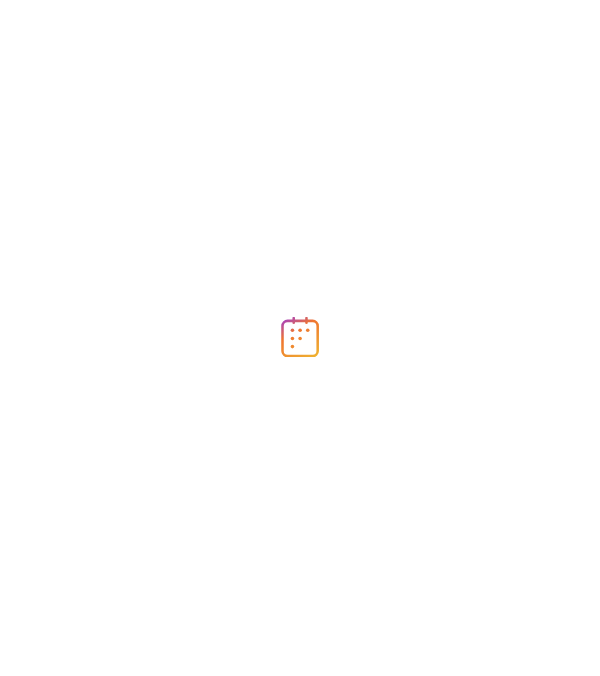 scroll, scrollTop: 0, scrollLeft: 0, axis: both 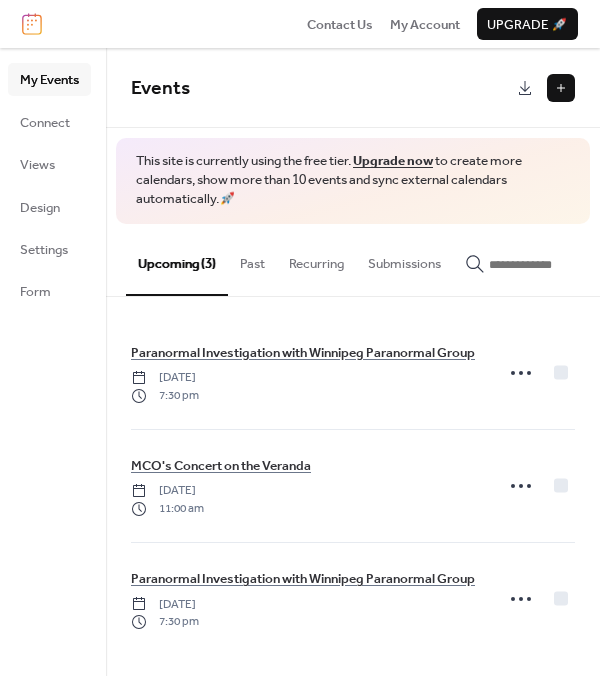 click on "Past" at bounding box center (252, 259) 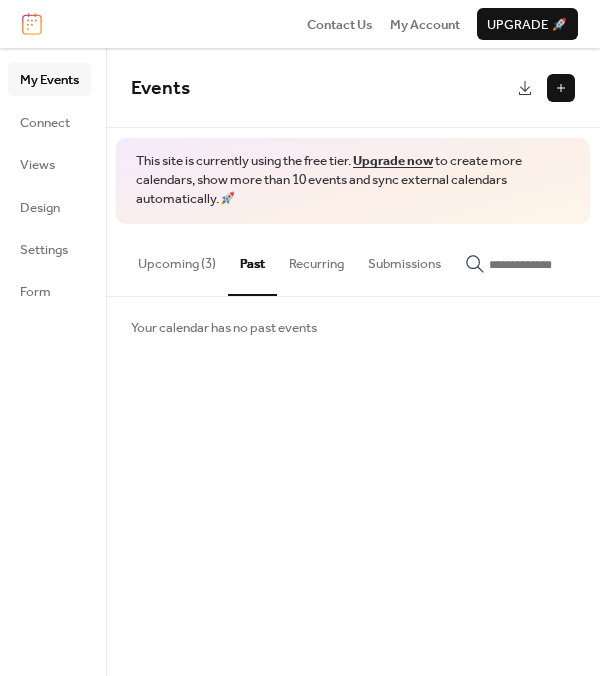 click on "Upcoming  (3)" at bounding box center [177, 259] 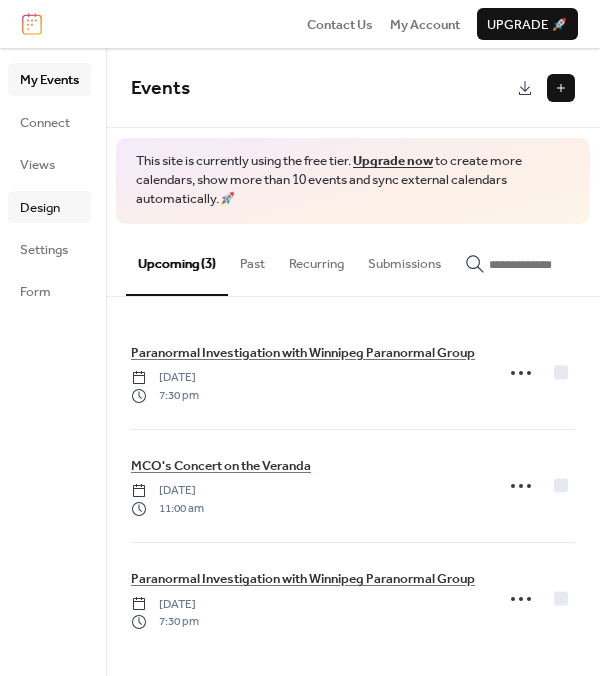 click on "Design" at bounding box center [40, 208] 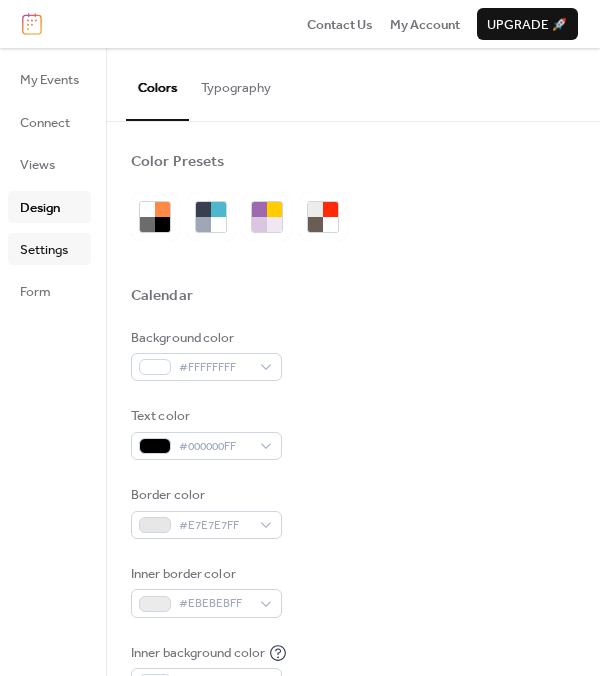 click on "Settings" at bounding box center [44, 250] 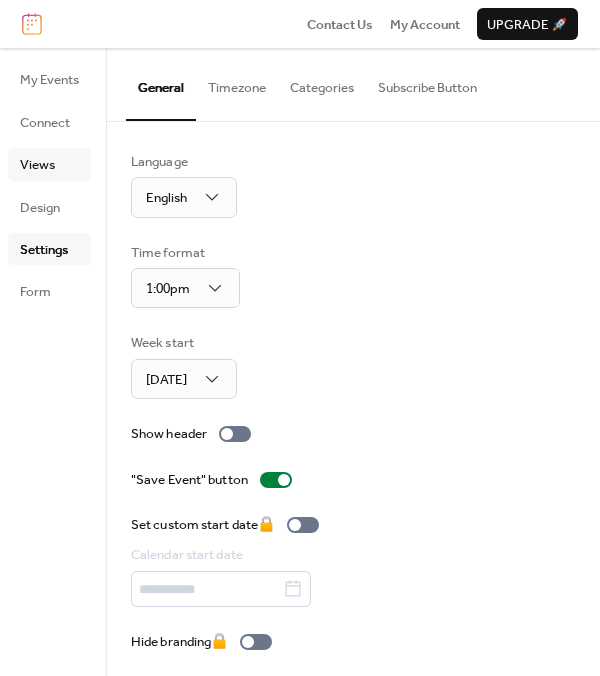click on "Views" at bounding box center [49, 164] 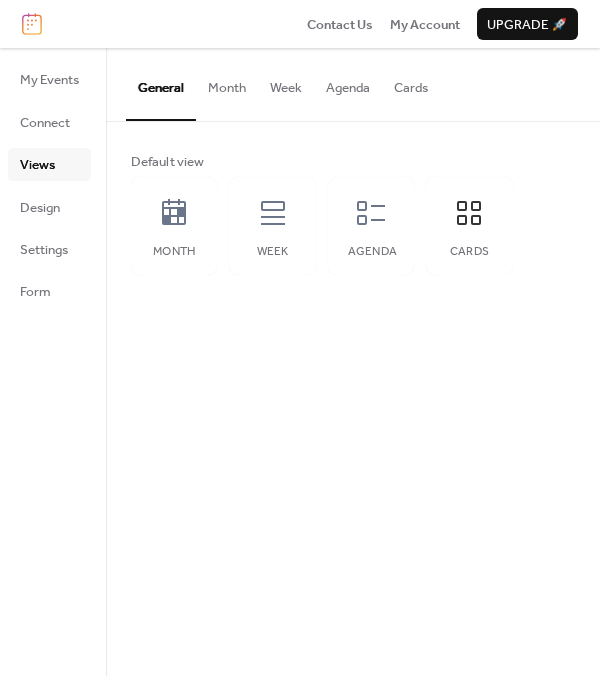 click on "Month" at bounding box center (227, 83) 